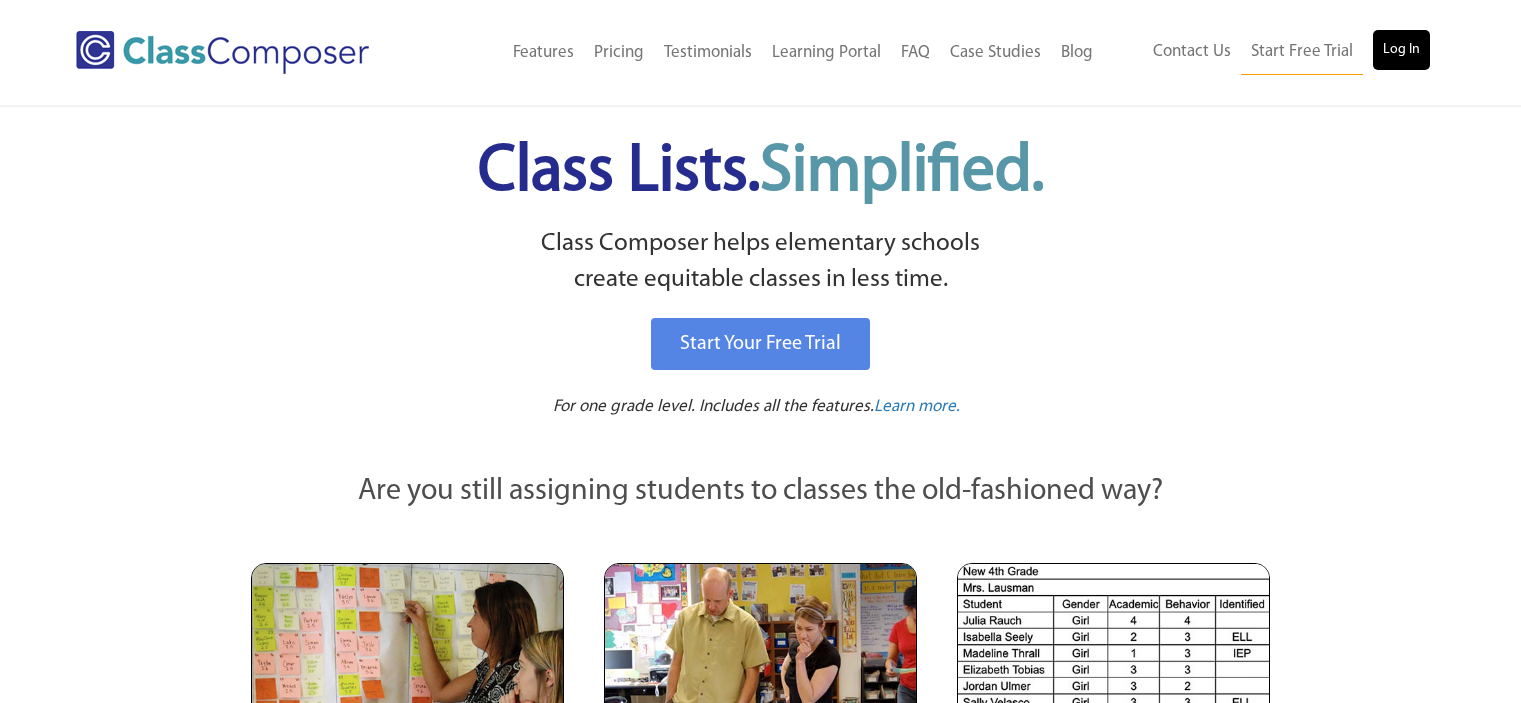 scroll, scrollTop: 0, scrollLeft: 0, axis: both 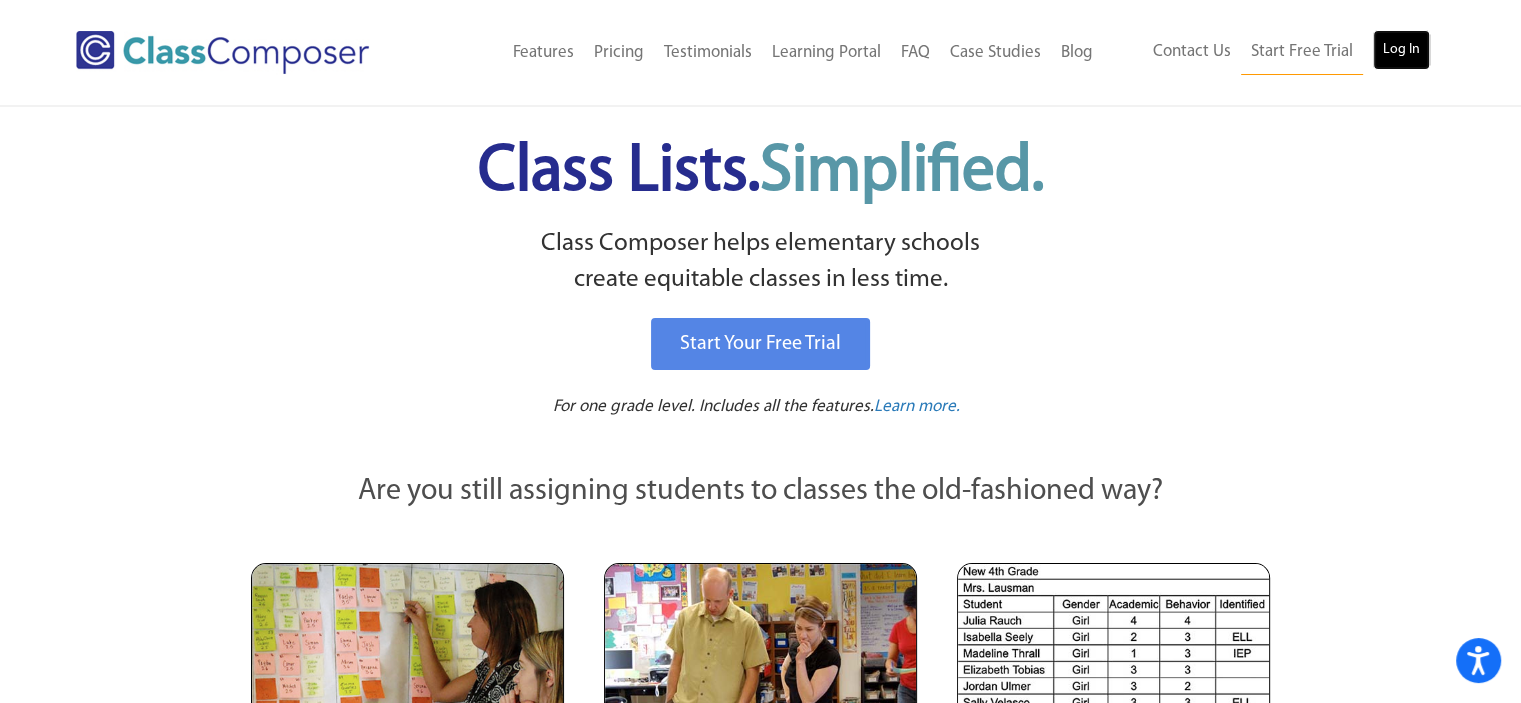 click on "Log In" at bounding box center [1401, 50] 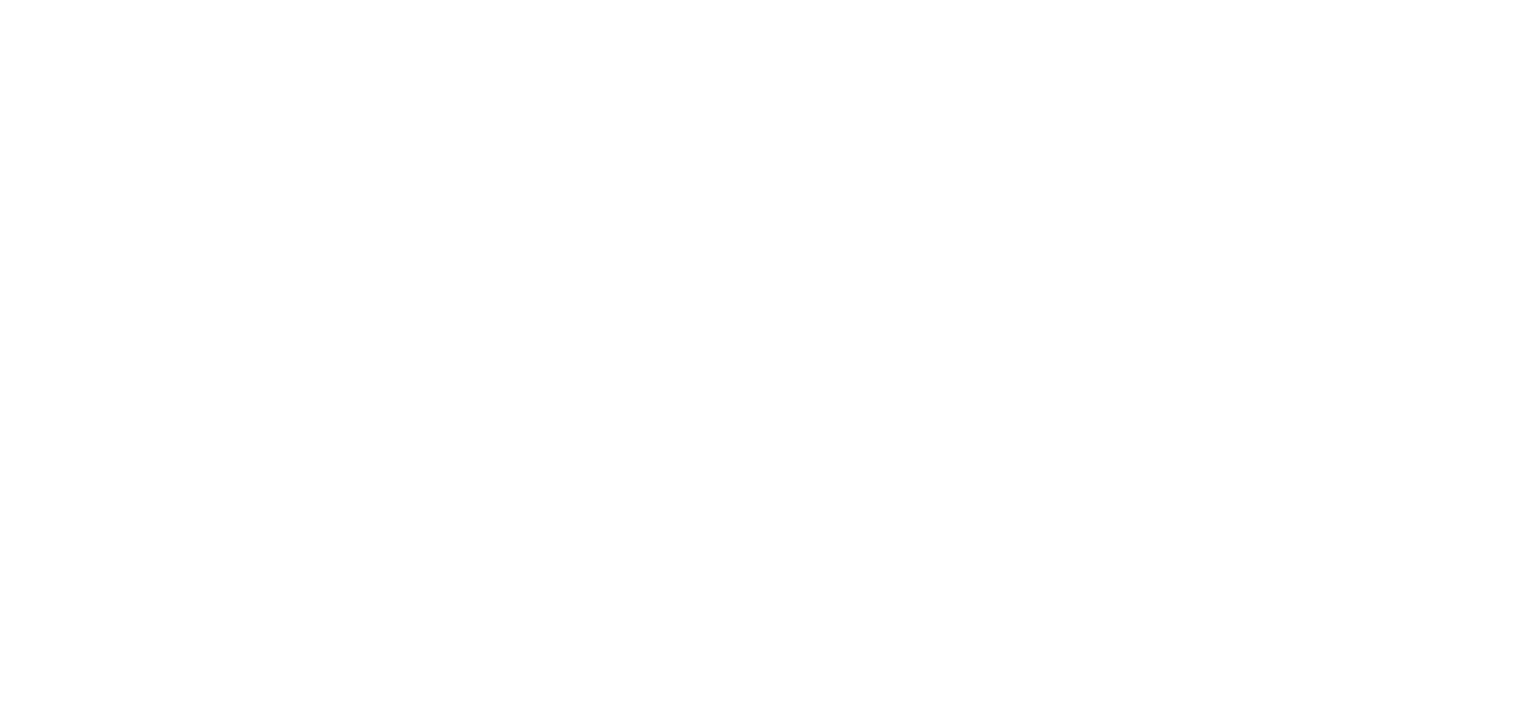 scroll, scrollTop: 0, scrollLeft: 0, axis: both 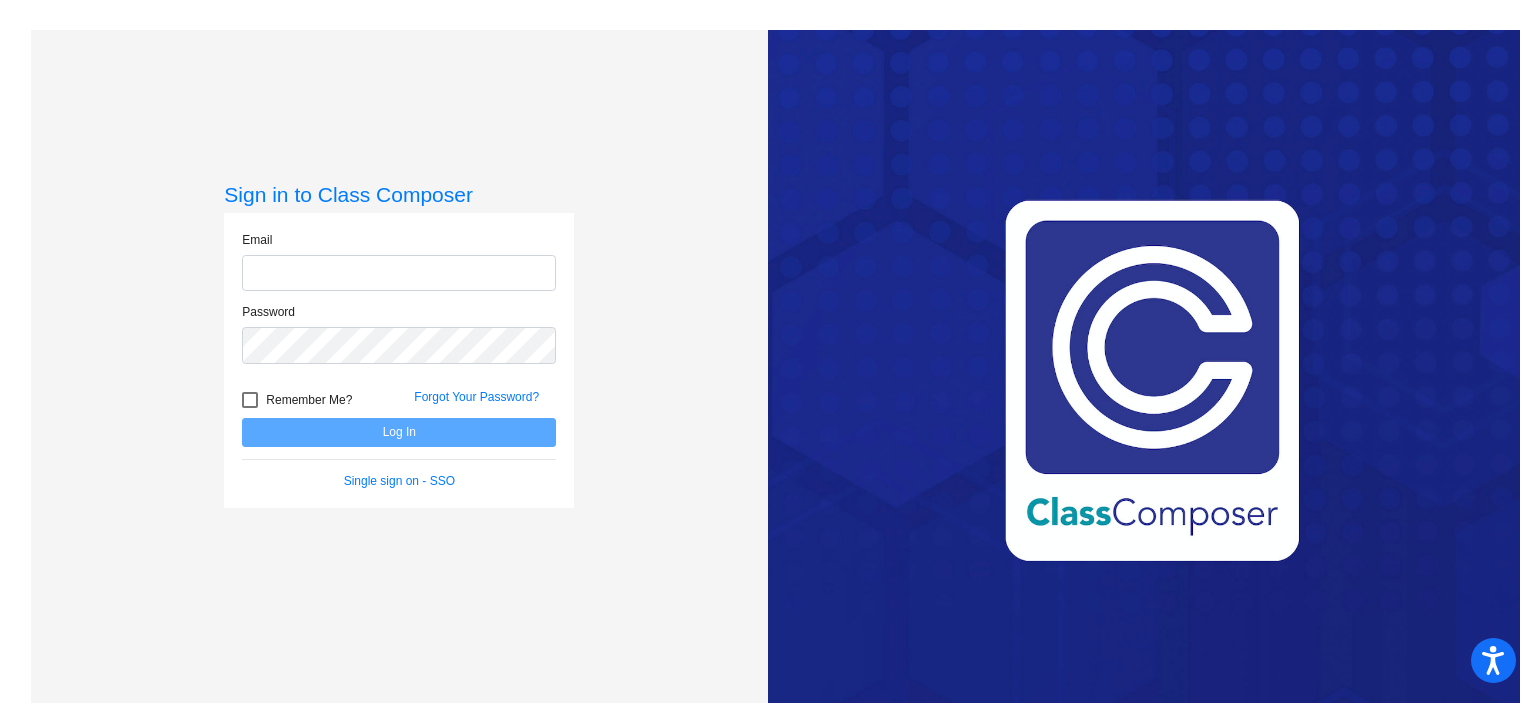 click 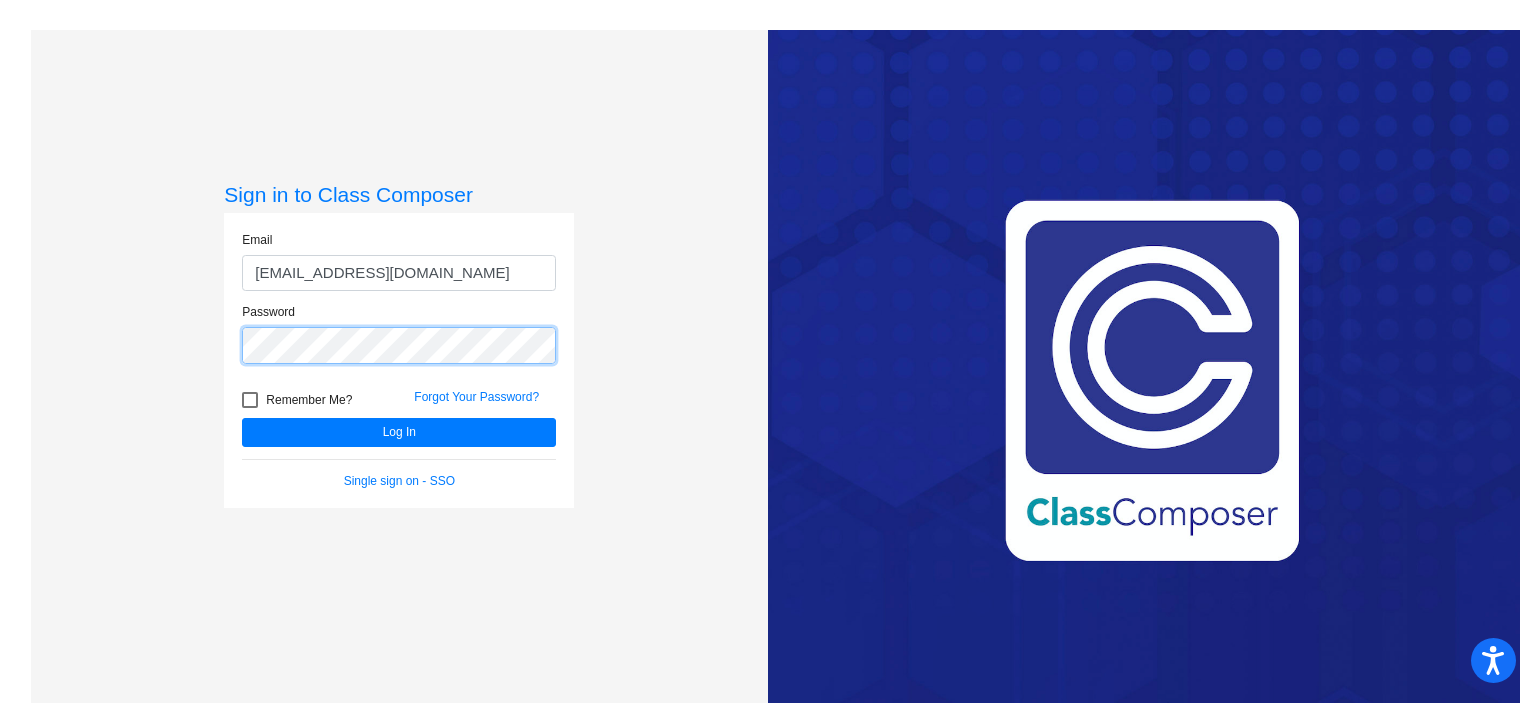 click on "Log In" 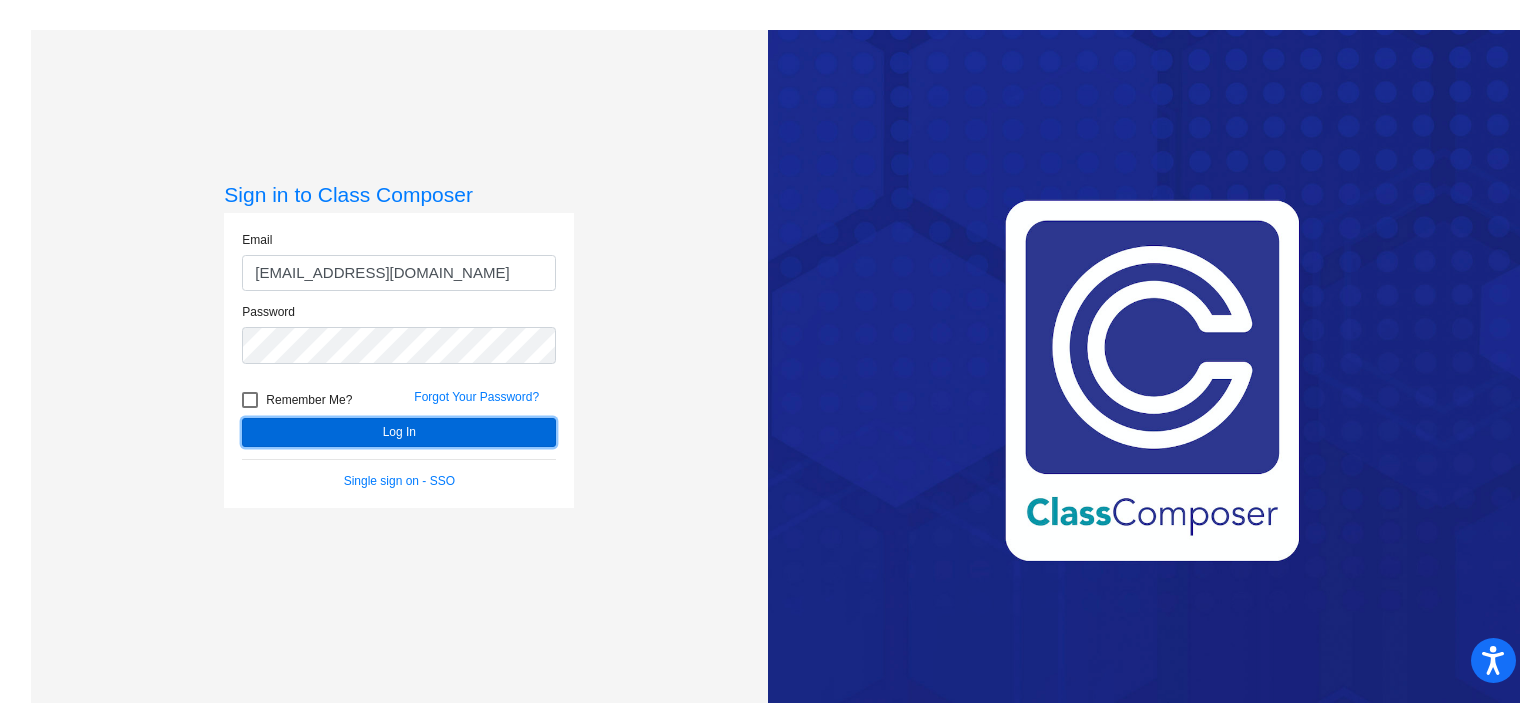 click on "Log In" 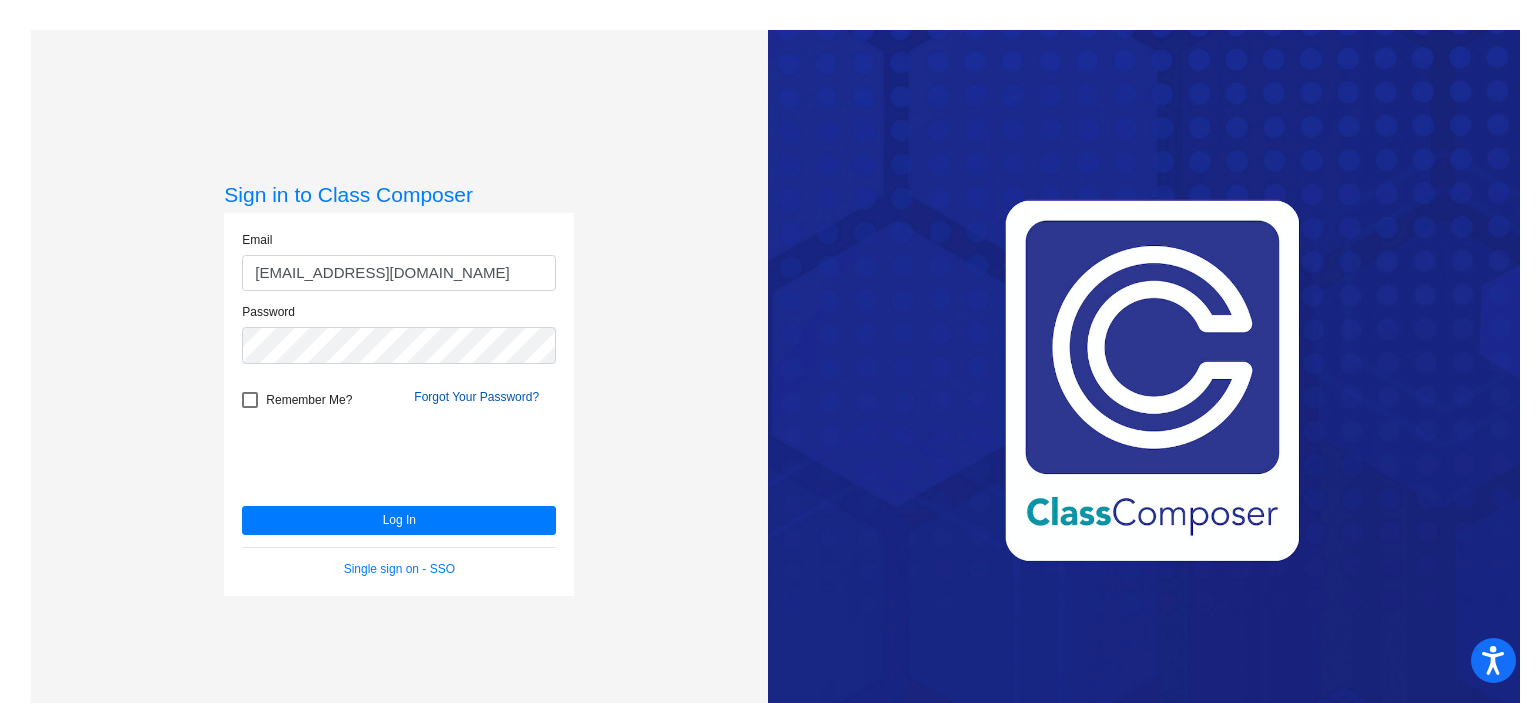 click on "Forgot Your Password?" 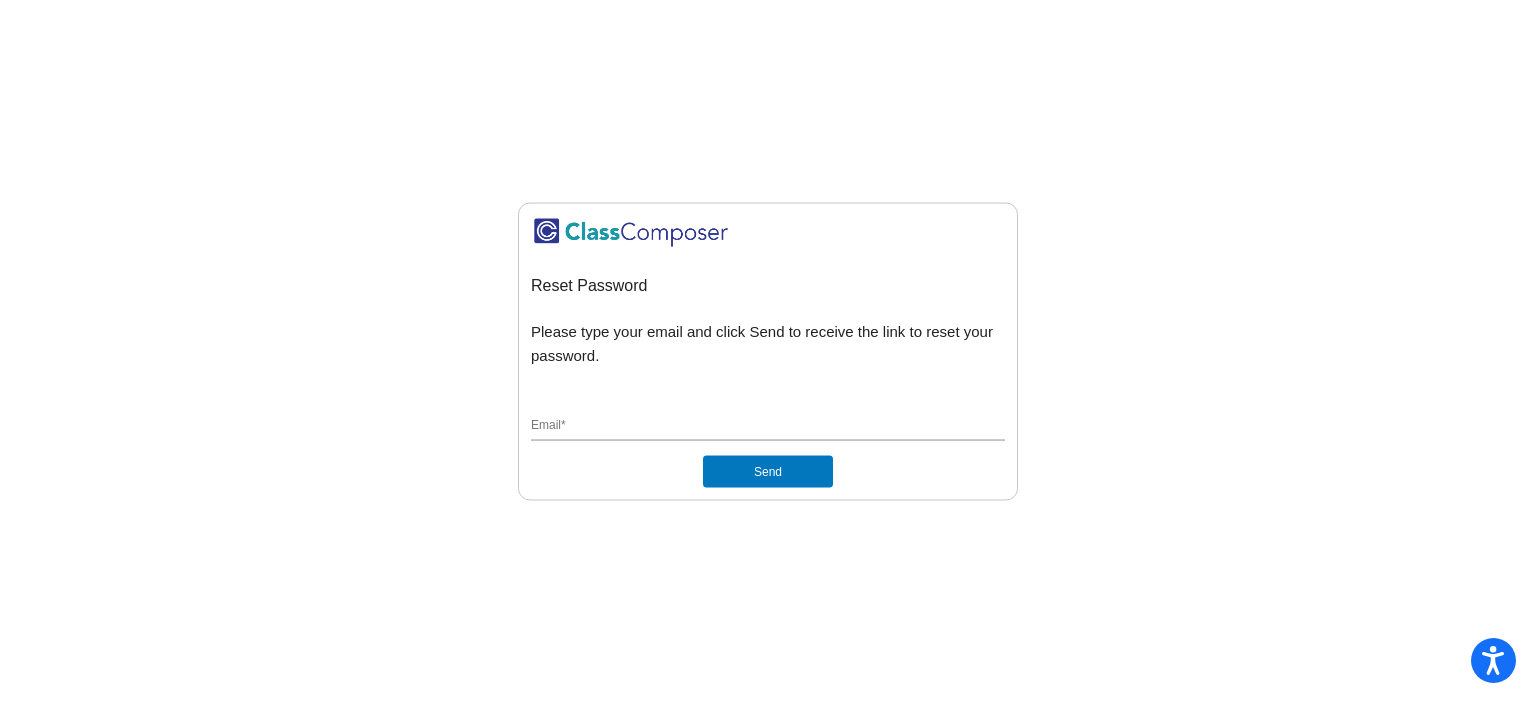click on "Email  *" 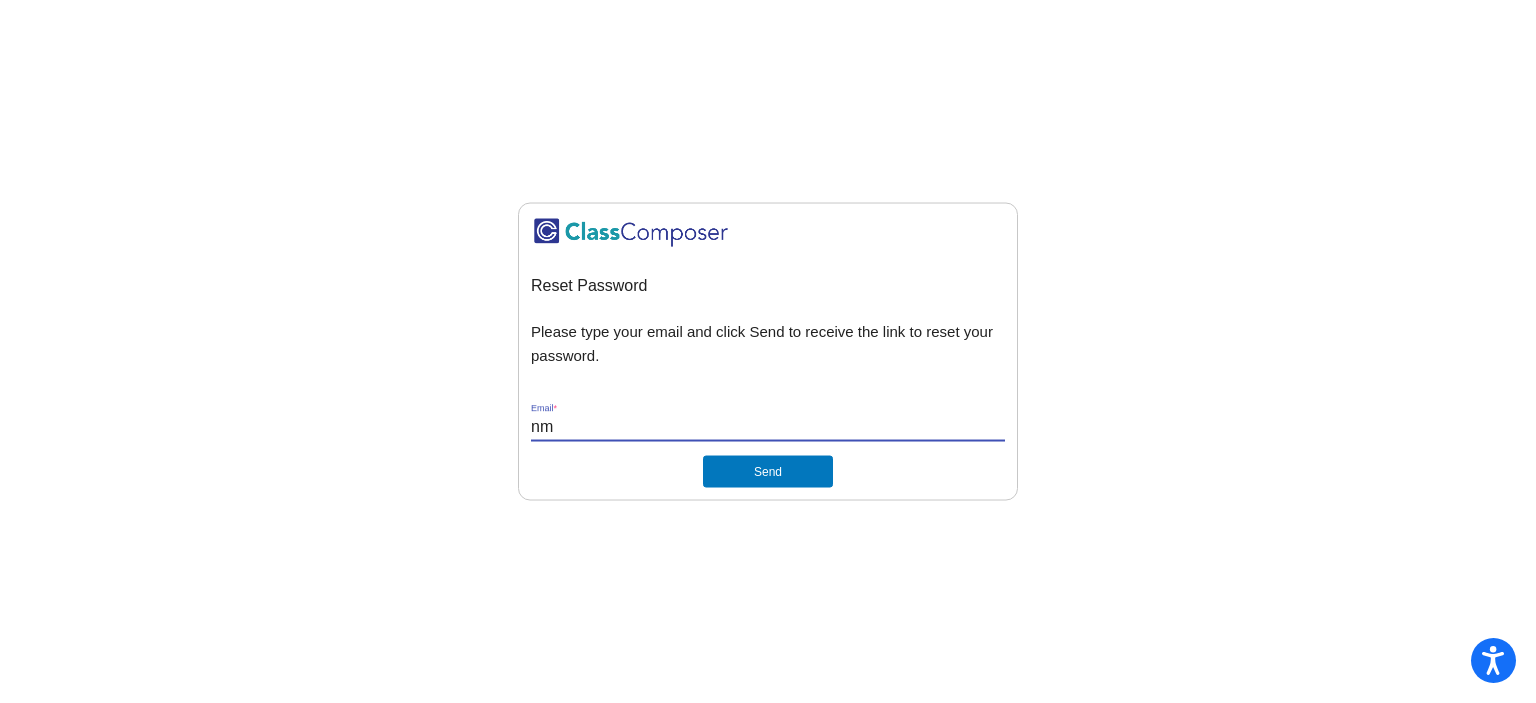 type on "nmccoy@stanunion.k12.ca.us" 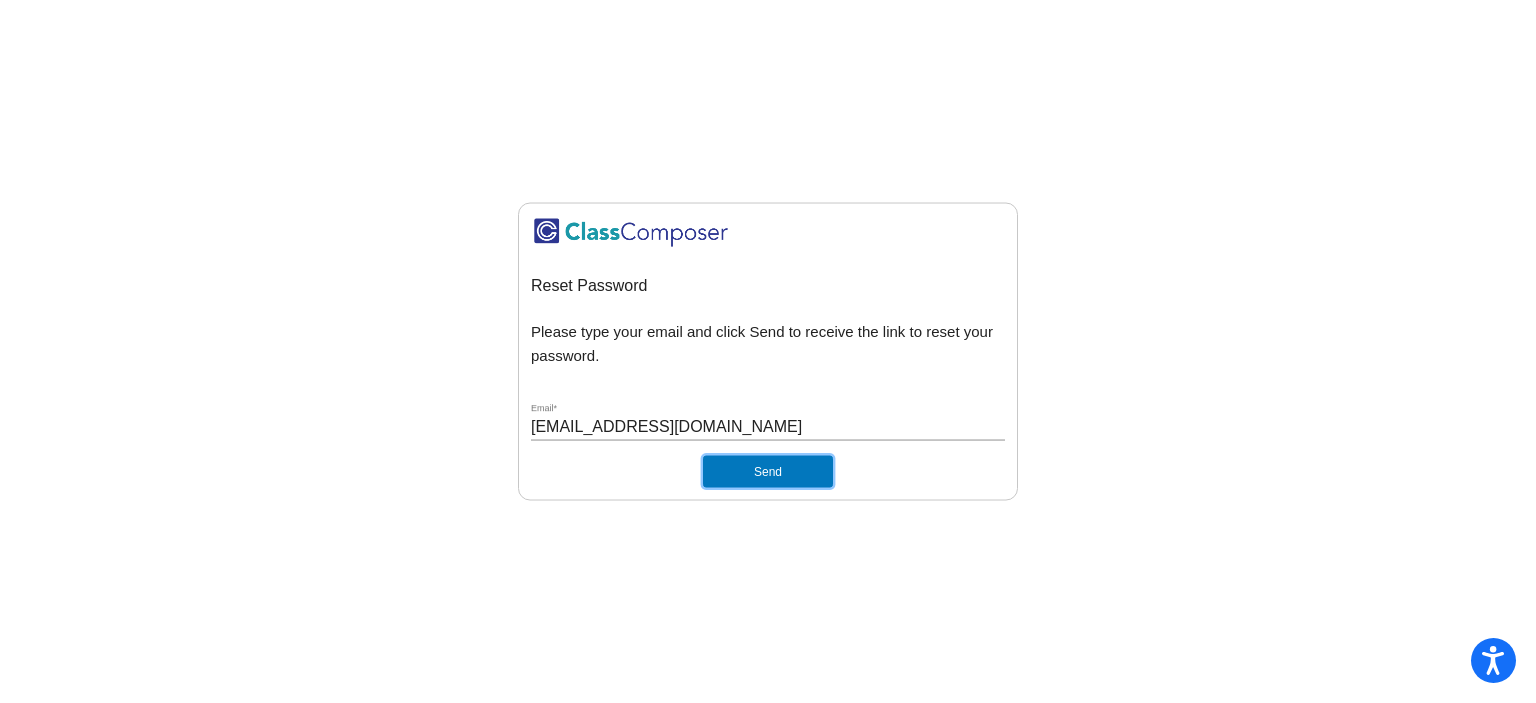 click on "Send" 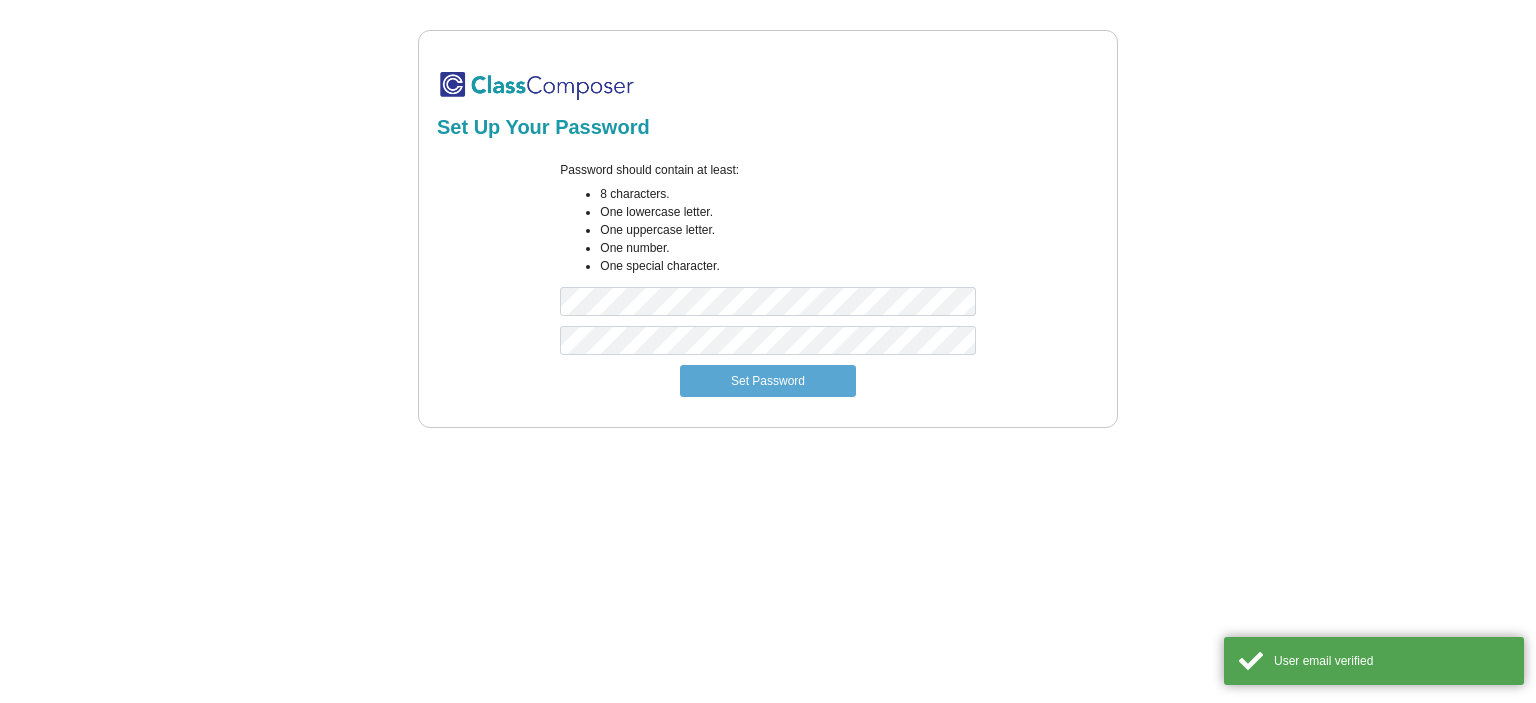 scroll, scrollTop: 0, scrollLeft: 0, axis: both 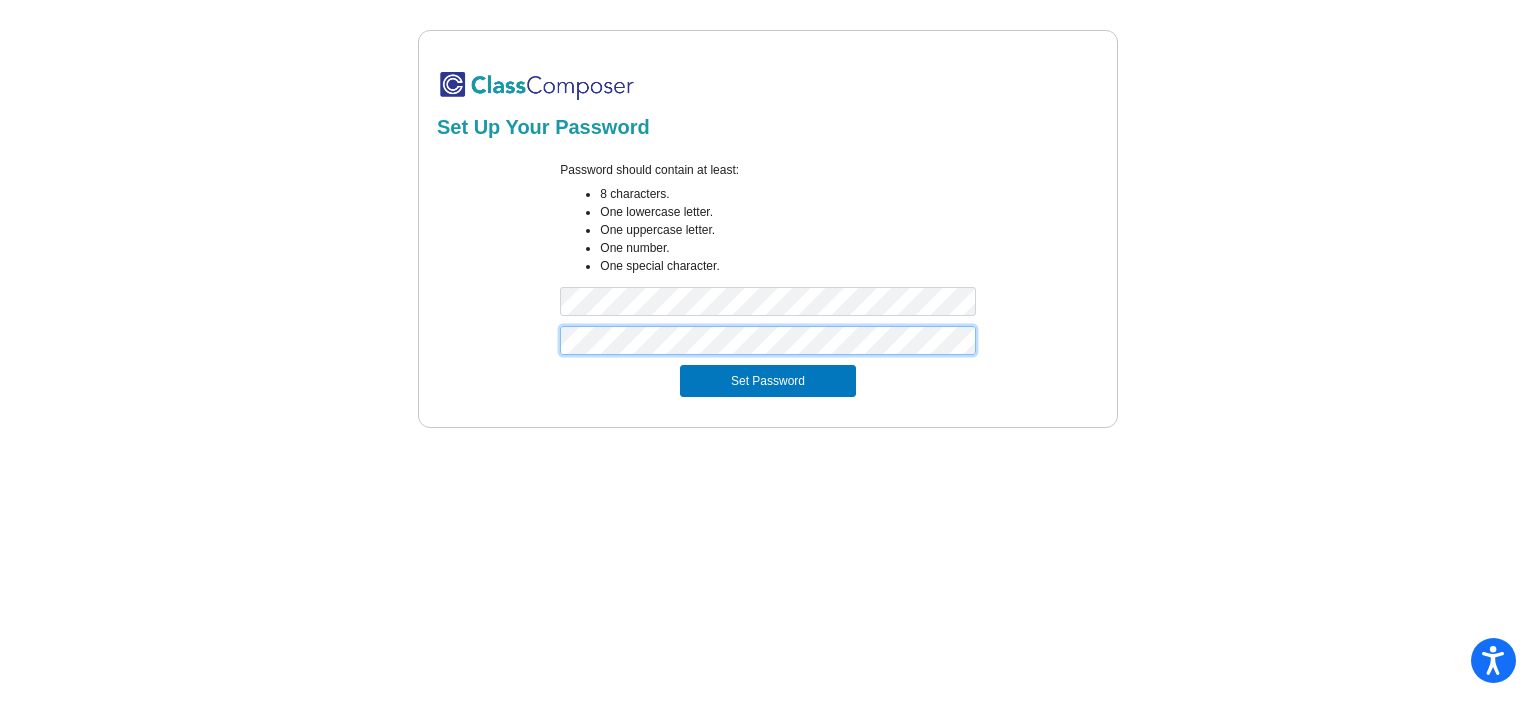 click on "Set Password" at bounding box center [768, 381] 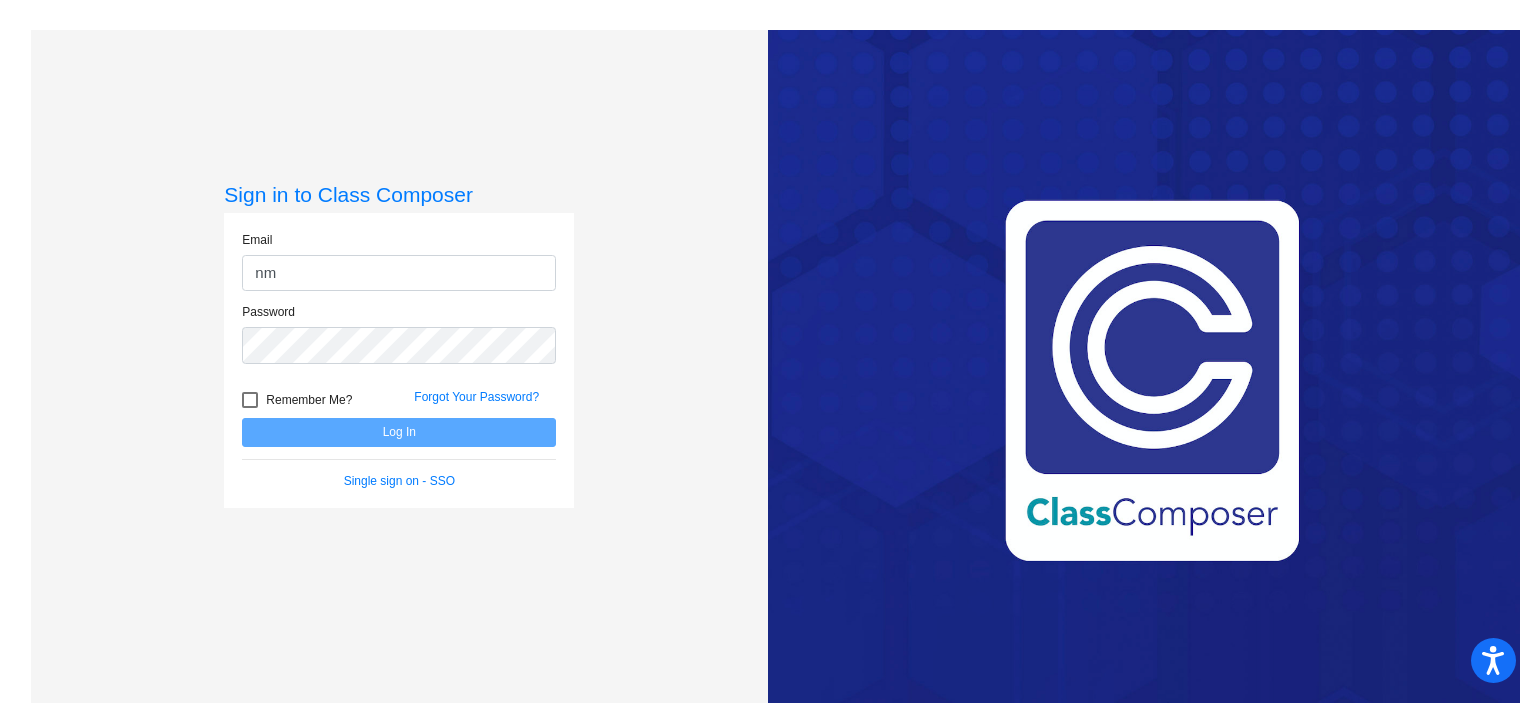 type on "[EMAIL_ADDRESS][DOMAIN_NAME]" 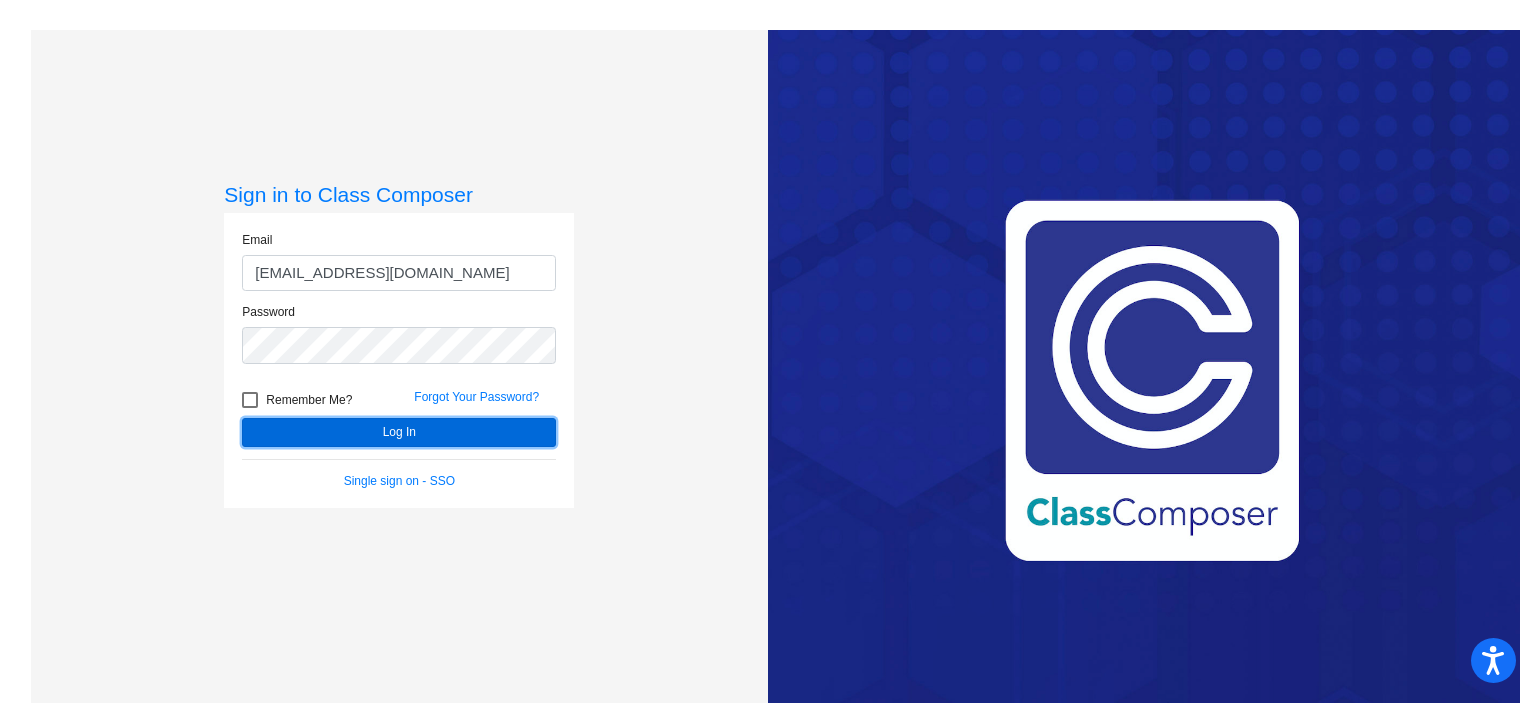 click on "Log In" 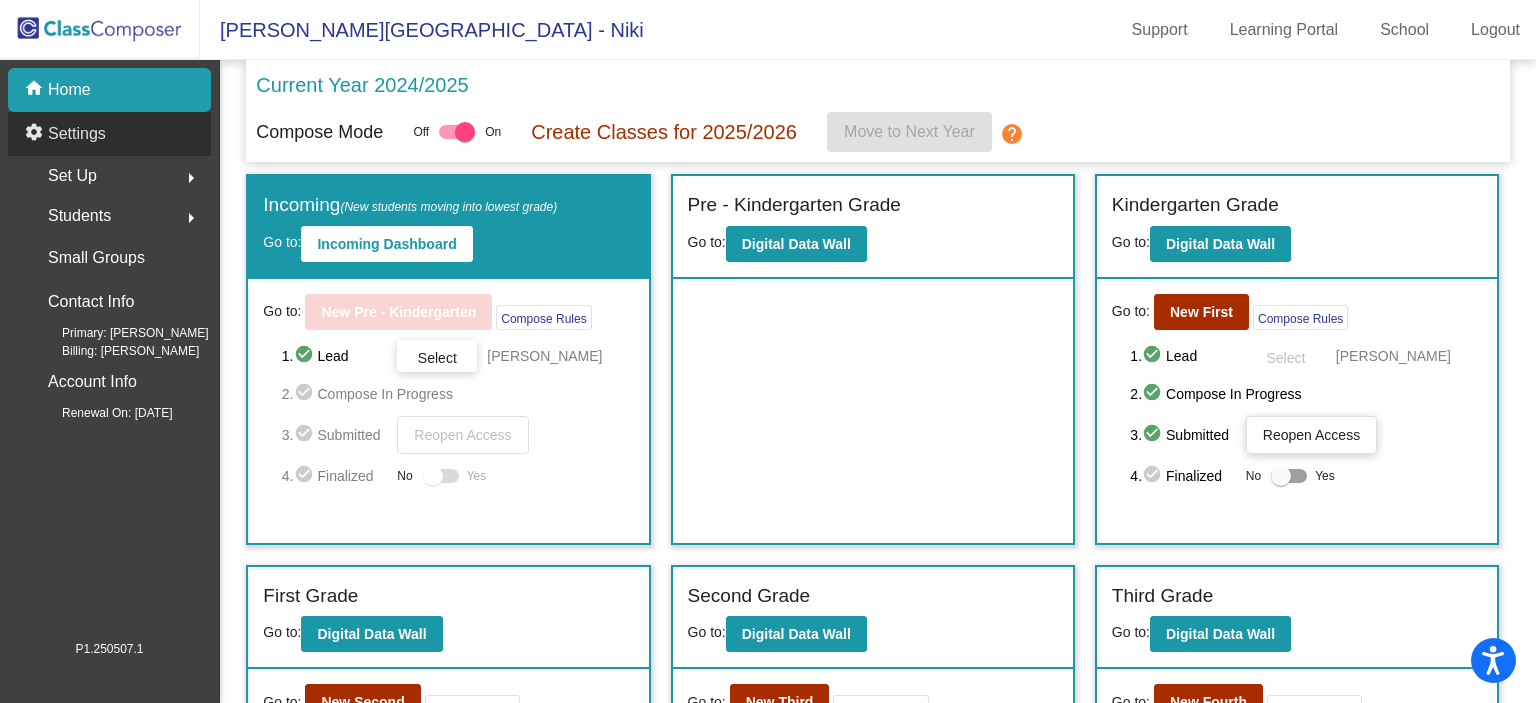 click on "Settings" 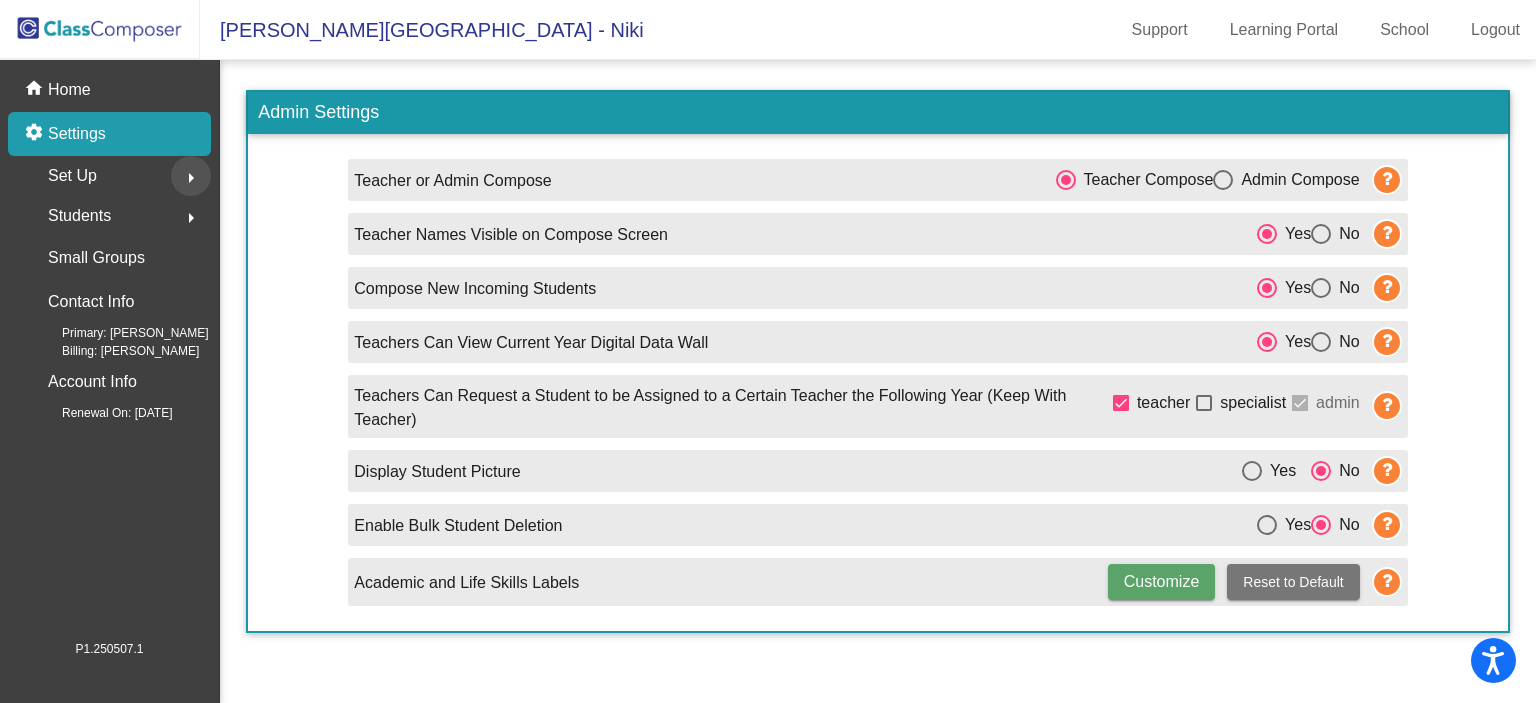 click on "arrow_right" 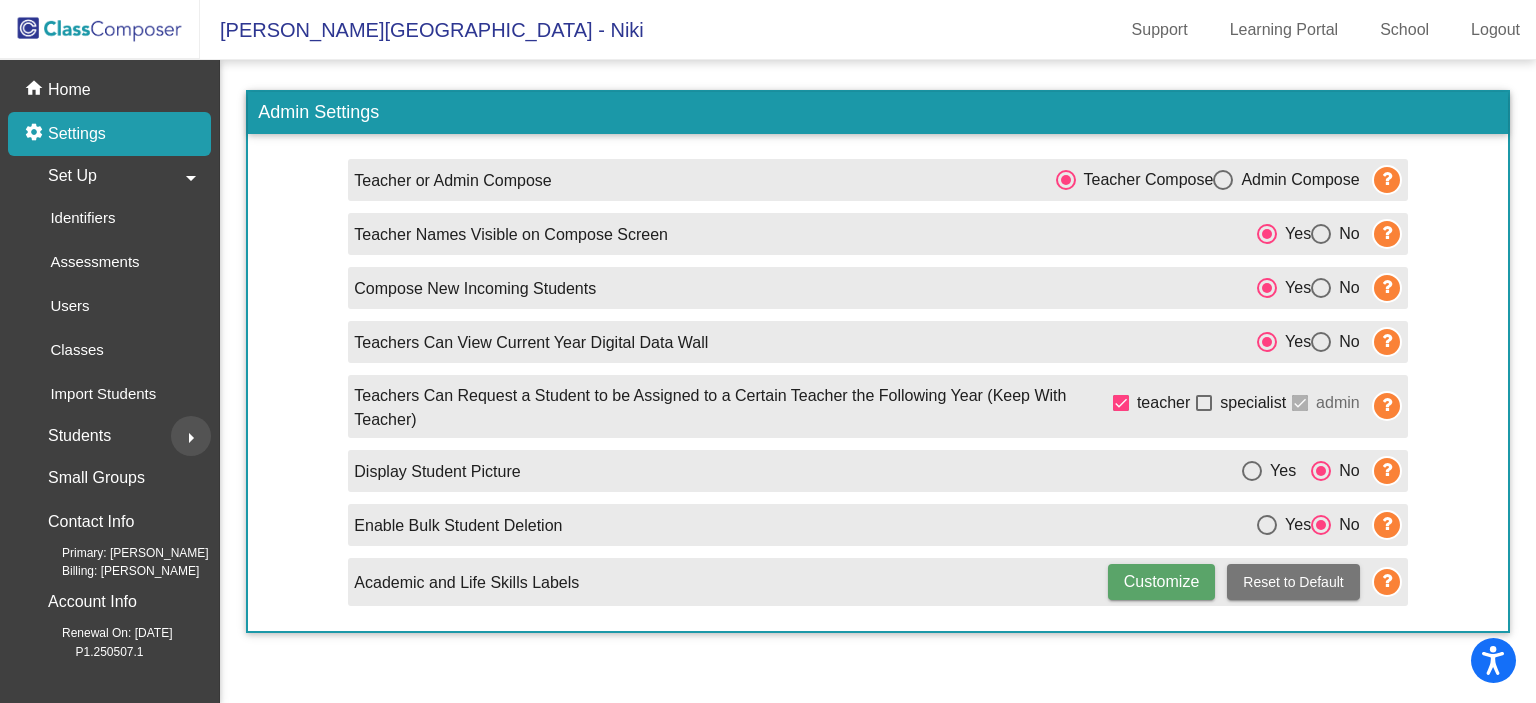 click on "arrow_right" 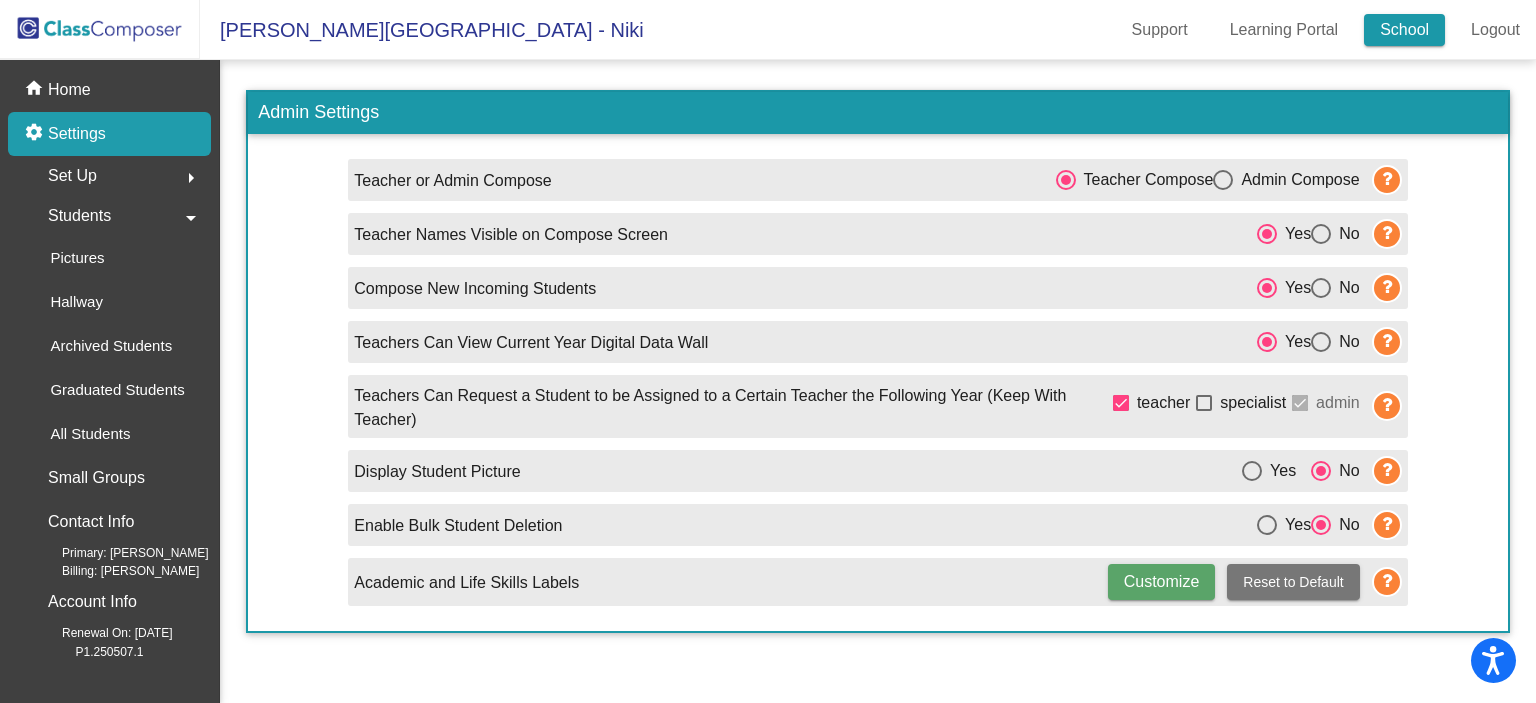 click on "School" 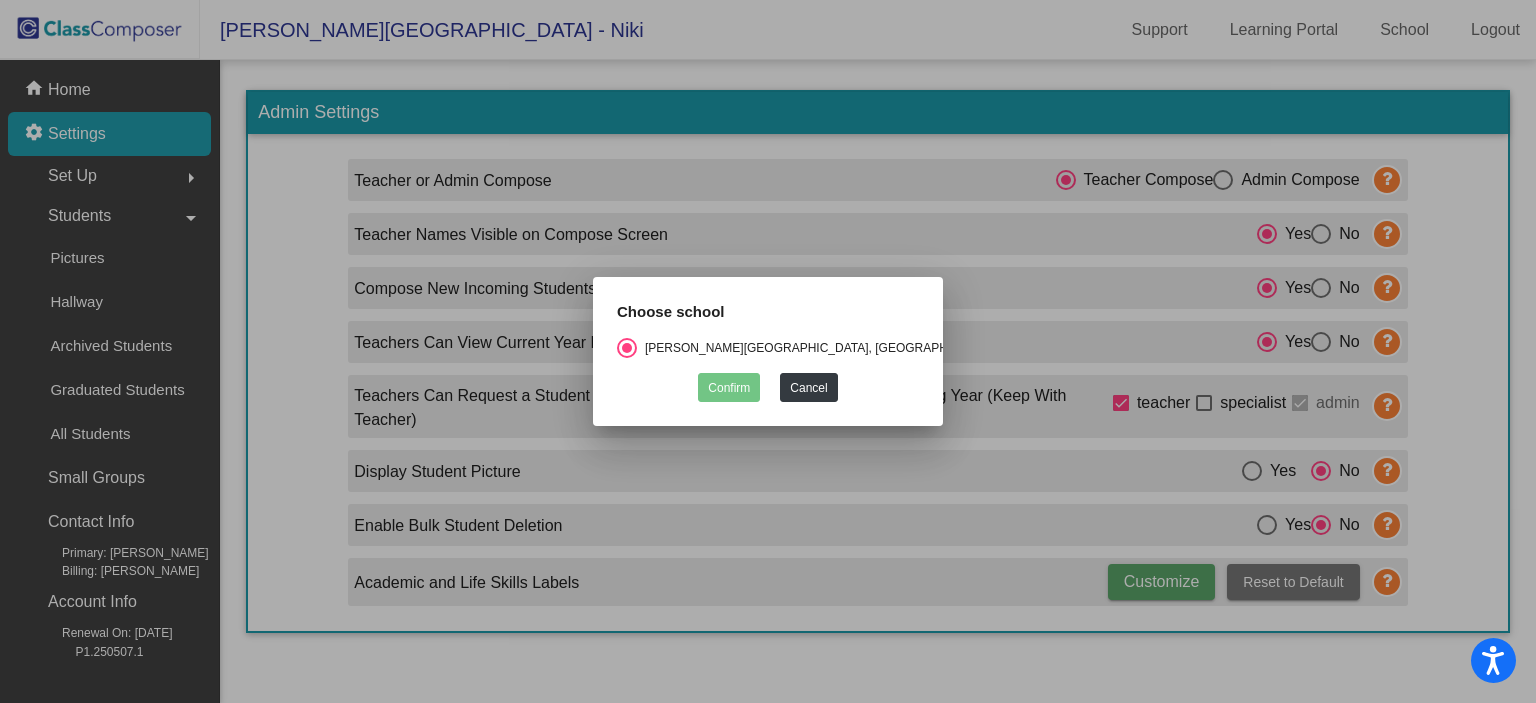 click at bounding box center [768, 351] 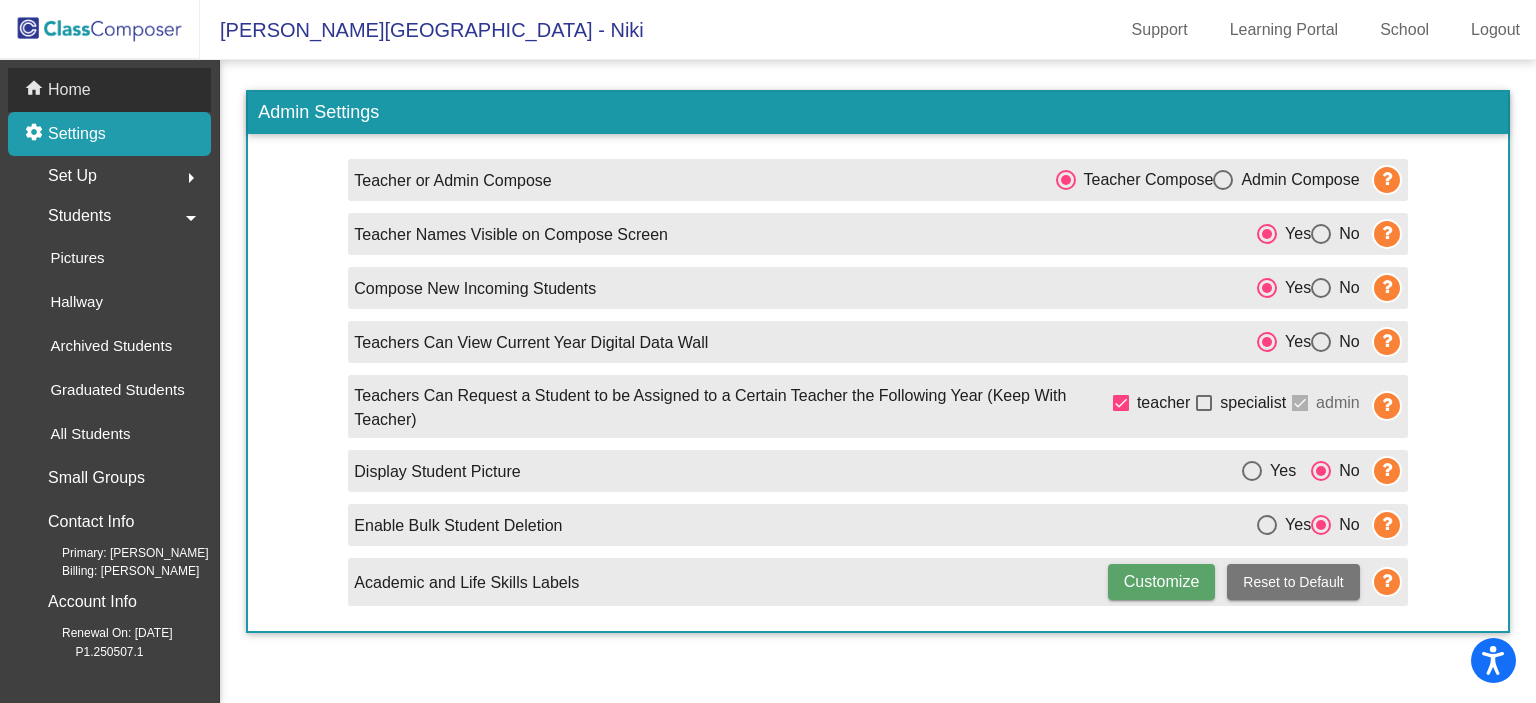 click on "Home" 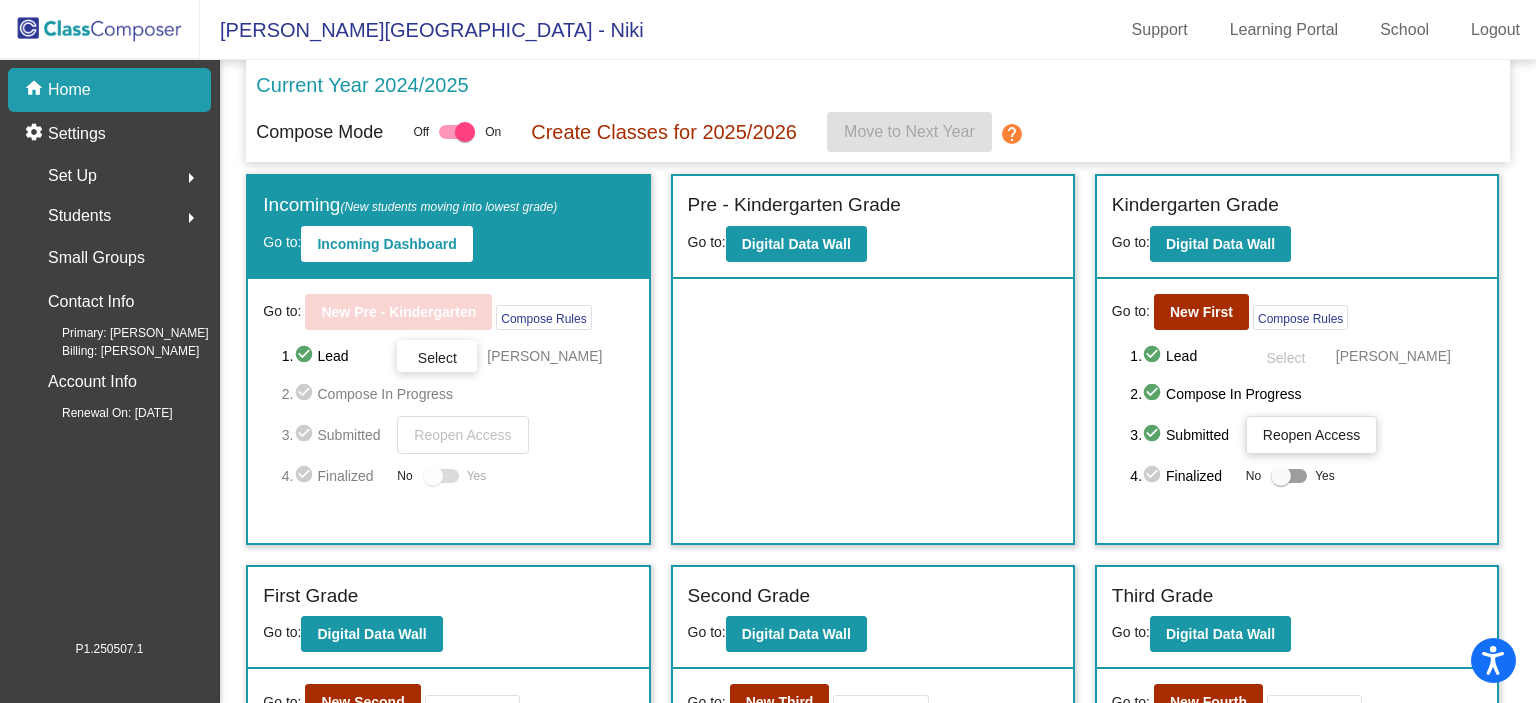 click at bounding box center [457, 132] 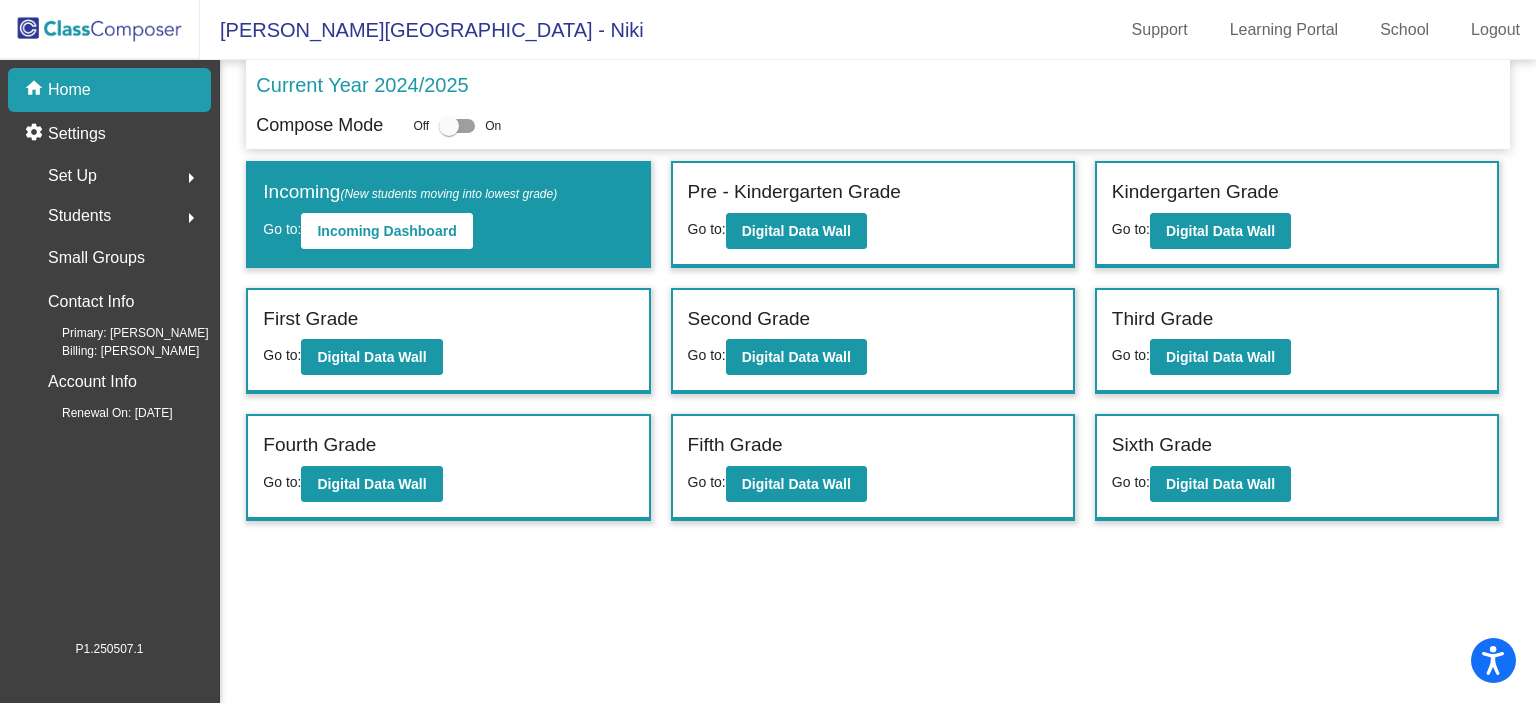 click on "Current Year 2024/2025" 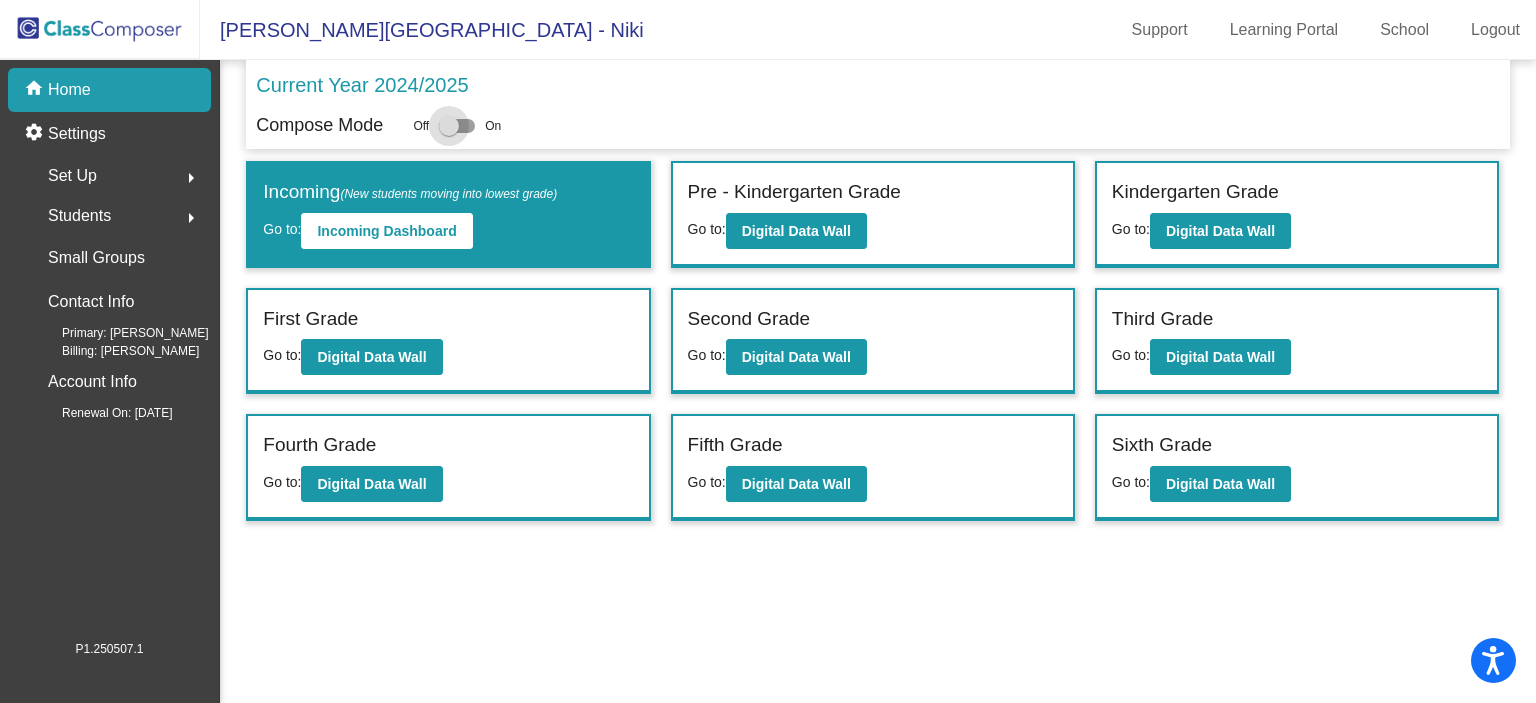click at bounding box center [457, 126] 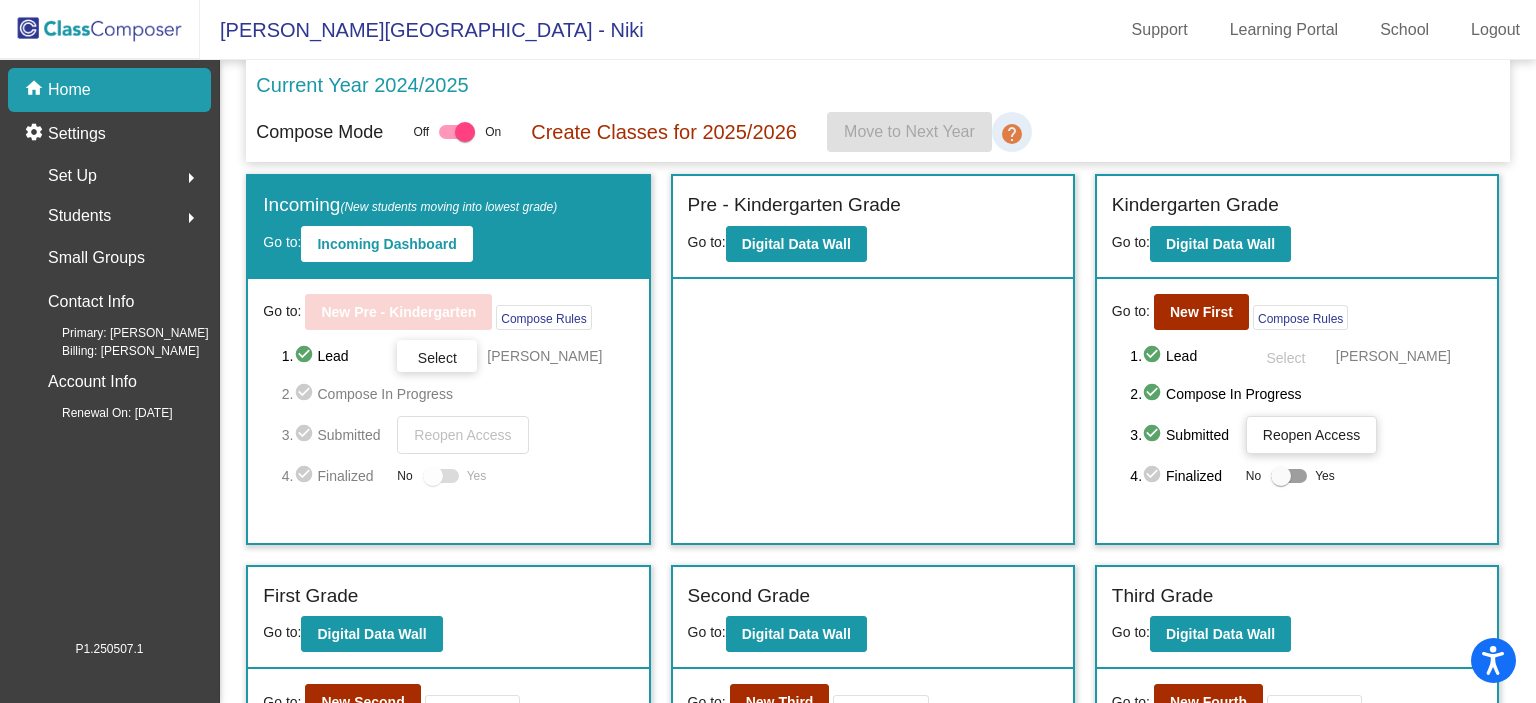 click on "help" 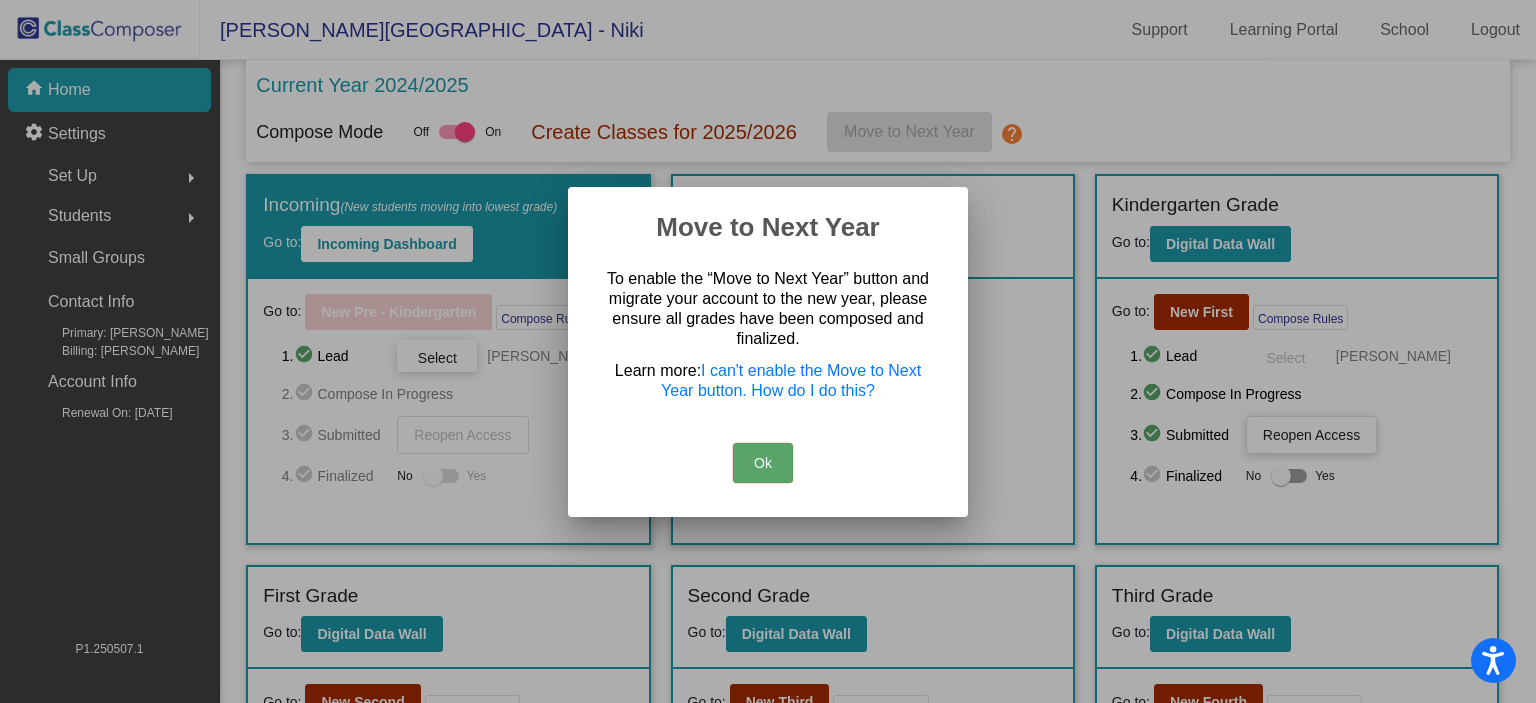 click on "Ok" at bounding box center [763, 463] 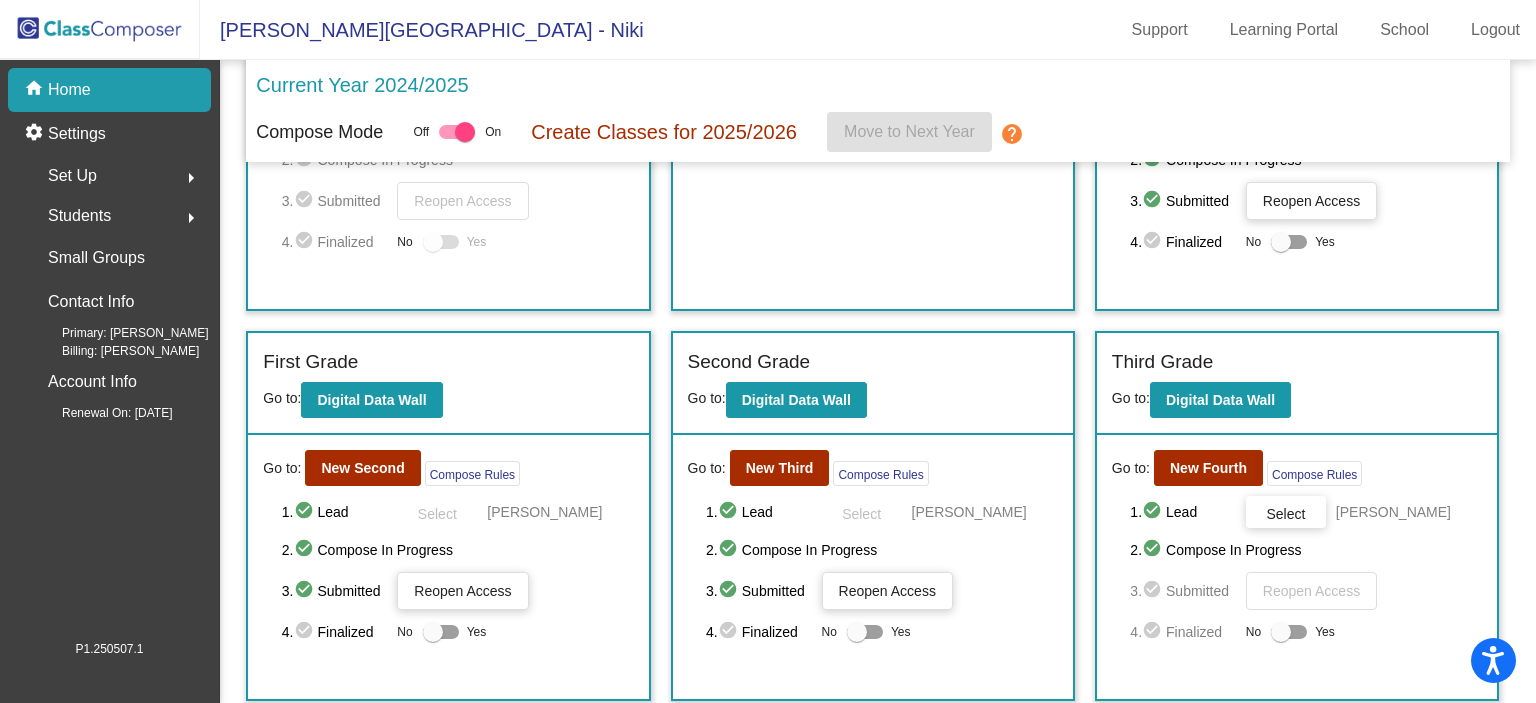 scroll, scrollTop: 237, scrollLeft: 0, axis: vertical 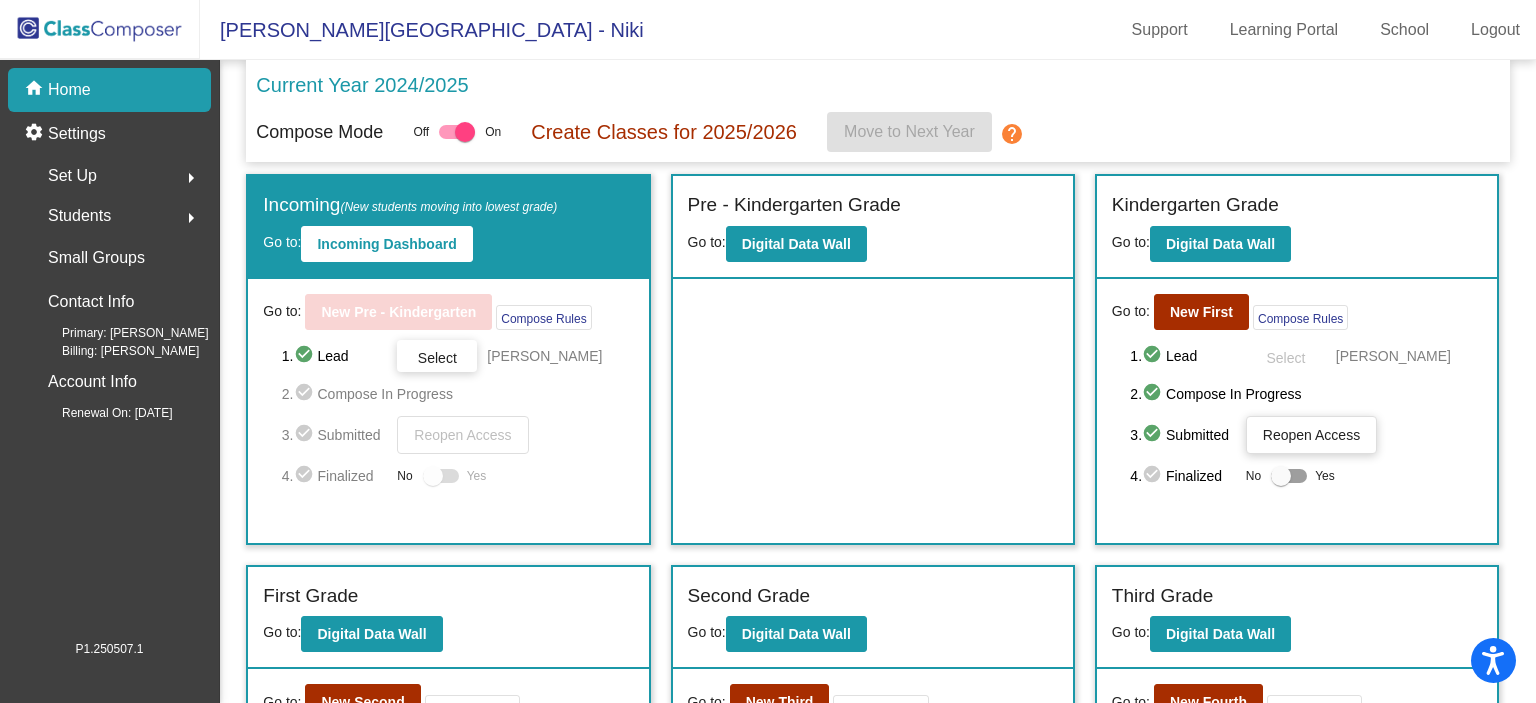 click on "Create Classes for 2025/2026" 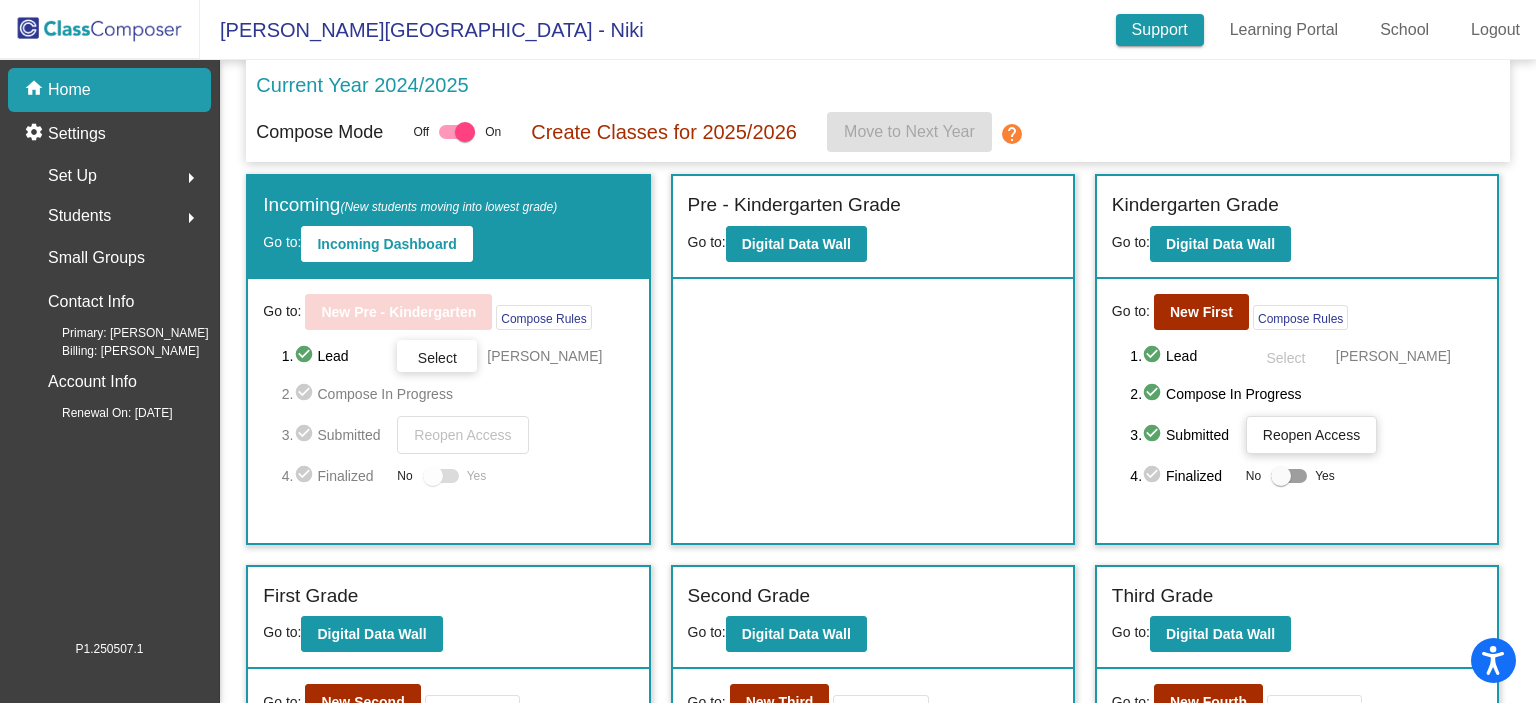 click on "Support" 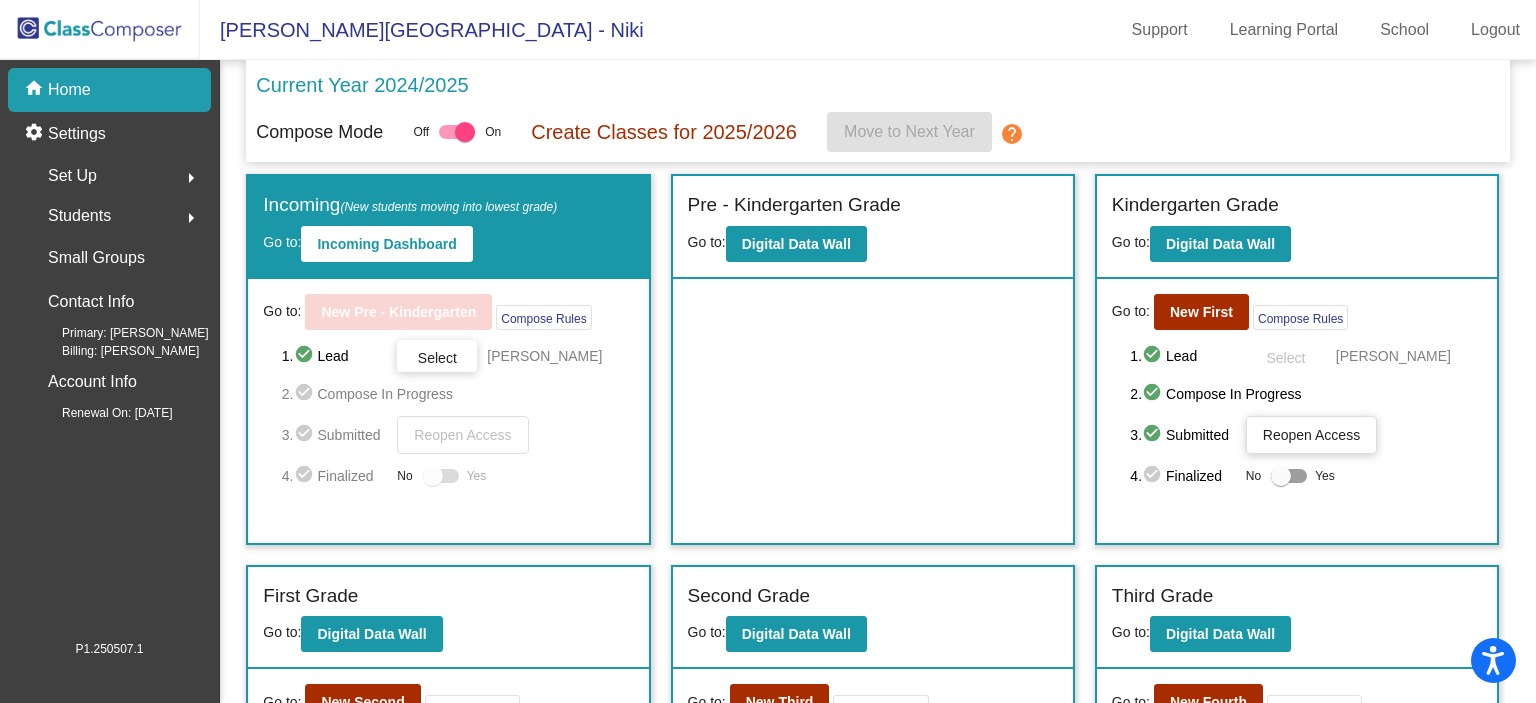 click on "Go to:  New Pre - Kindergarten  Compose Rules     1.  check_circle  Lead   Select  Kelly Barajas  2.  check_circle  Compose In Progress   3.  check_circle  Submitted   Reopen Access   4.  check_circle  Finalized  No   Yes" 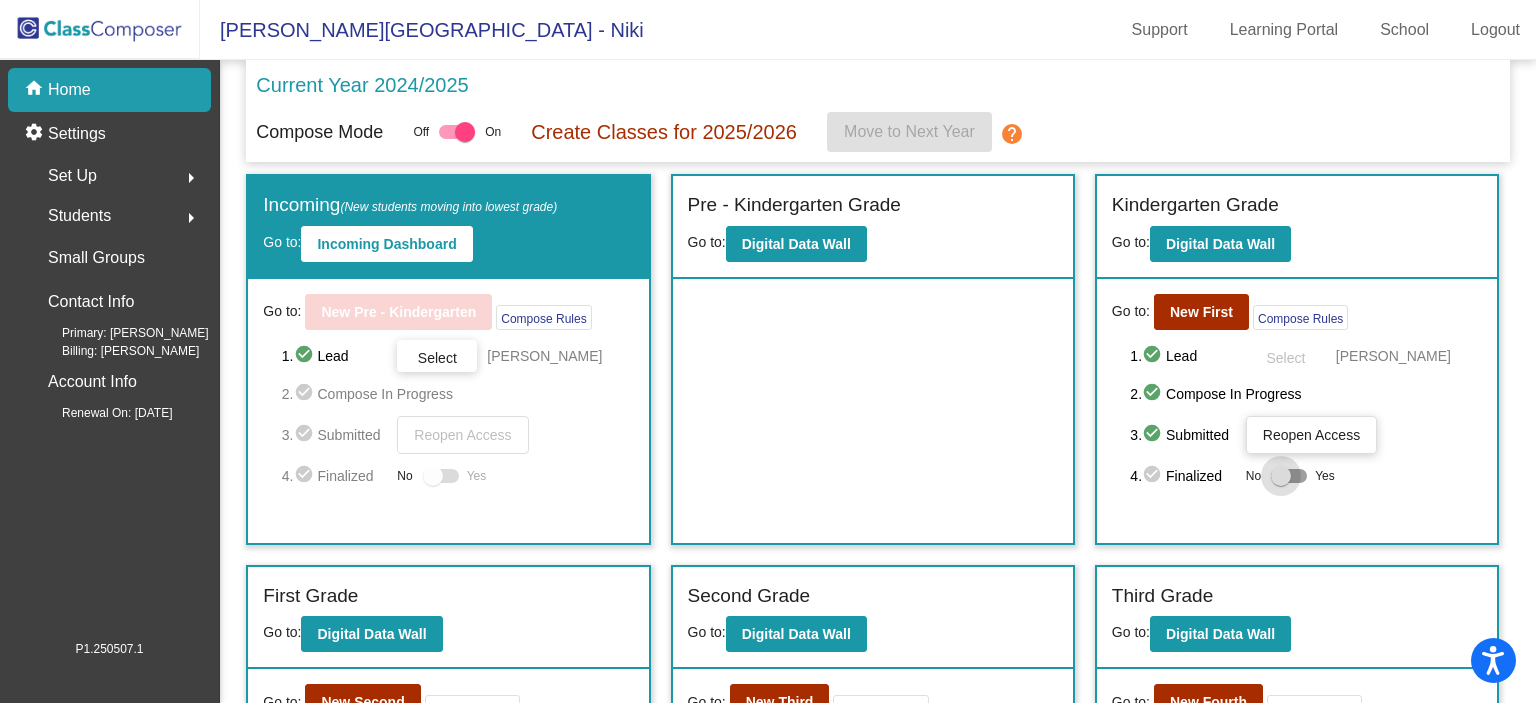 click at bounding box center [1289, 476] 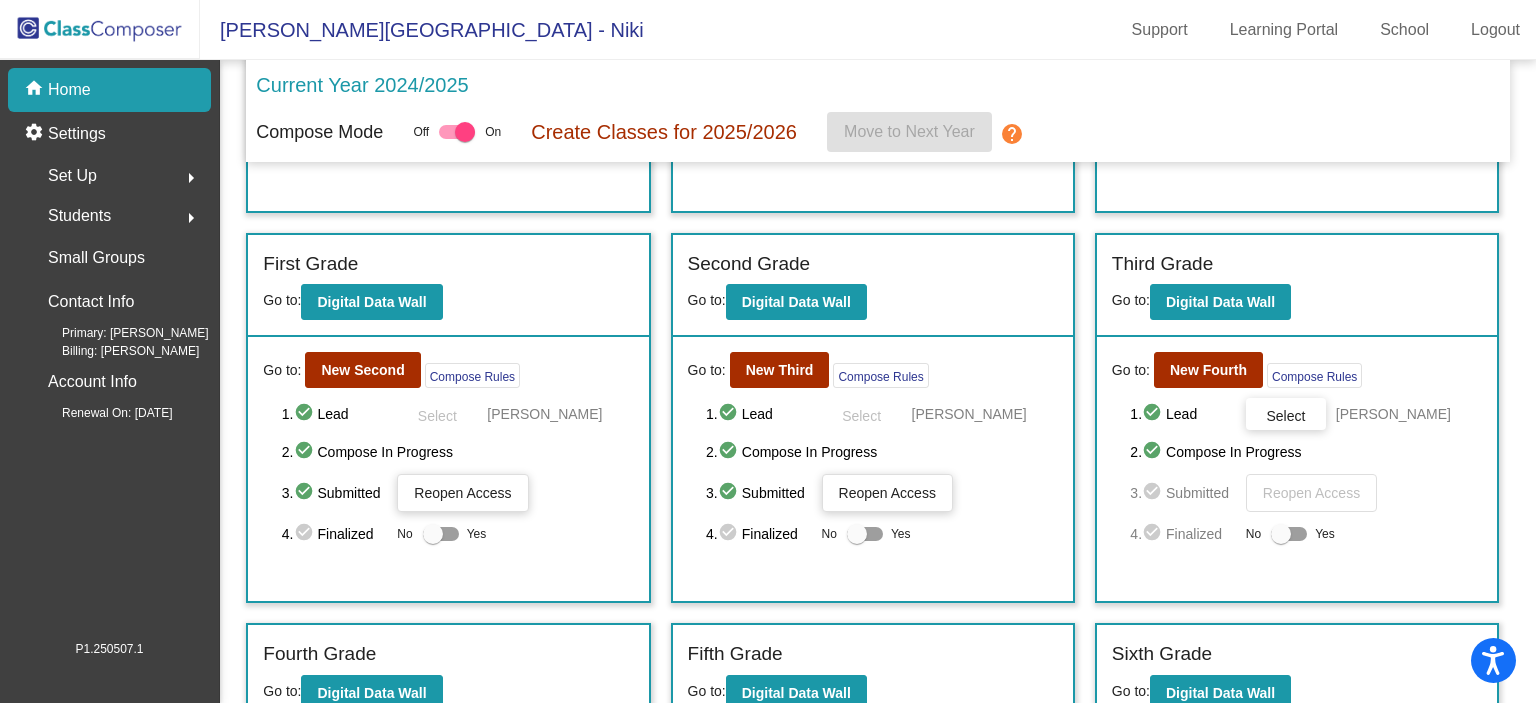 scroll, scrollTop: 376, scrollLeft: 0, axis: vertical 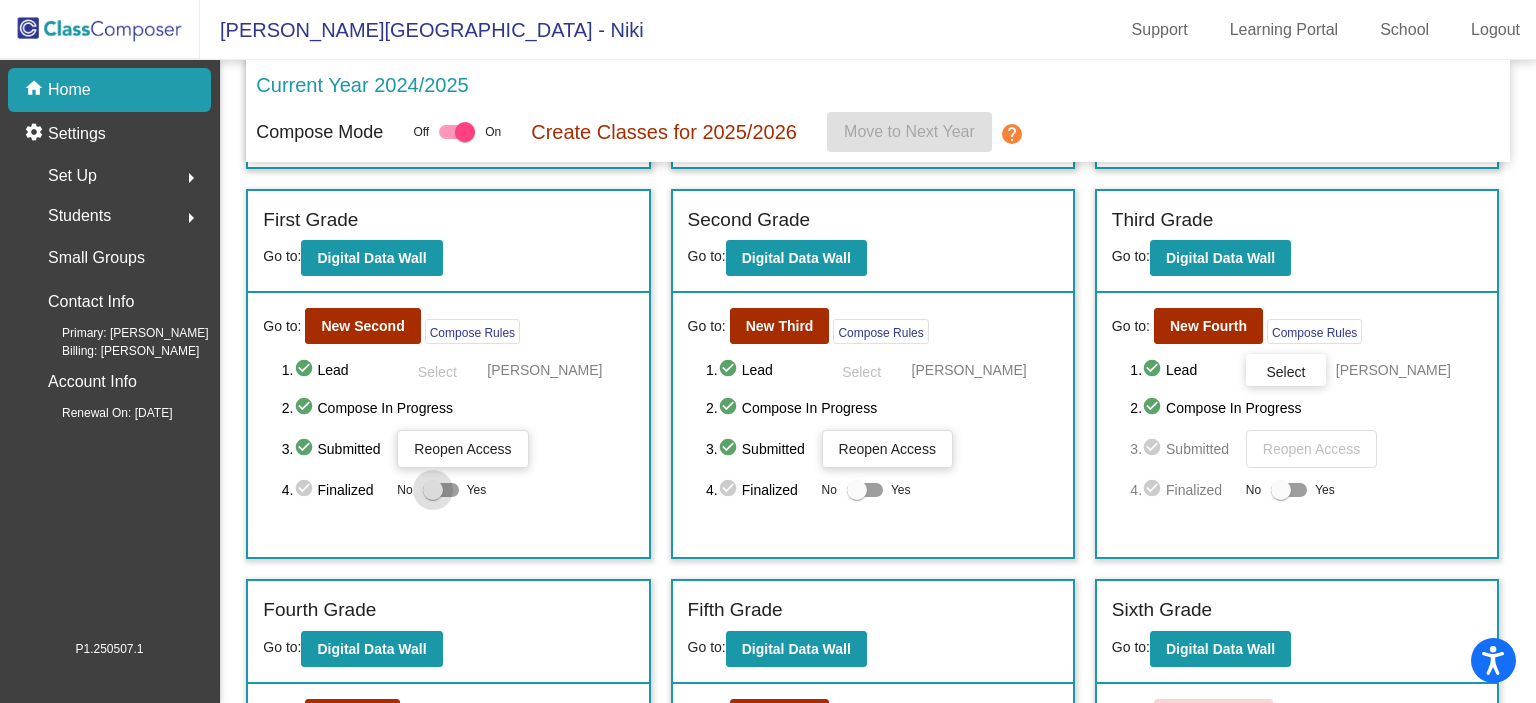 click at bounding box center (441, 490) 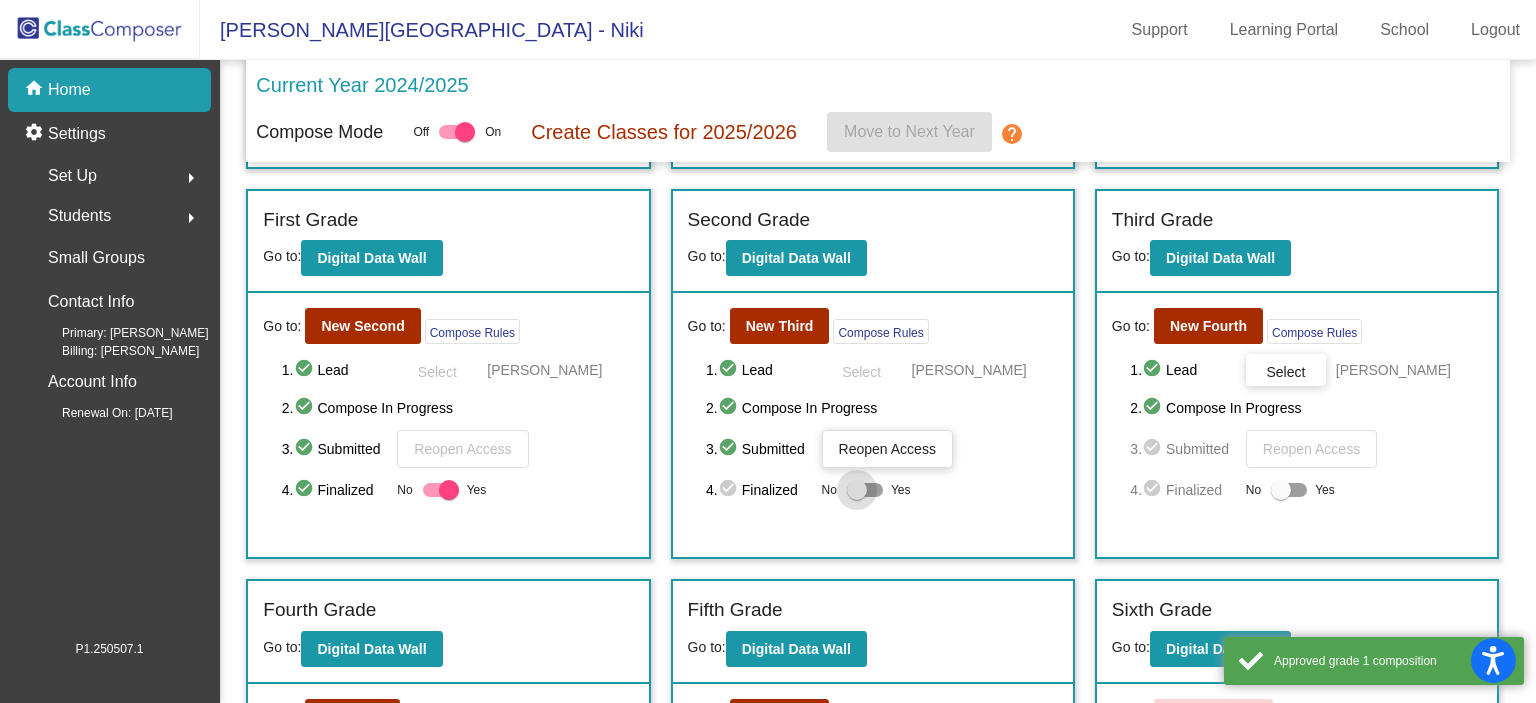 click at bounding box center (865, 490) 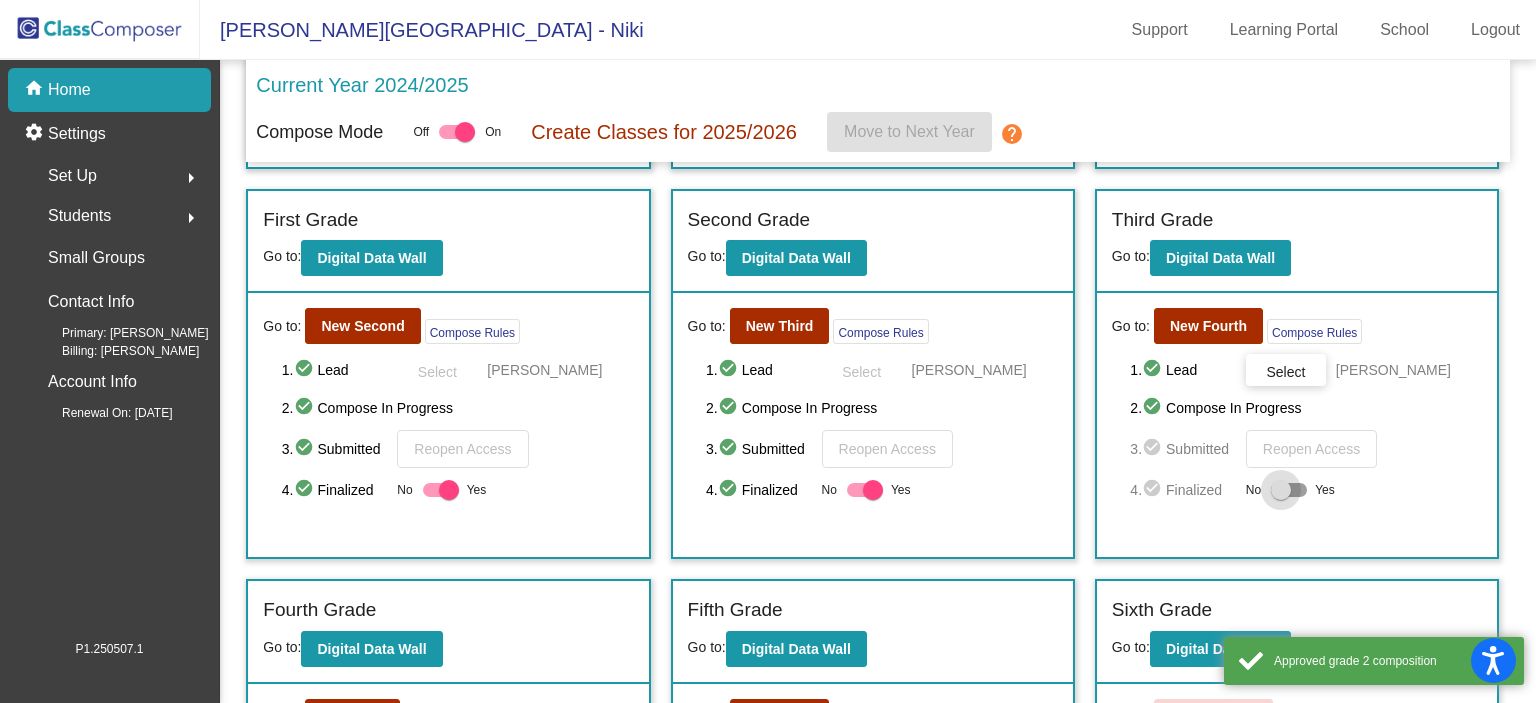 click at bounding box center (1289, 490) 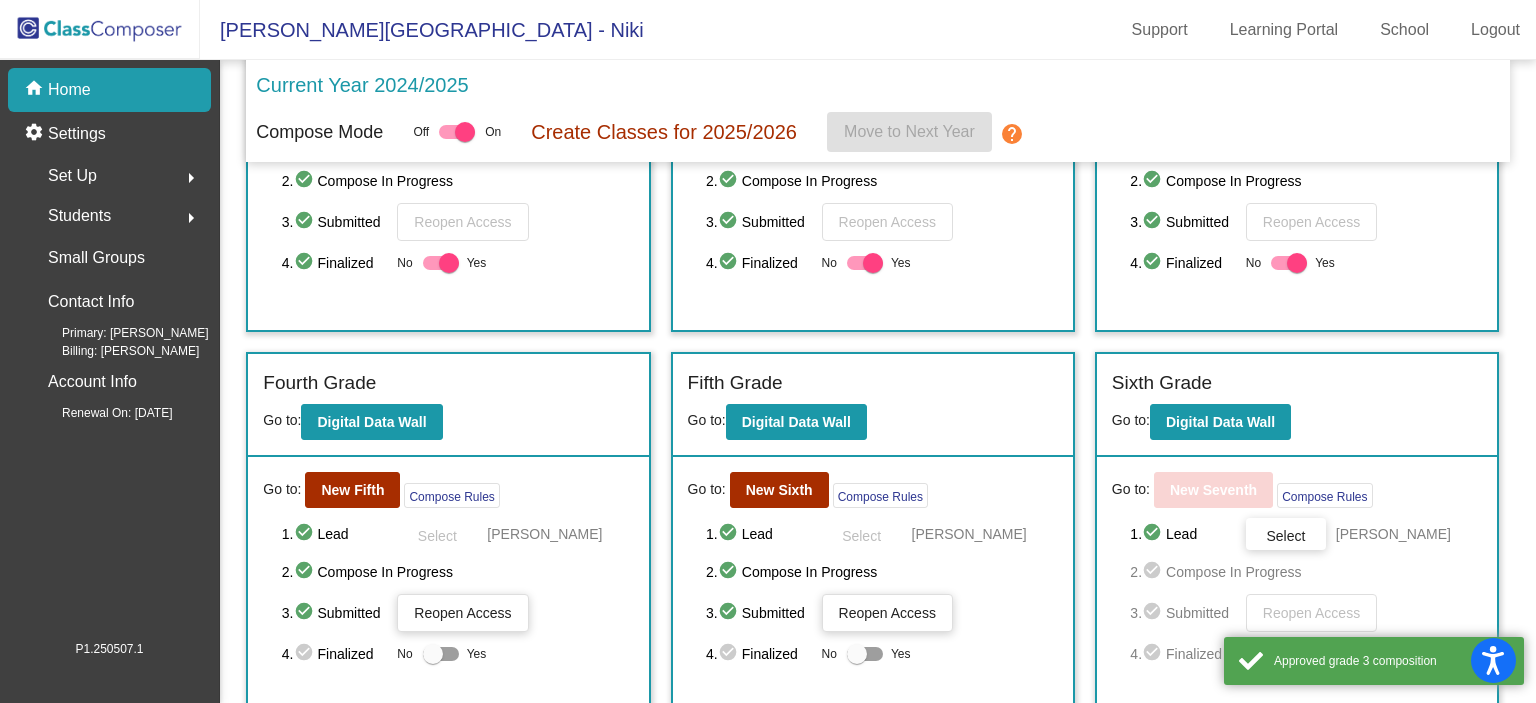 scroll, scrollTop: 615, scrollLeft: 0, axis: vertical 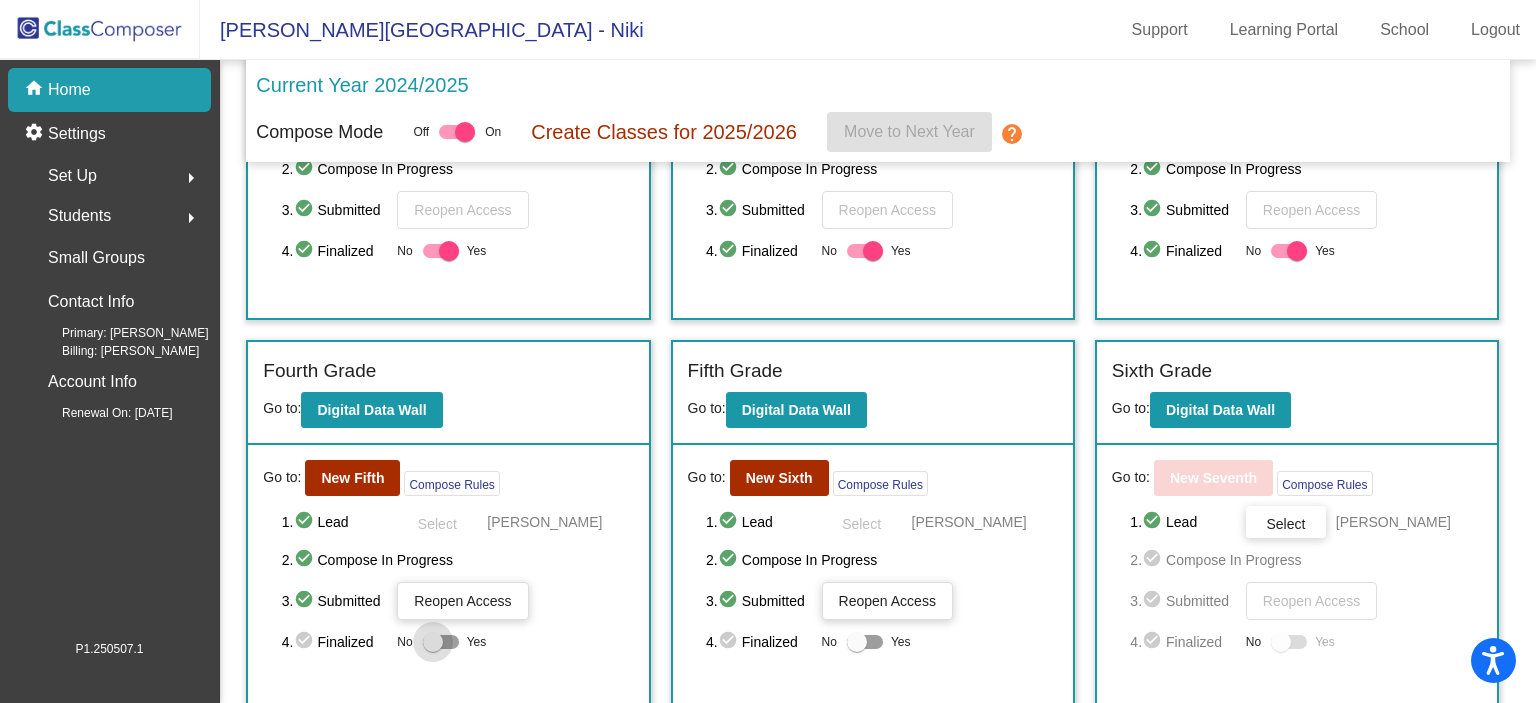 click at bounding box center (441, 642) 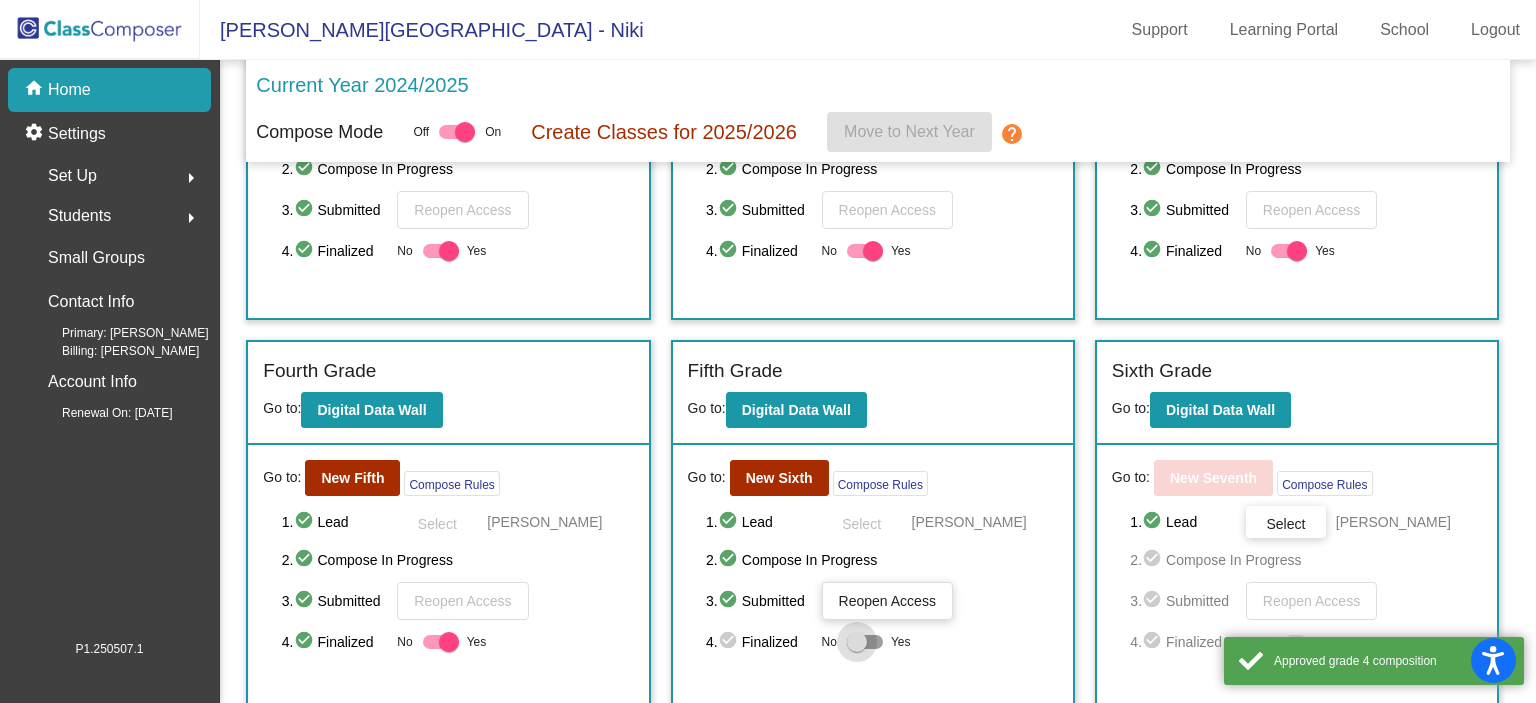 click at bounding box center (865, 642) 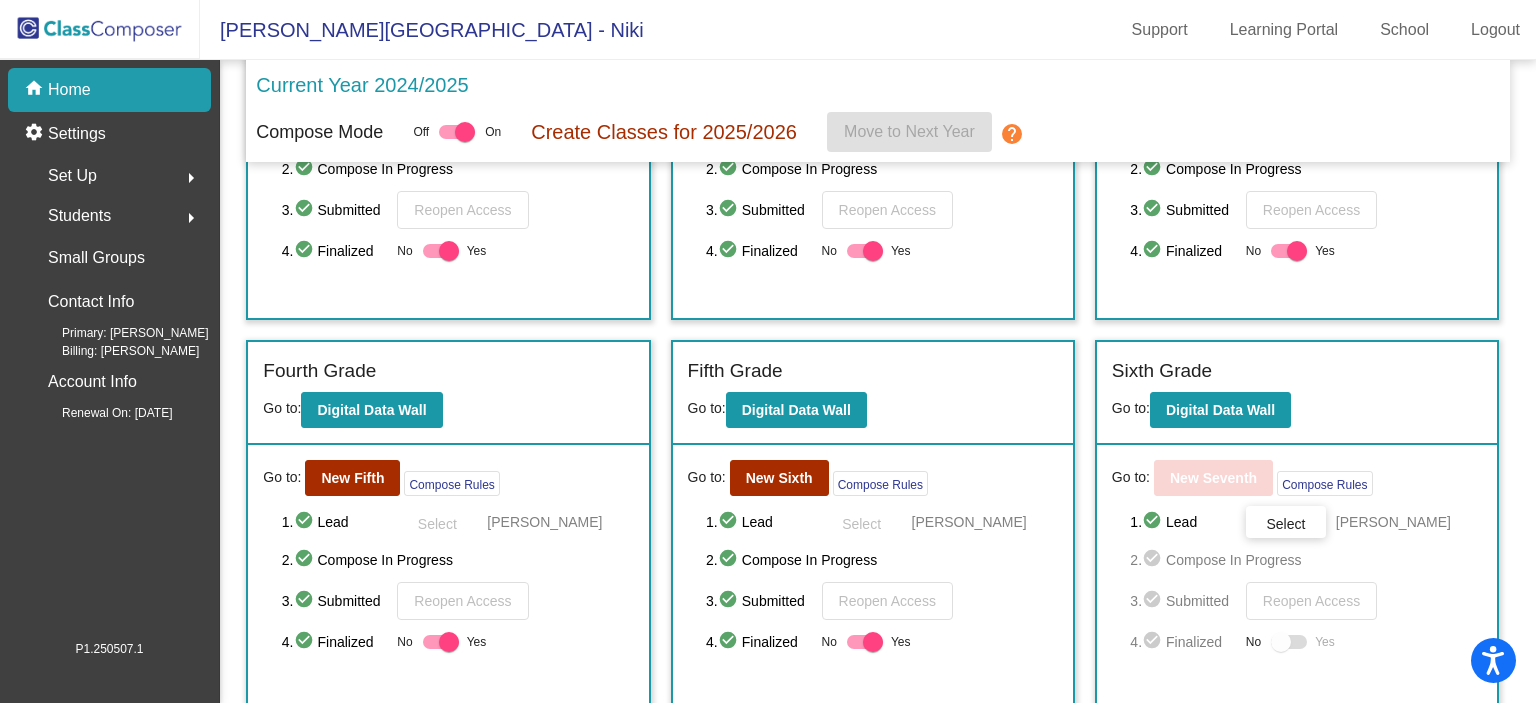 click at bounding box center (1289, 642) 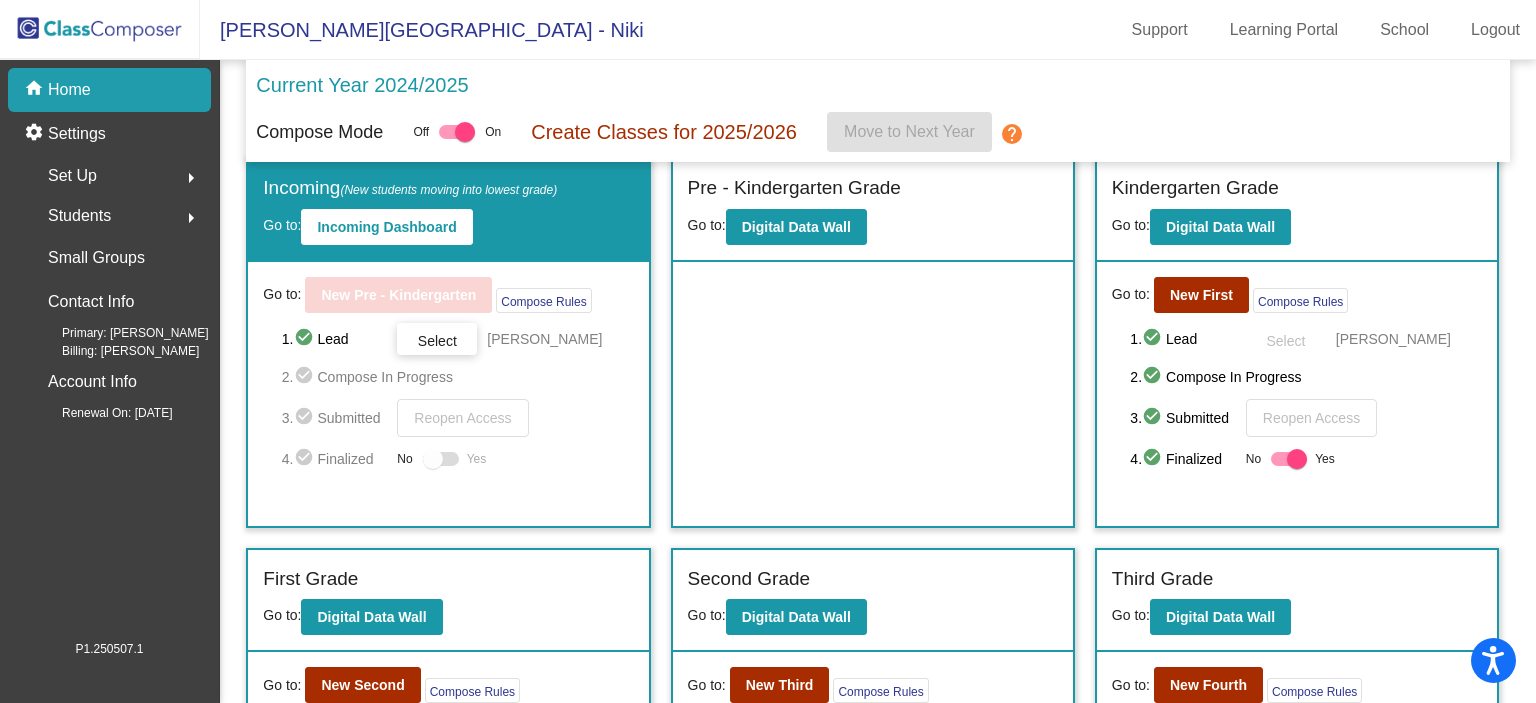 scroll, scrollTop: 0, scrollLeft: 0, axis: both 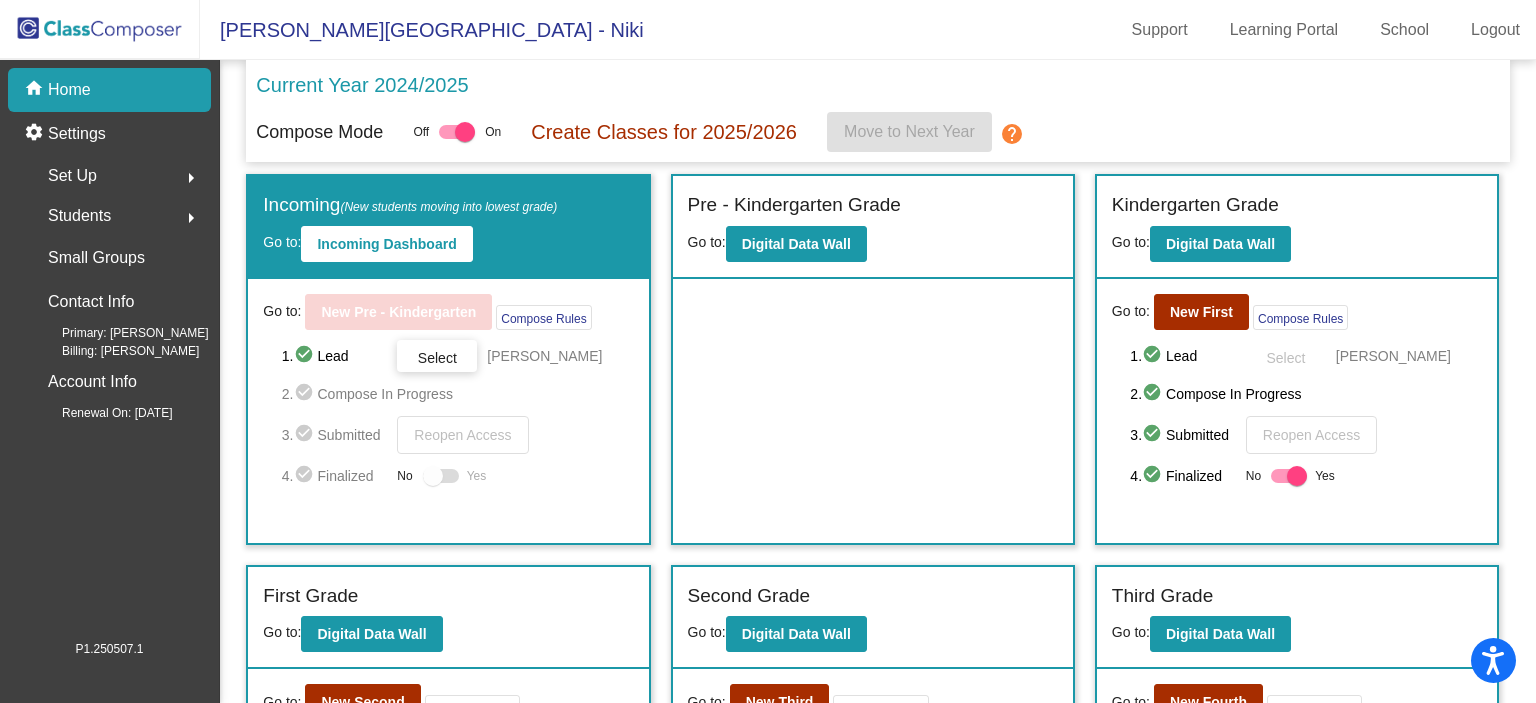click on "Create Classes for 2025/2026" 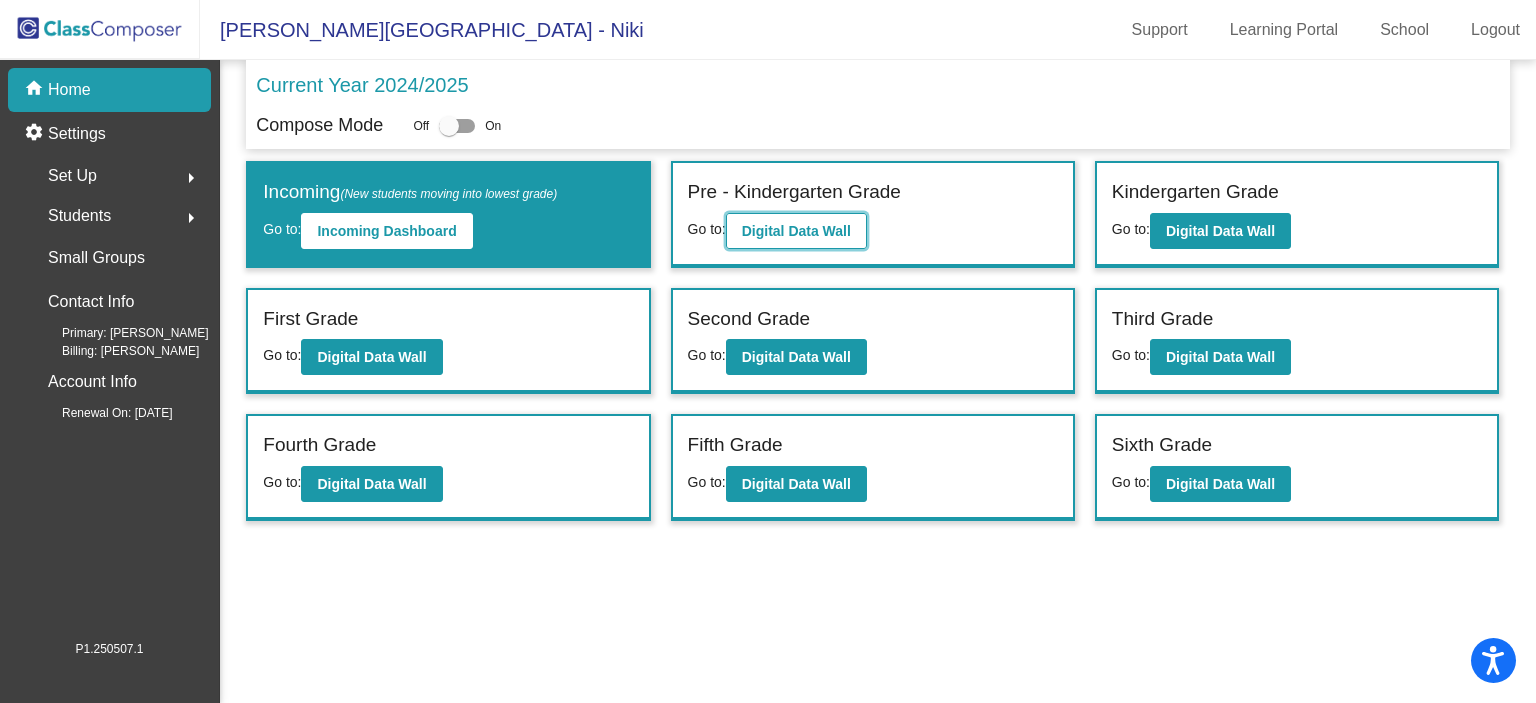 click on "Digital Data Wall" 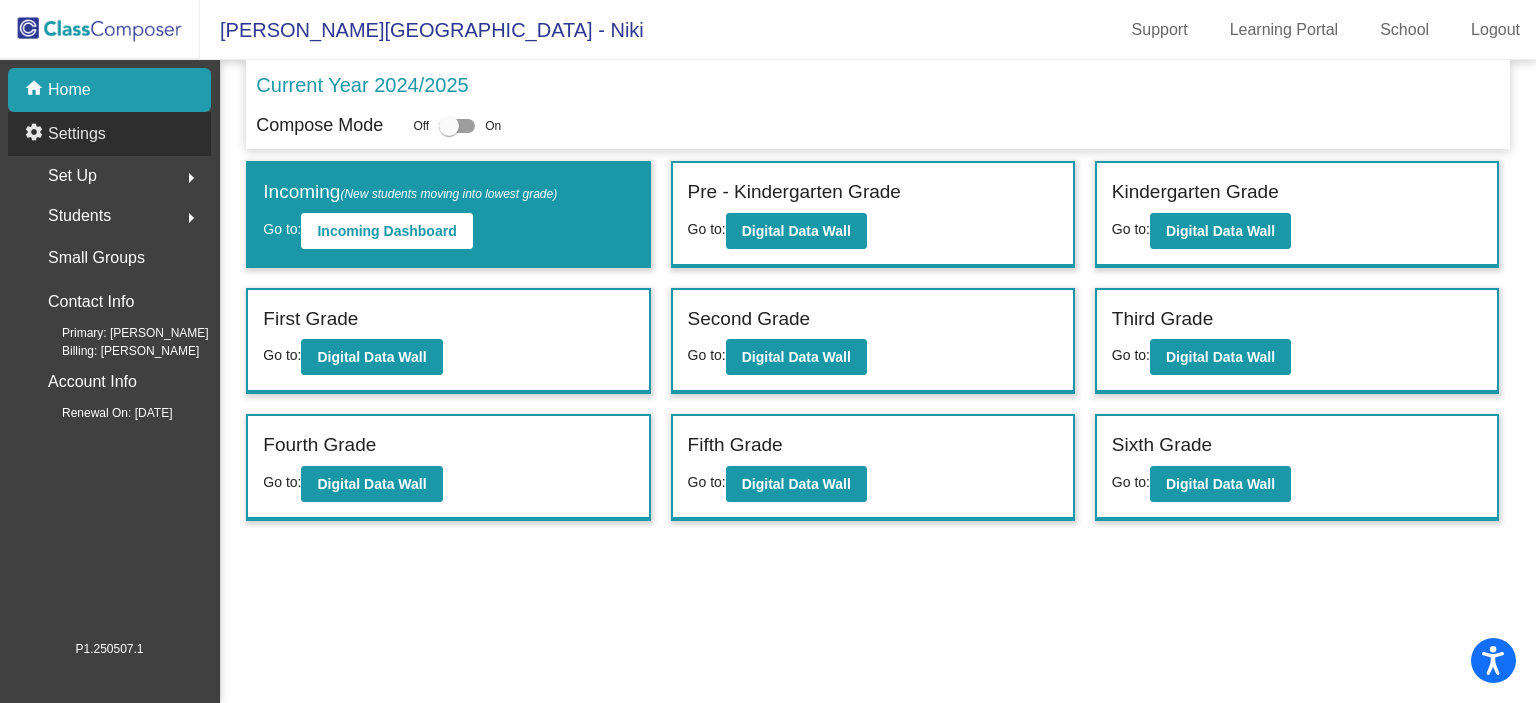 click on "settings Settings" 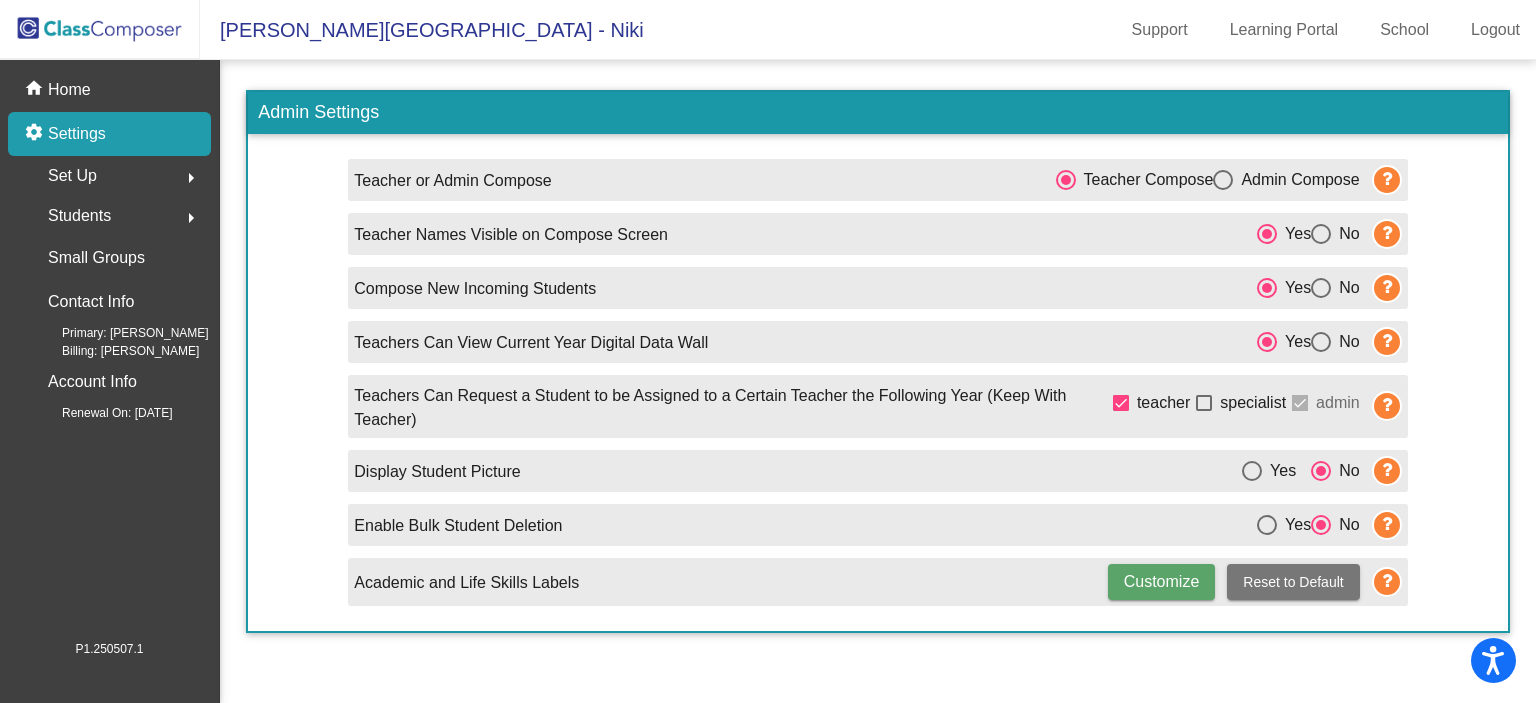 click on "Set Up  arrow_right" 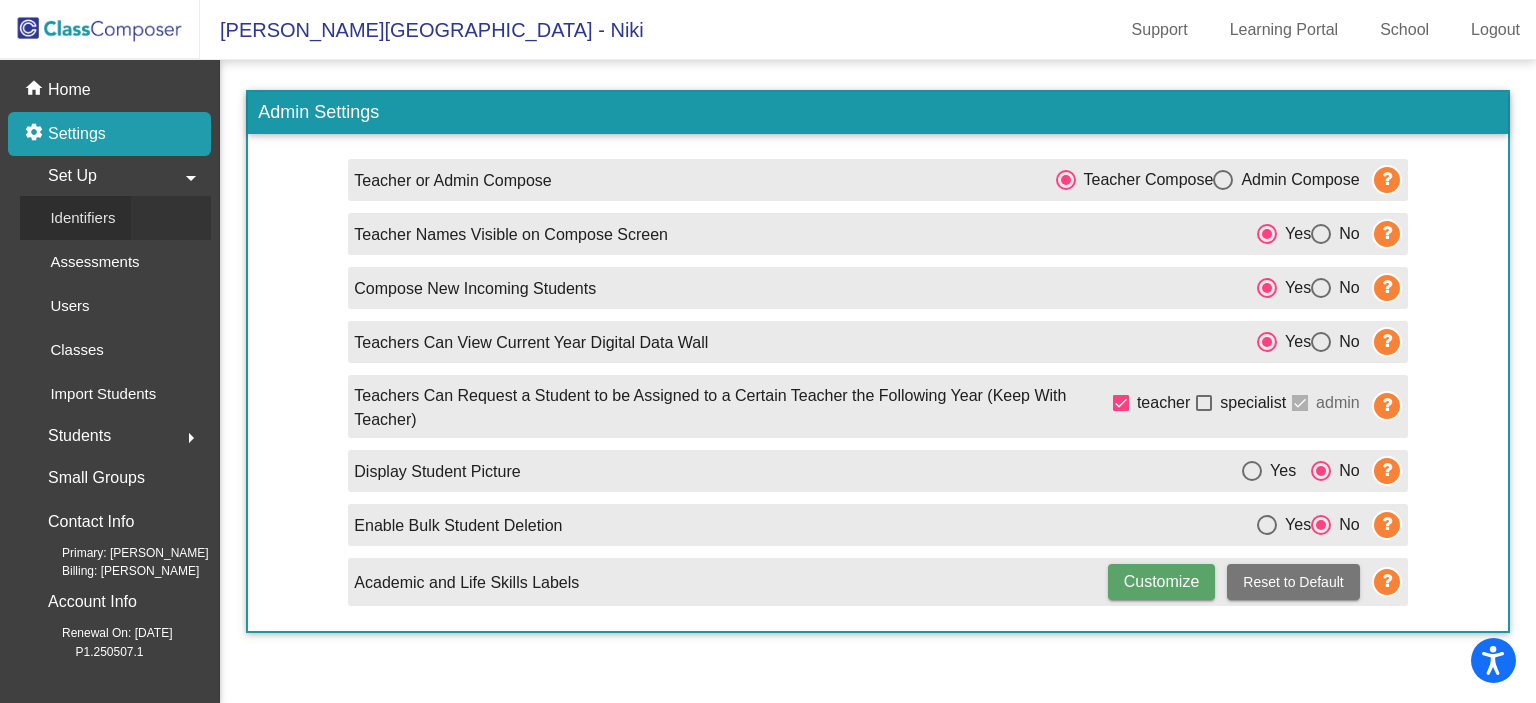 click on "Identifiers" 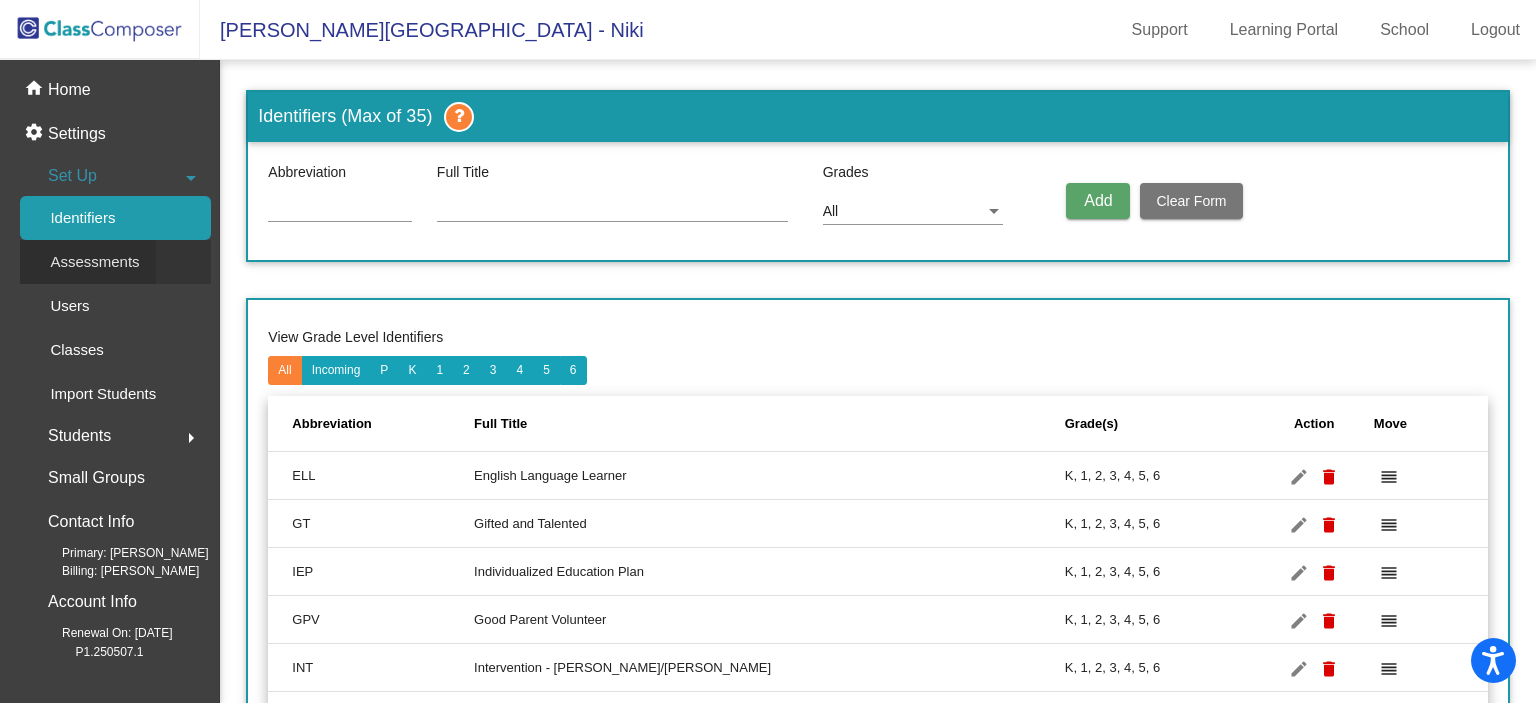 click on "Assessments" 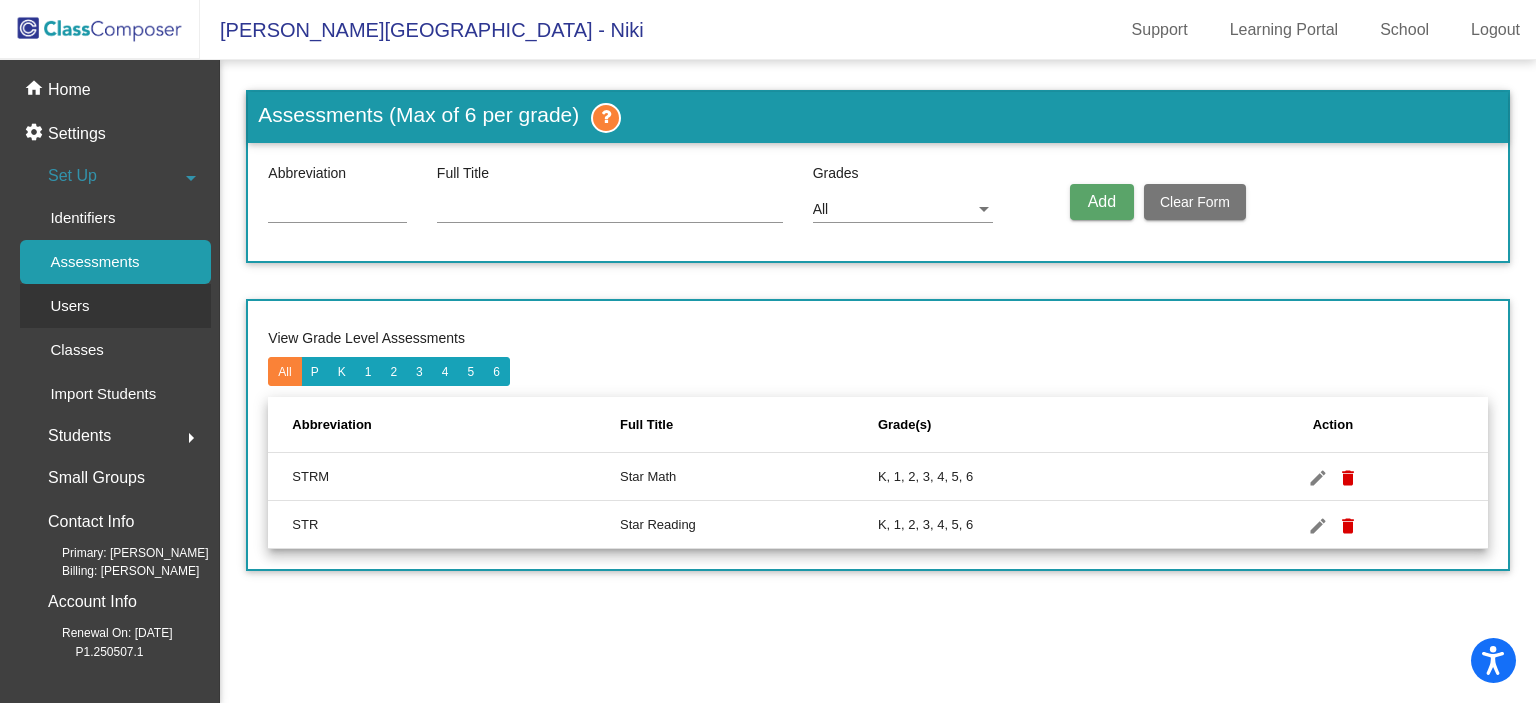click on "Users" 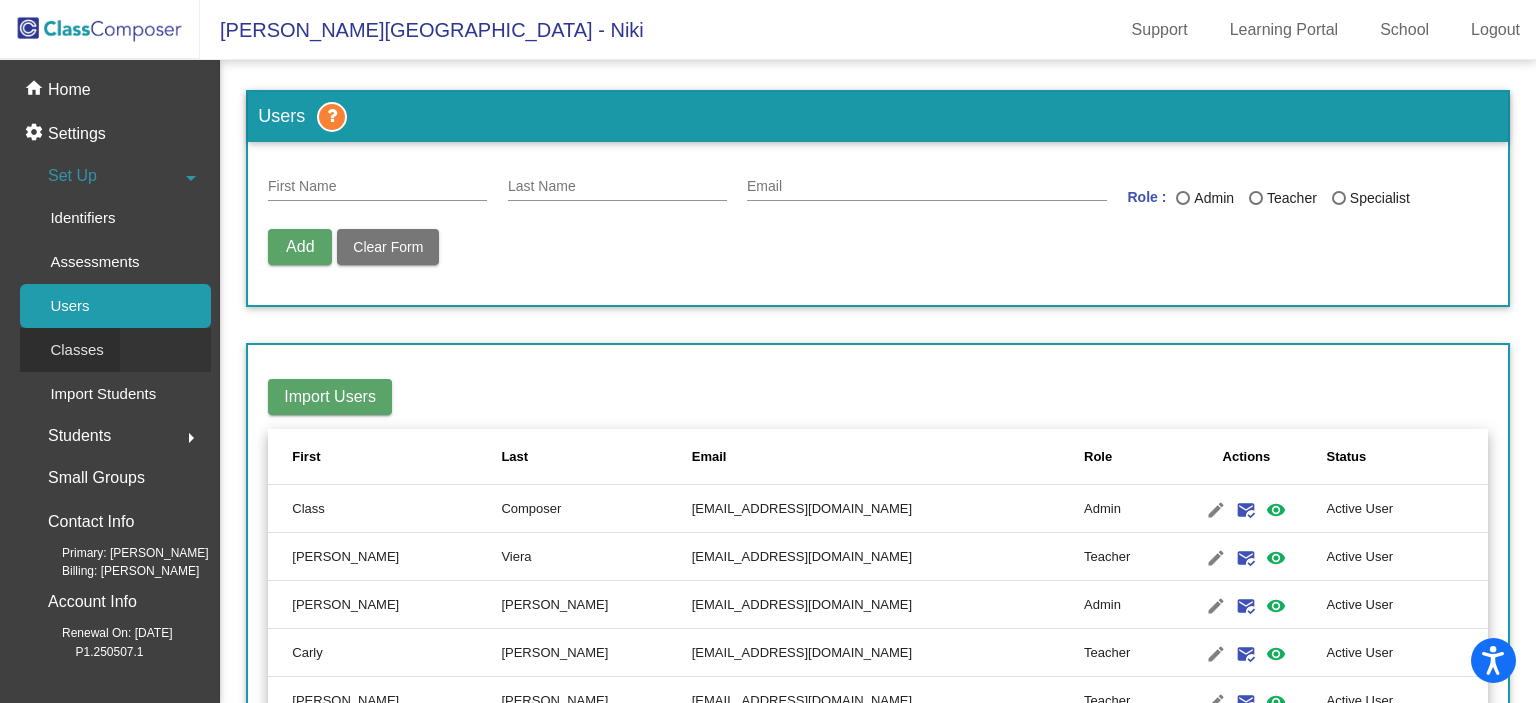 click on "Classes" 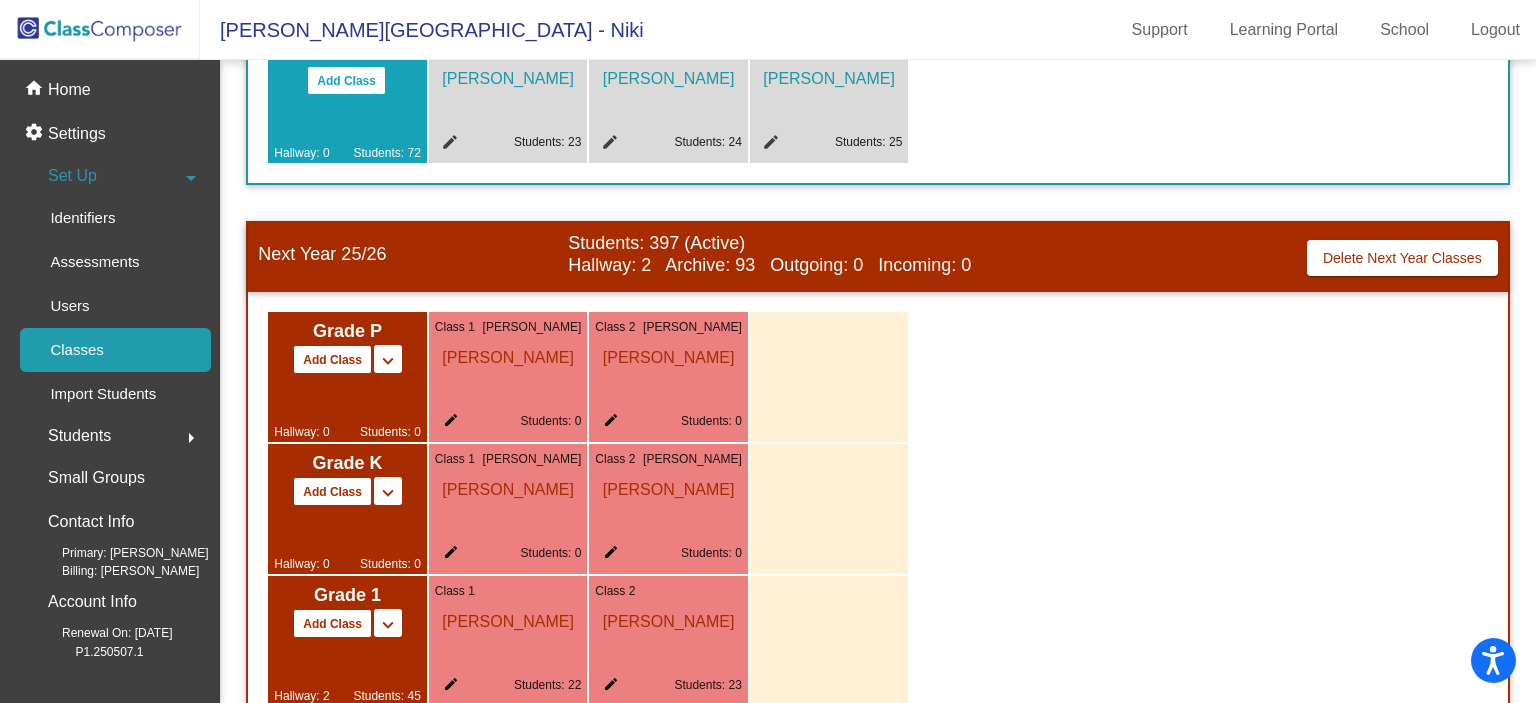 scroll, scrollTop: 1129, scrollLeft: 0, axis: vertical 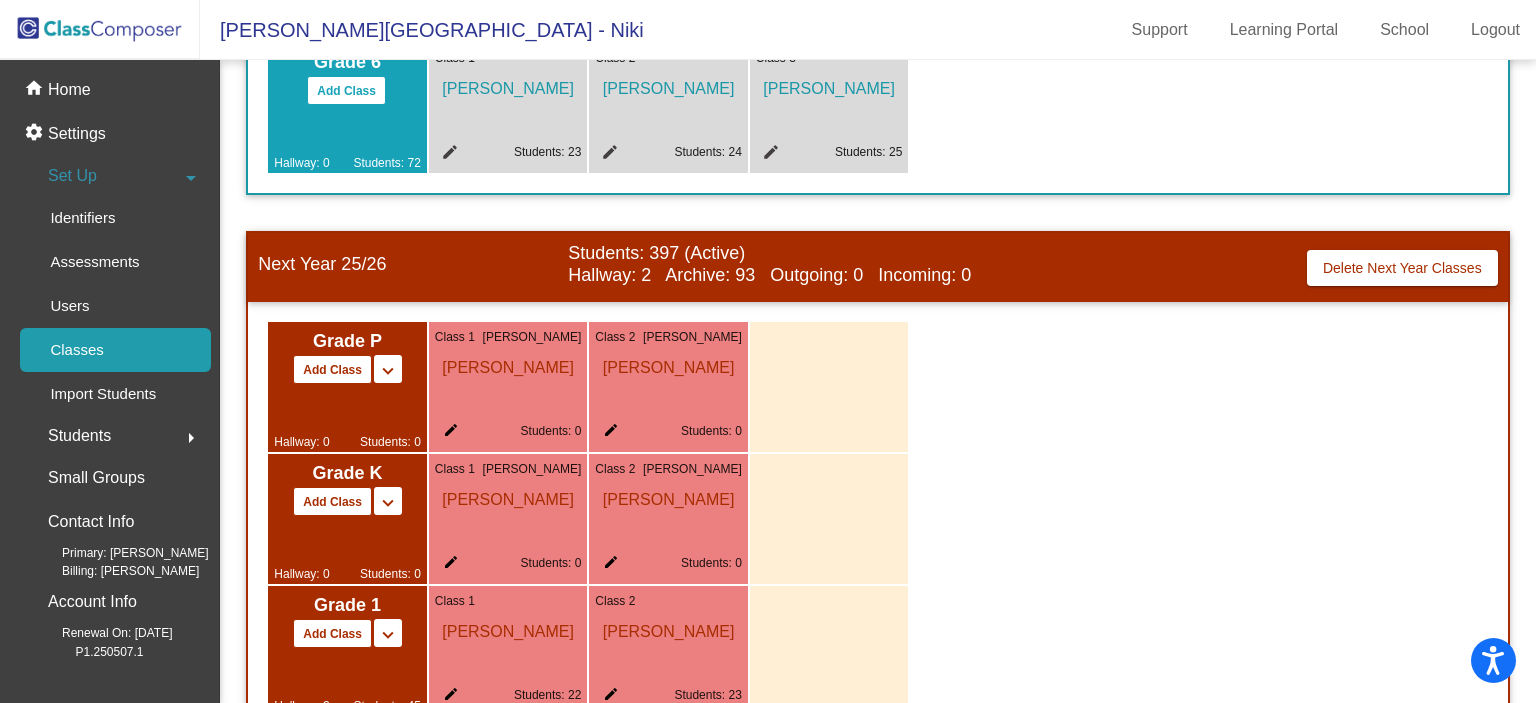 click on "Students: 397 (Active)" 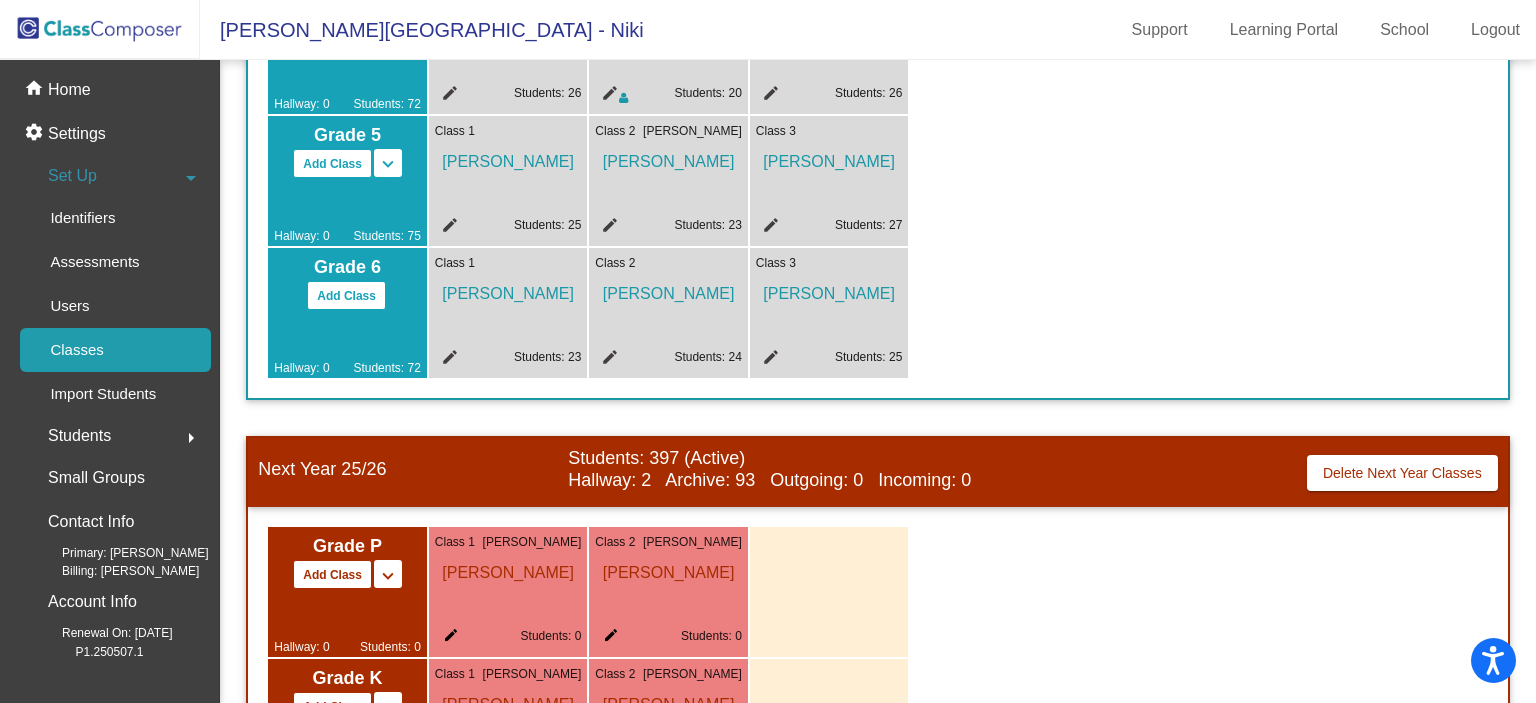 scroll, scrollTop: 917, scrollLeft: 0, axis: vertical 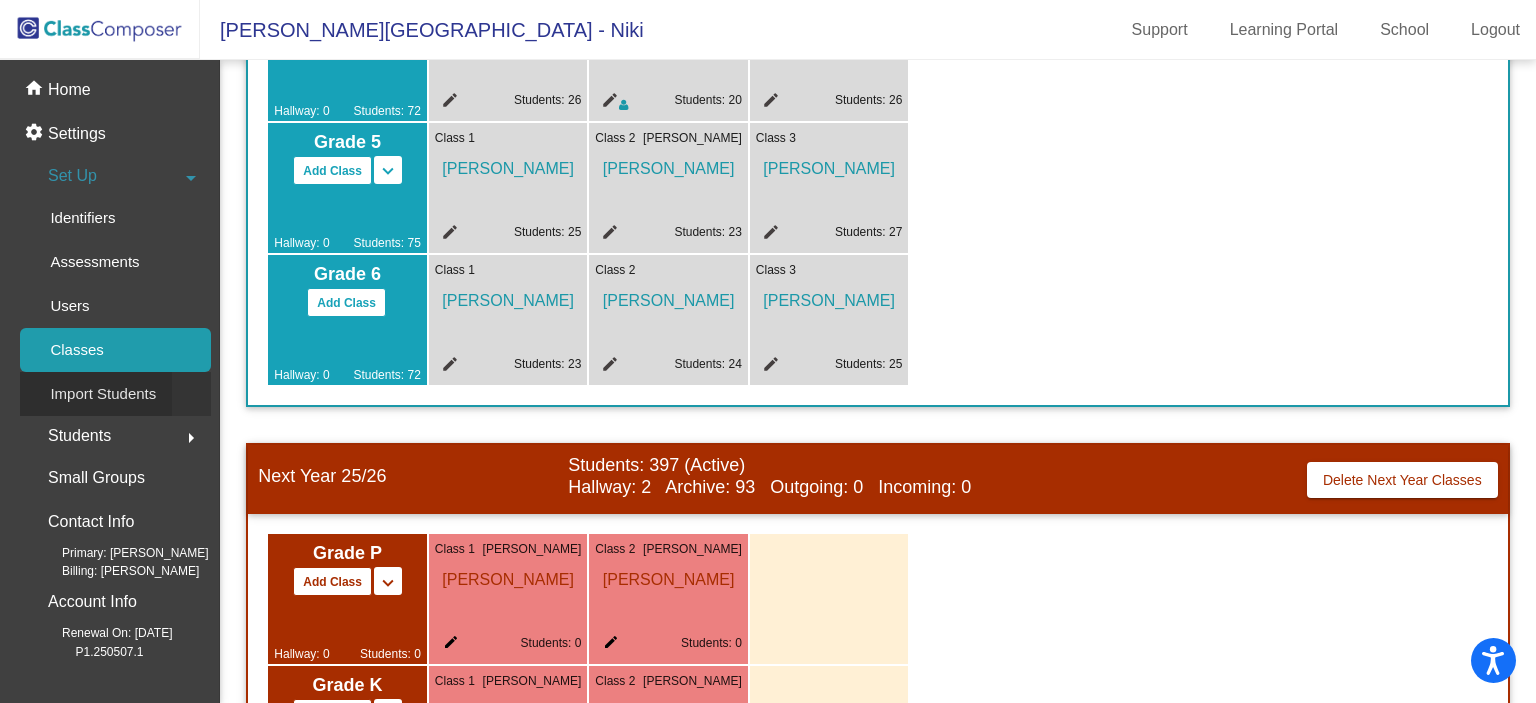 click on "Import Students" 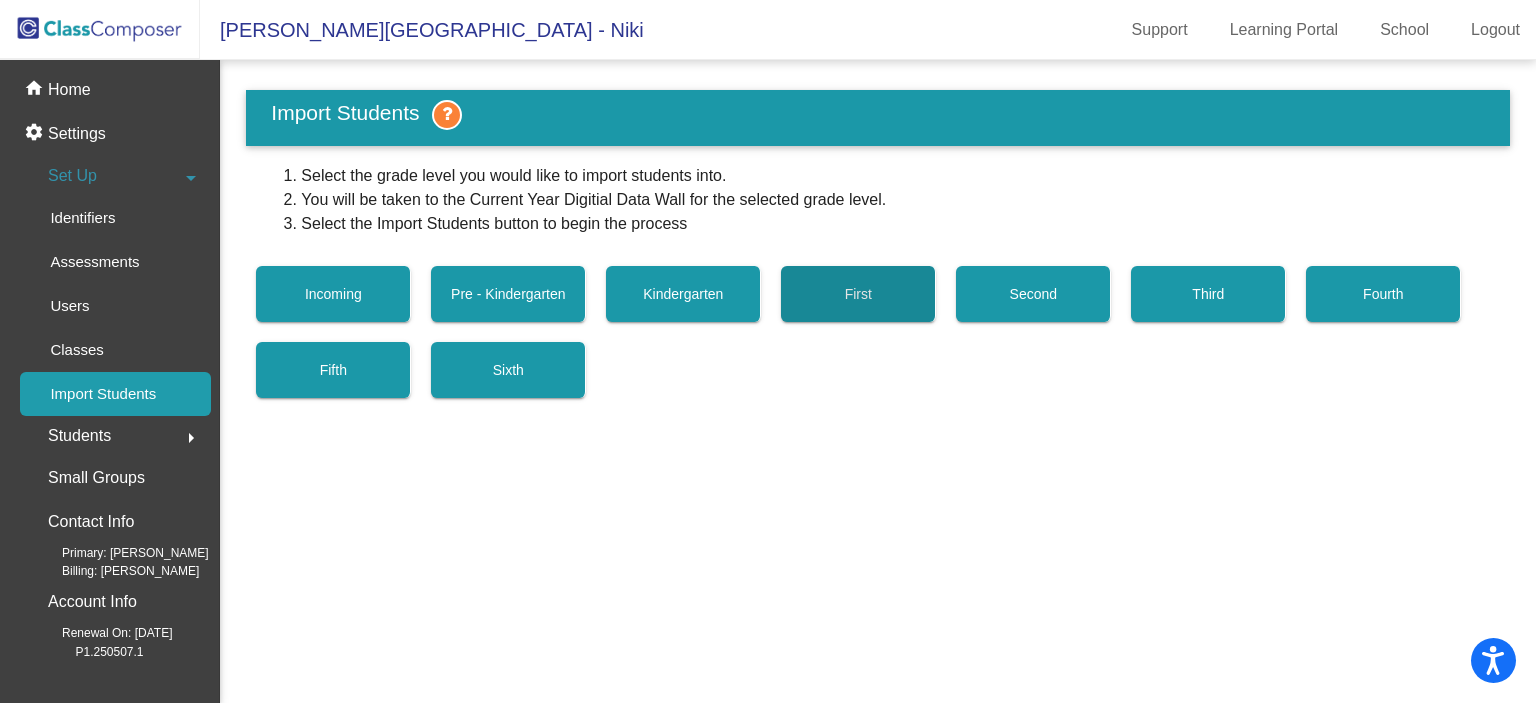 click on "First" at bounding box center [858, 294] 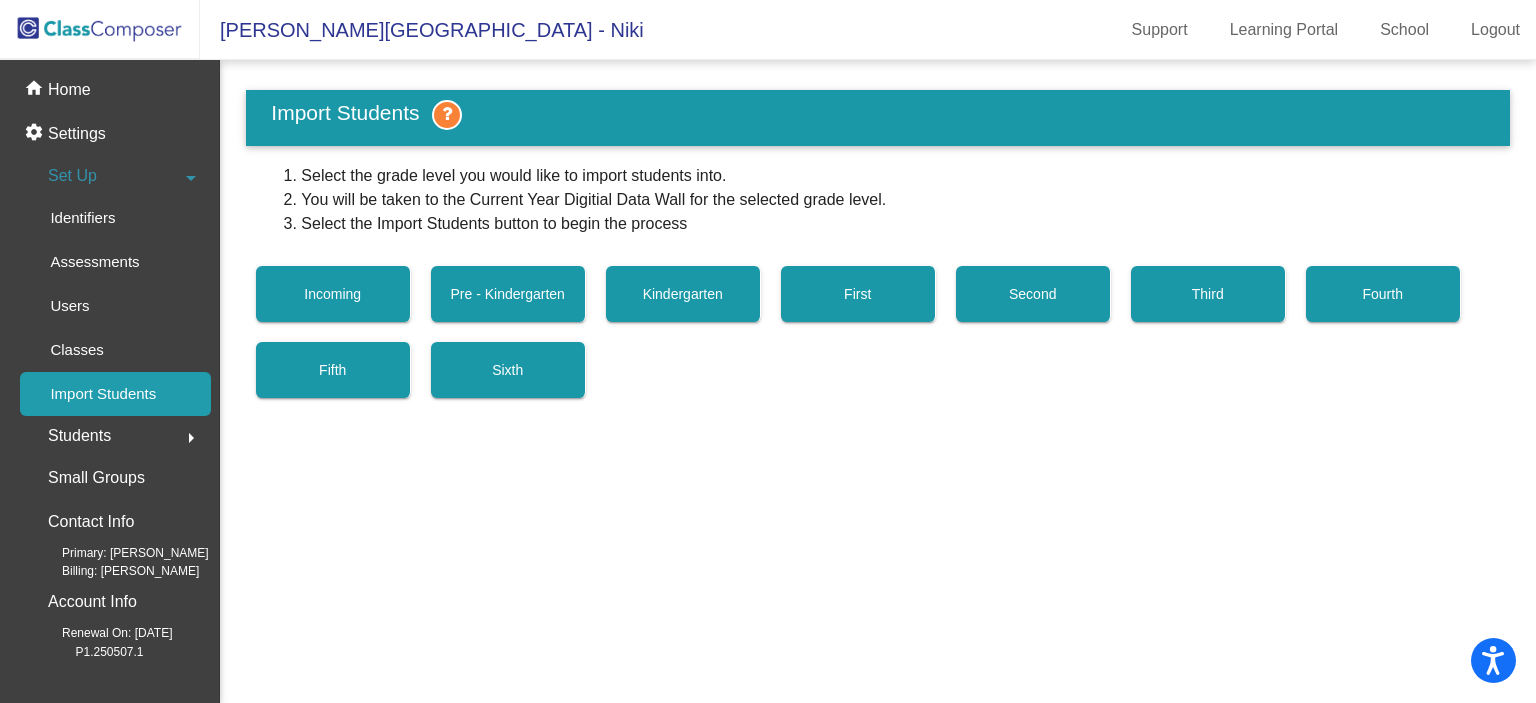 click 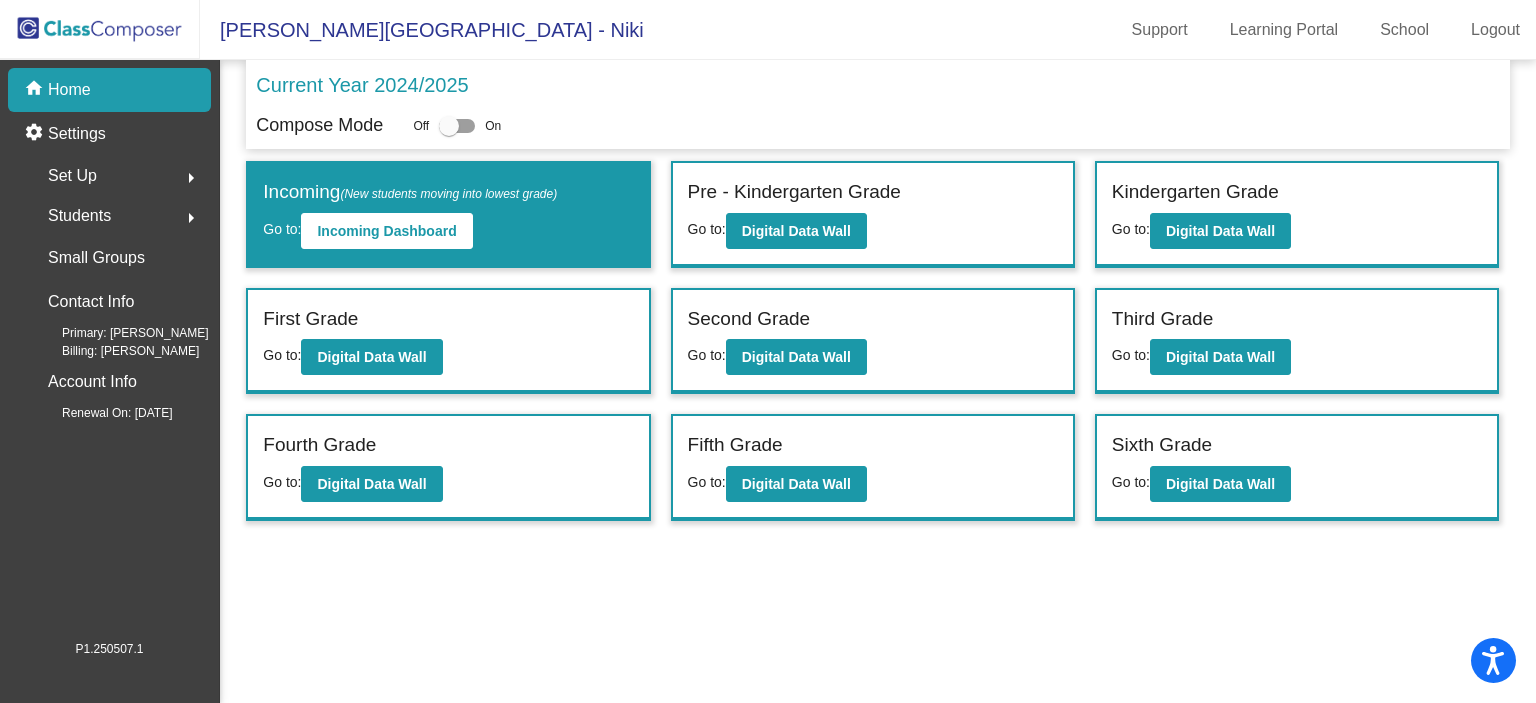 click on "Current Year 2024/2025" 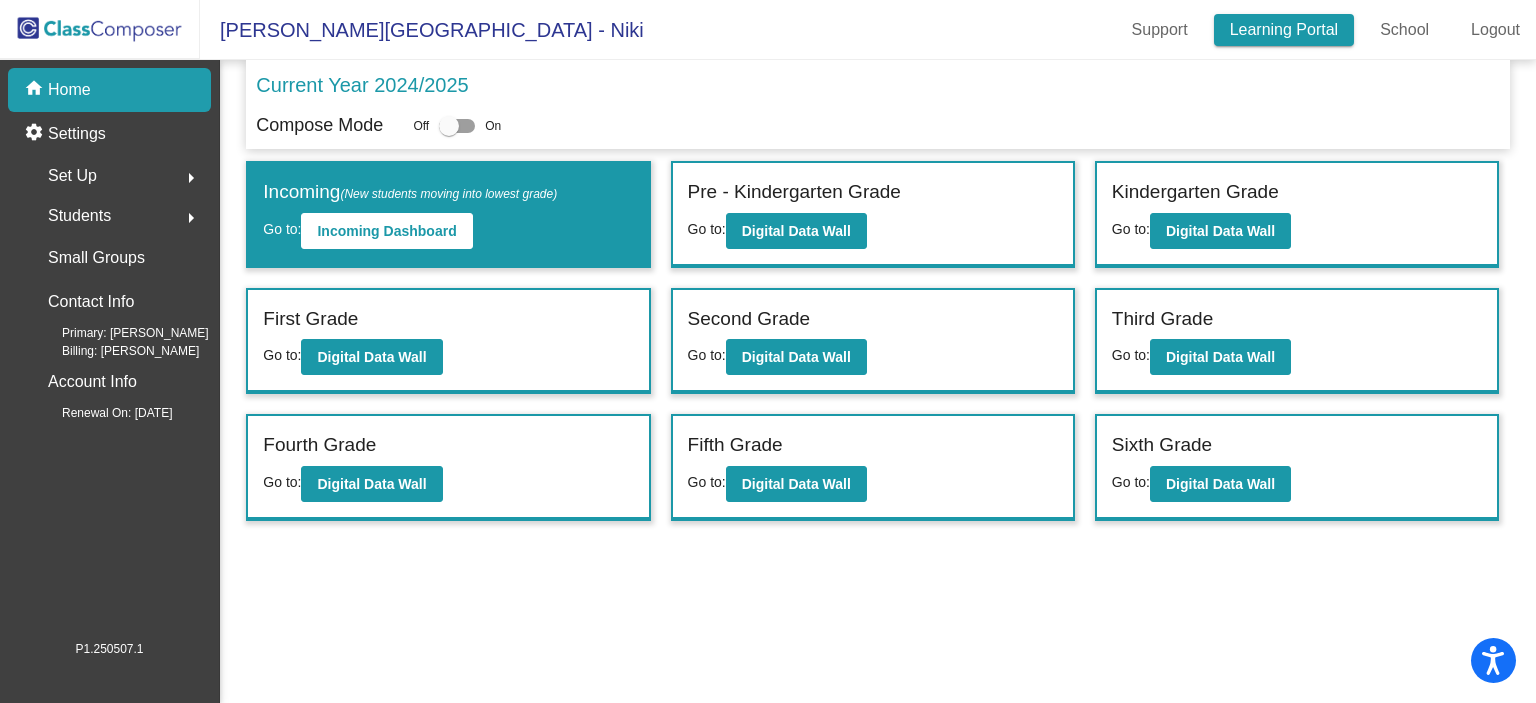 click on "Learning Portal" 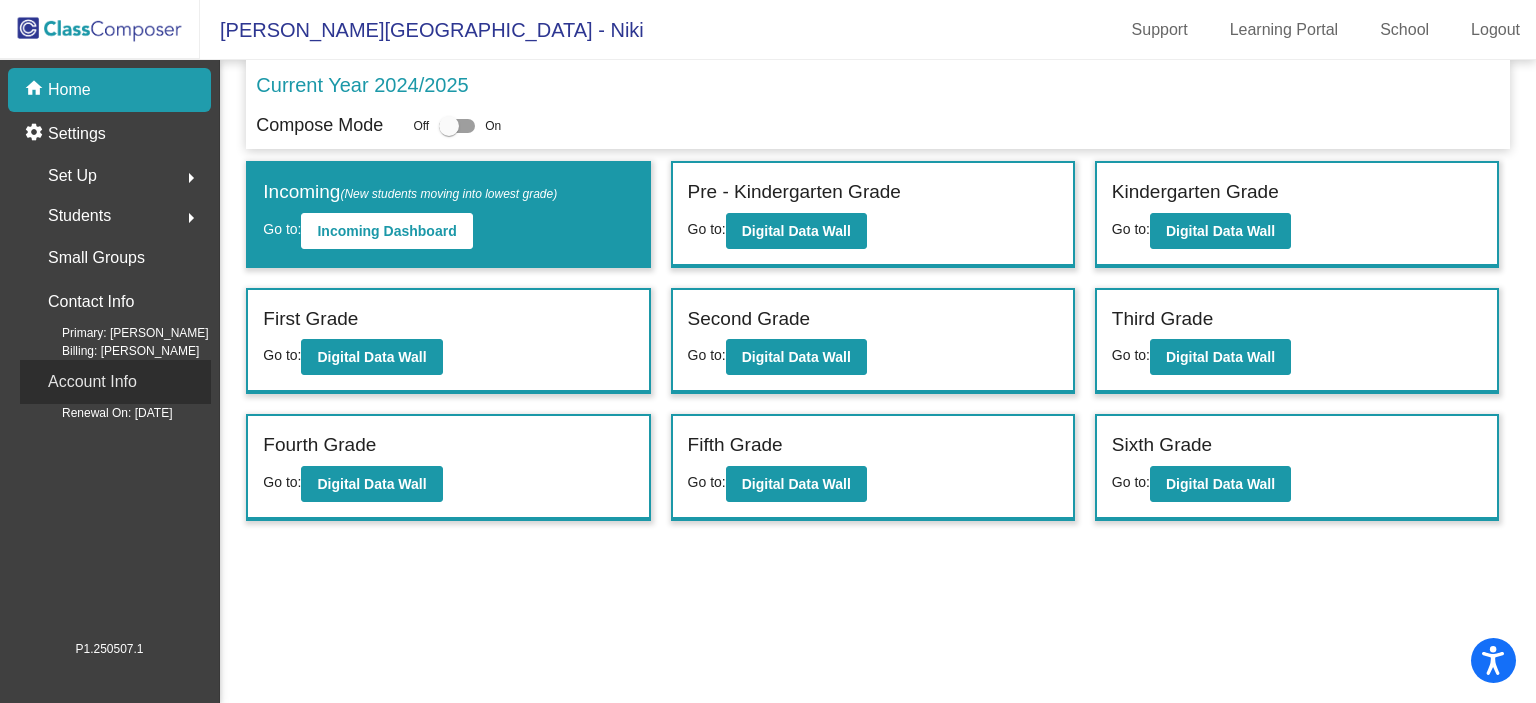 click on "Account Info" 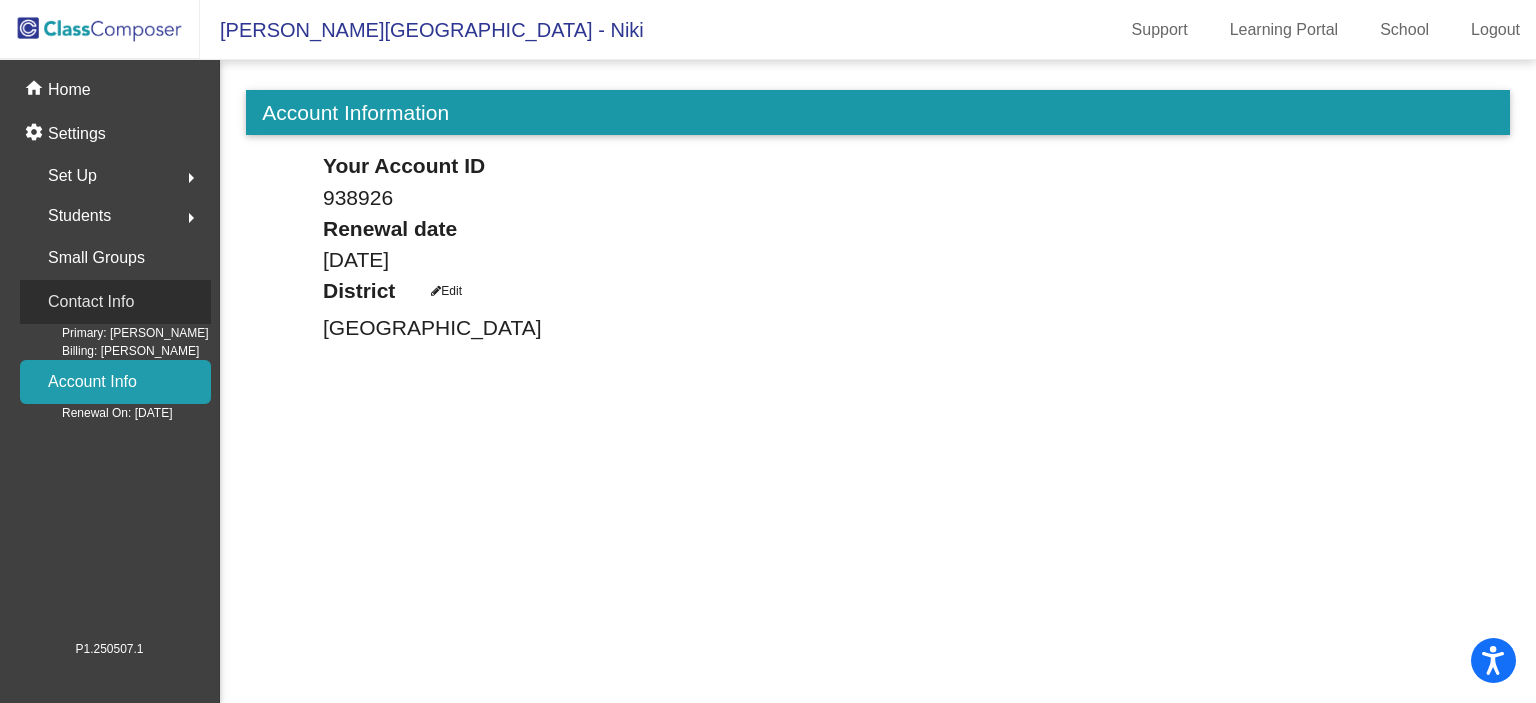click on "Contact Info" 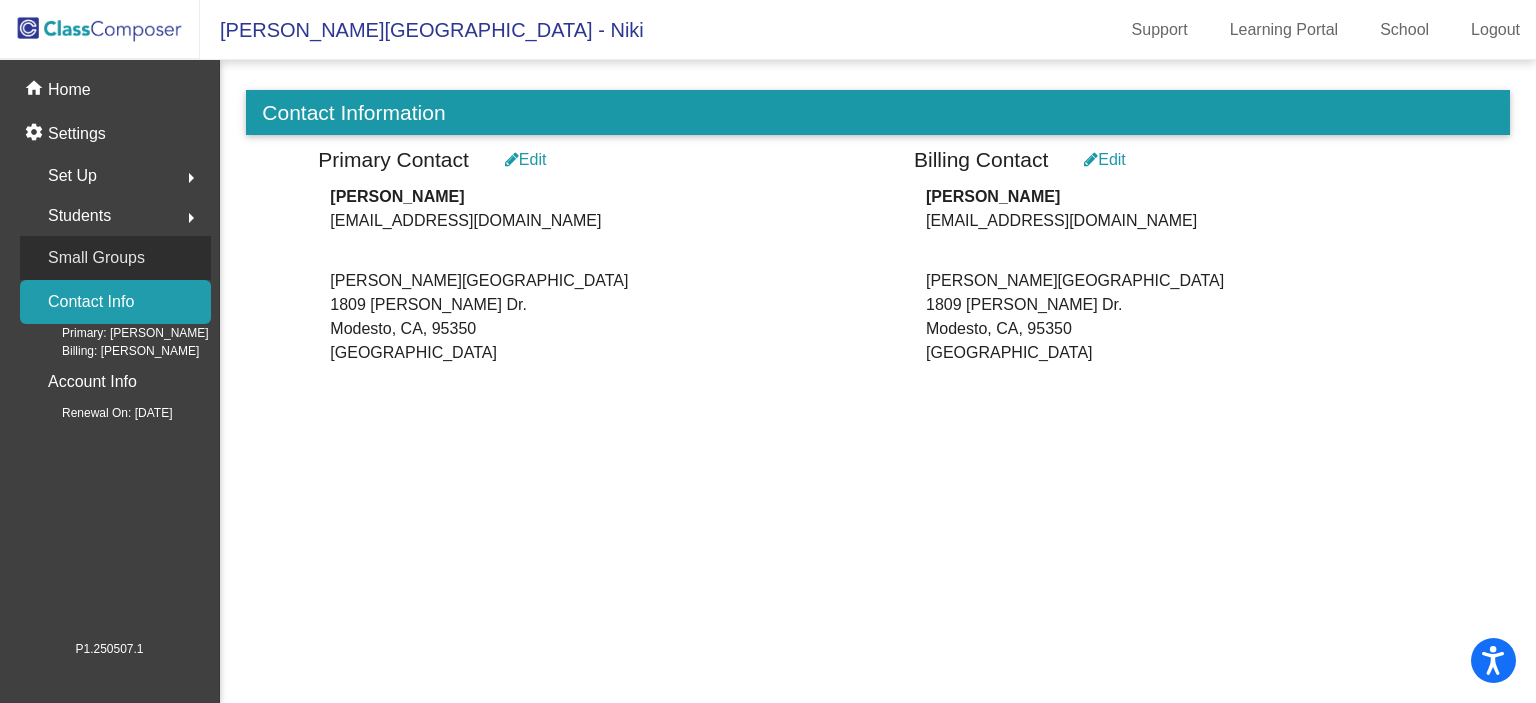 click on "Small Groups" 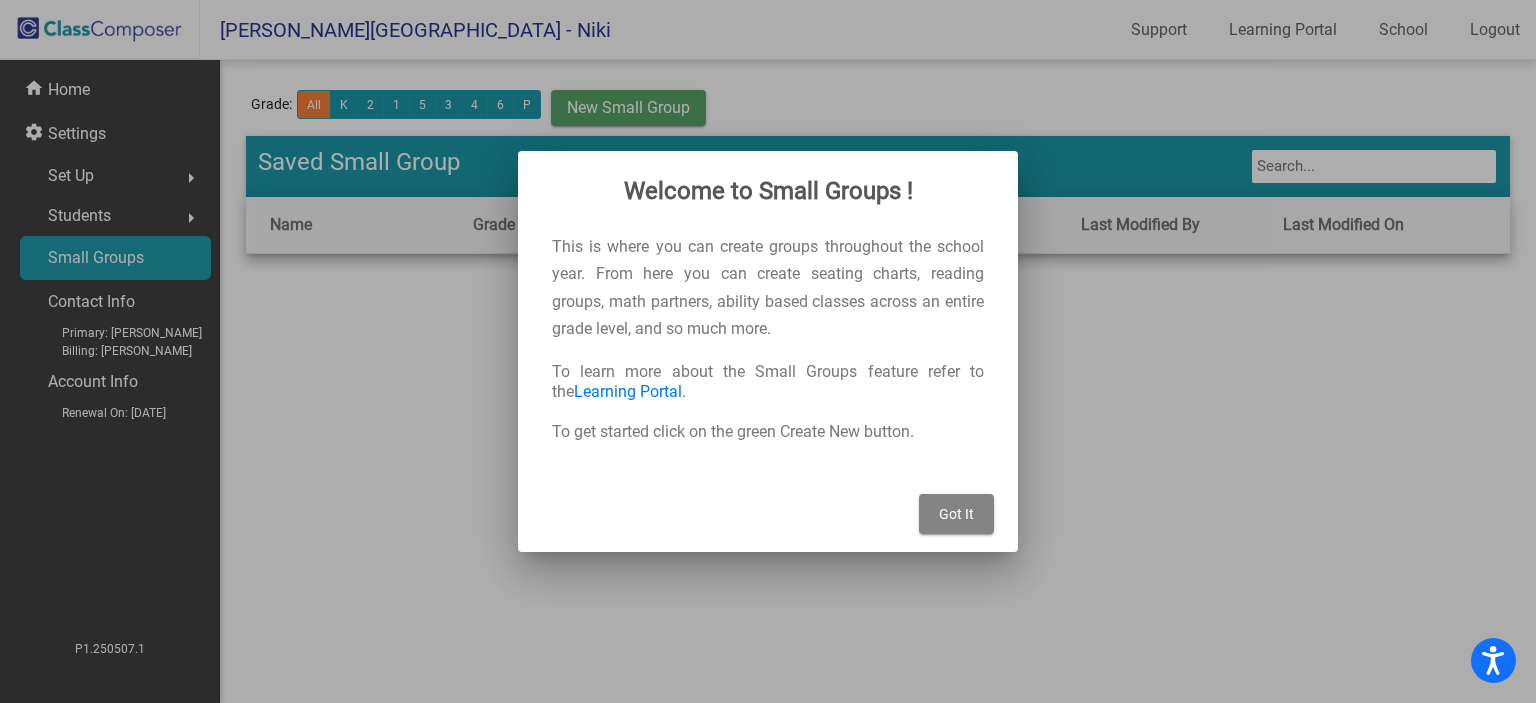 click on "Got It" at bounding box center [956, 514] 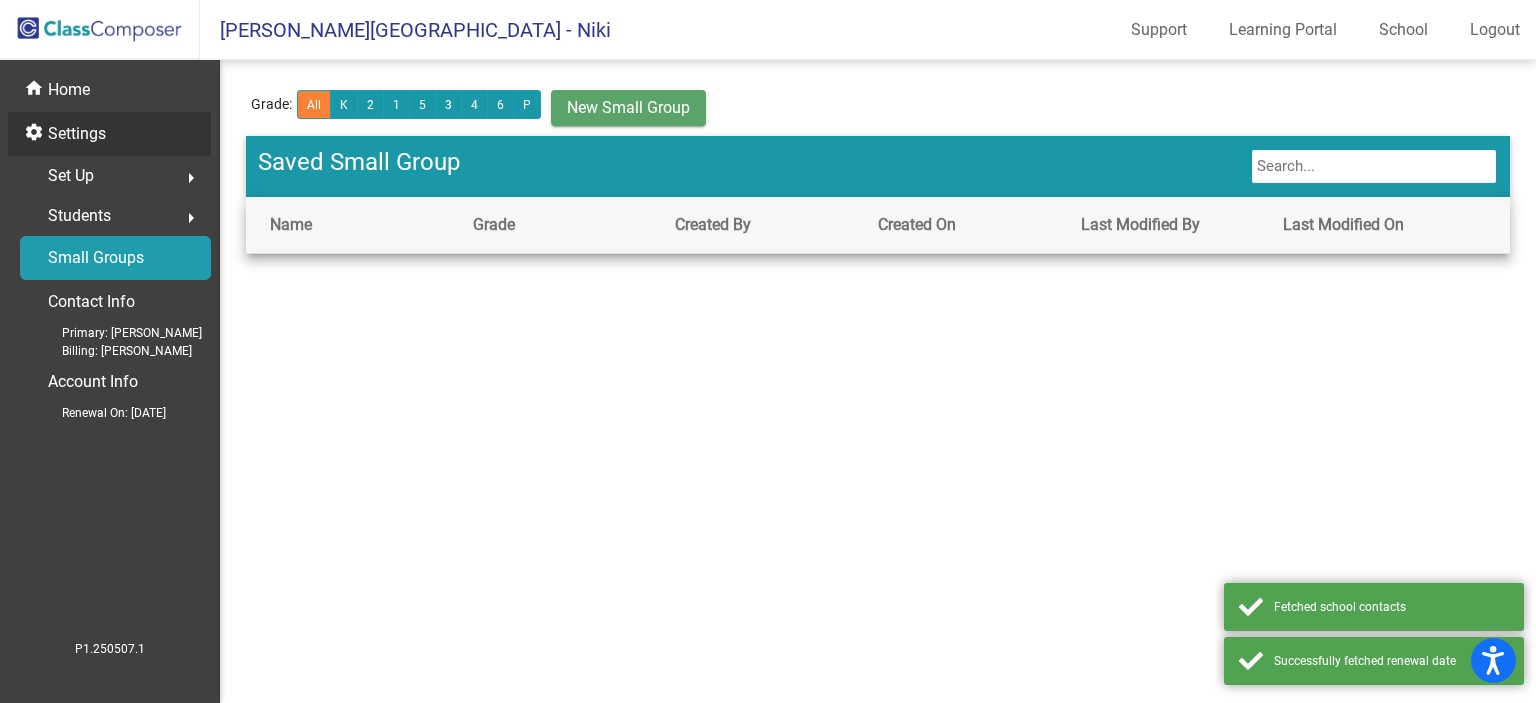 click on "settings Settings" 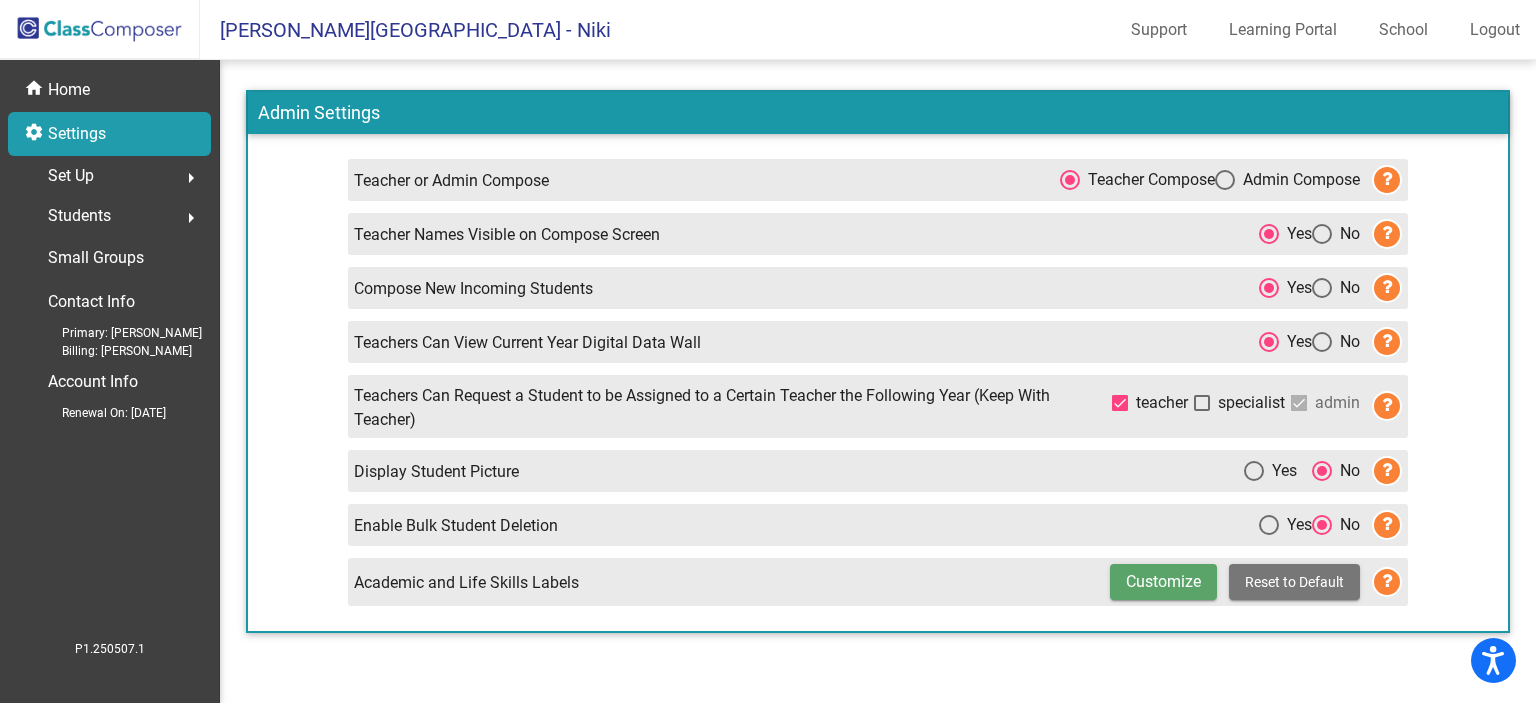 click on "Set Up  arrow_right" 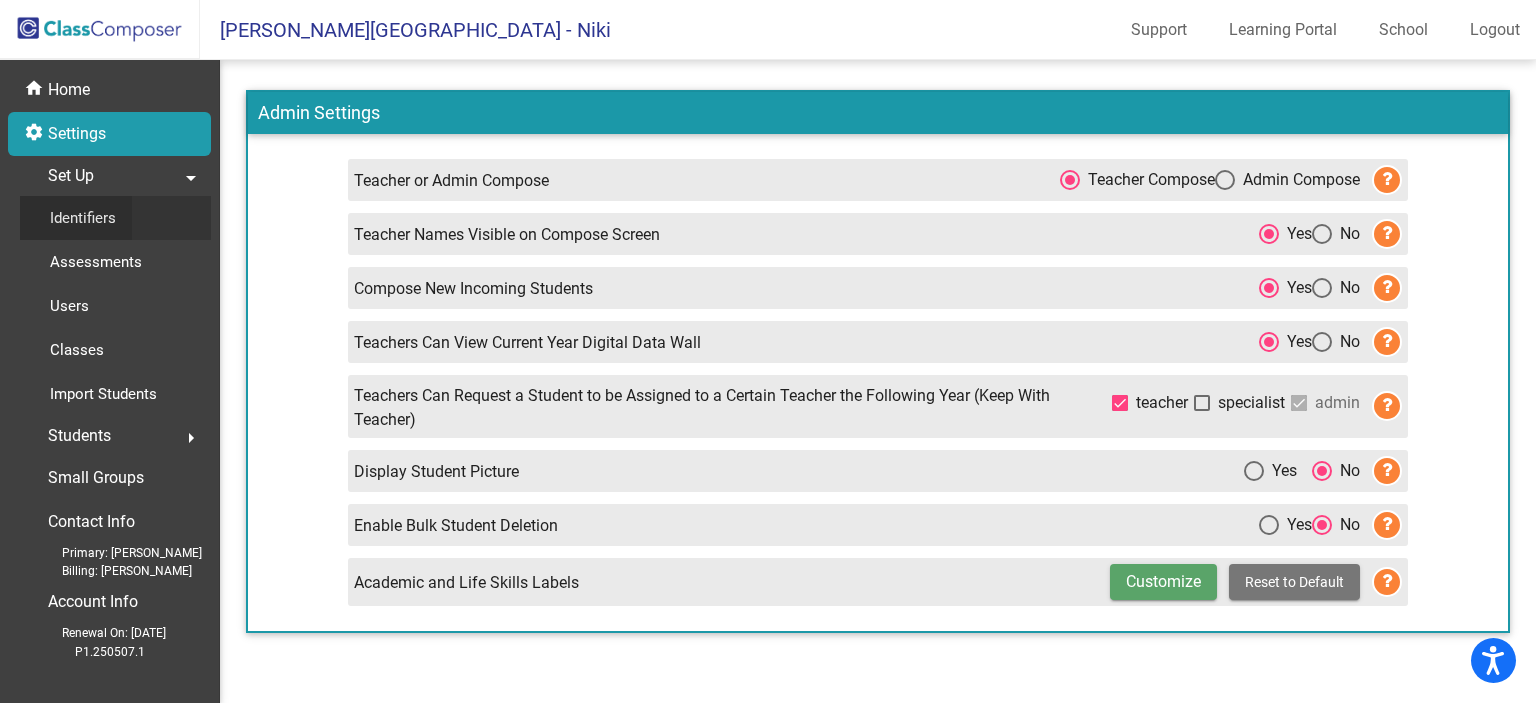 click on "Identifiers" 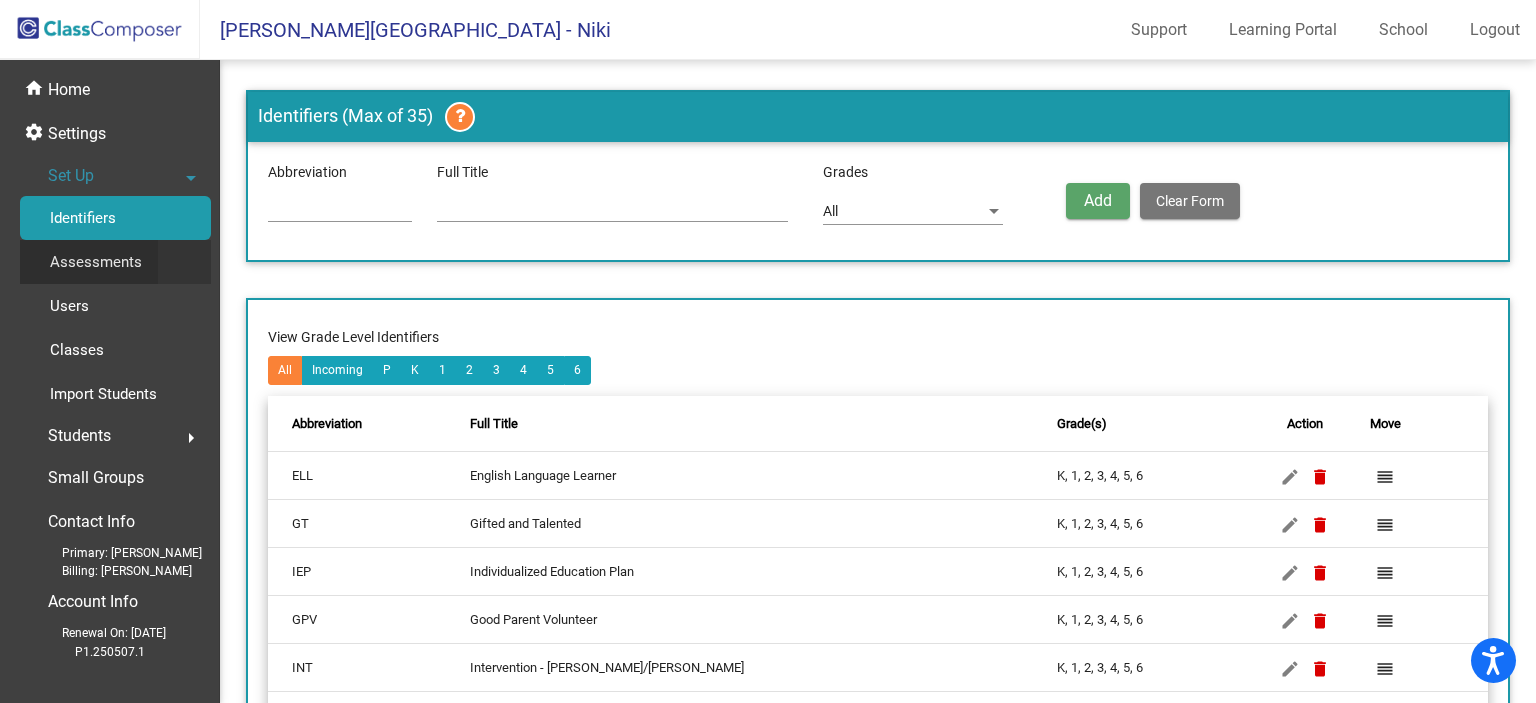 click on "Assessments" 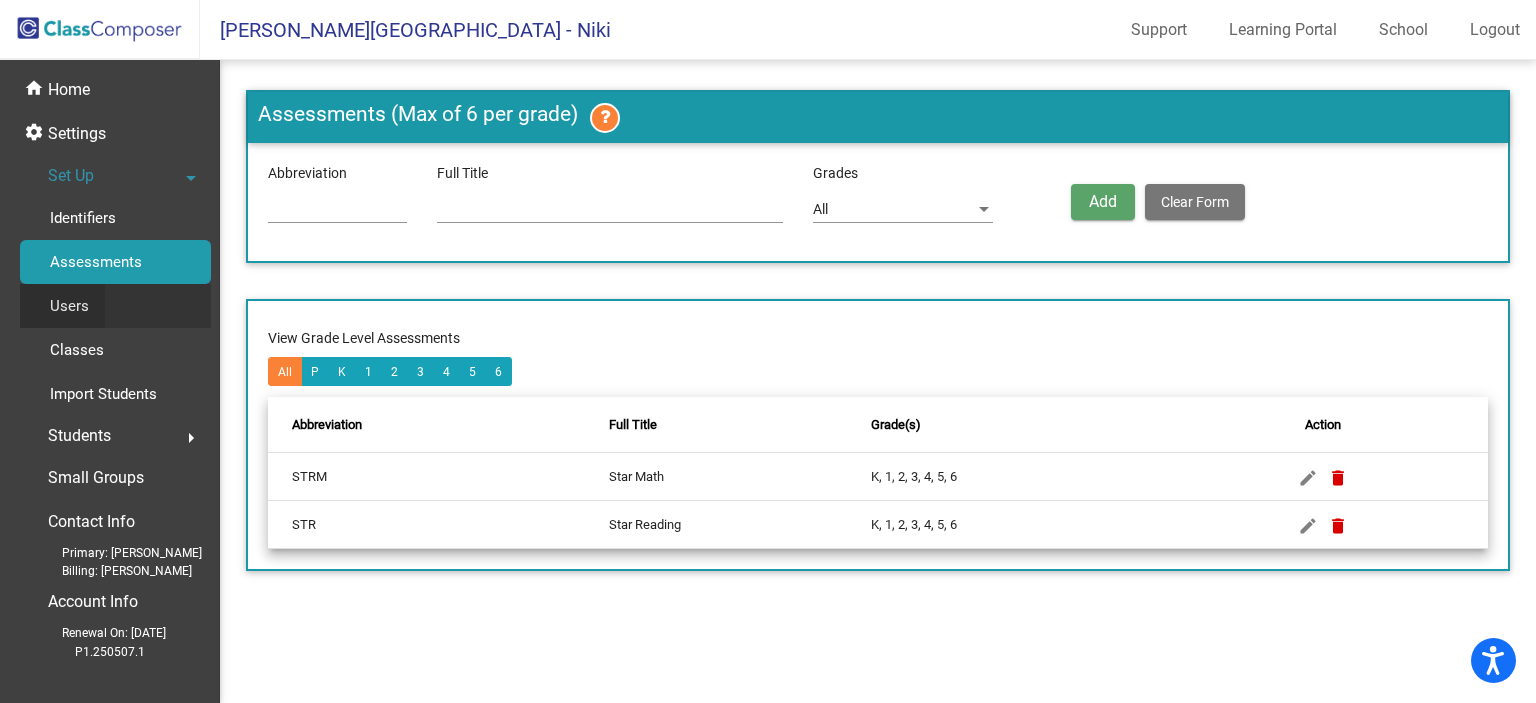 click on "Users" 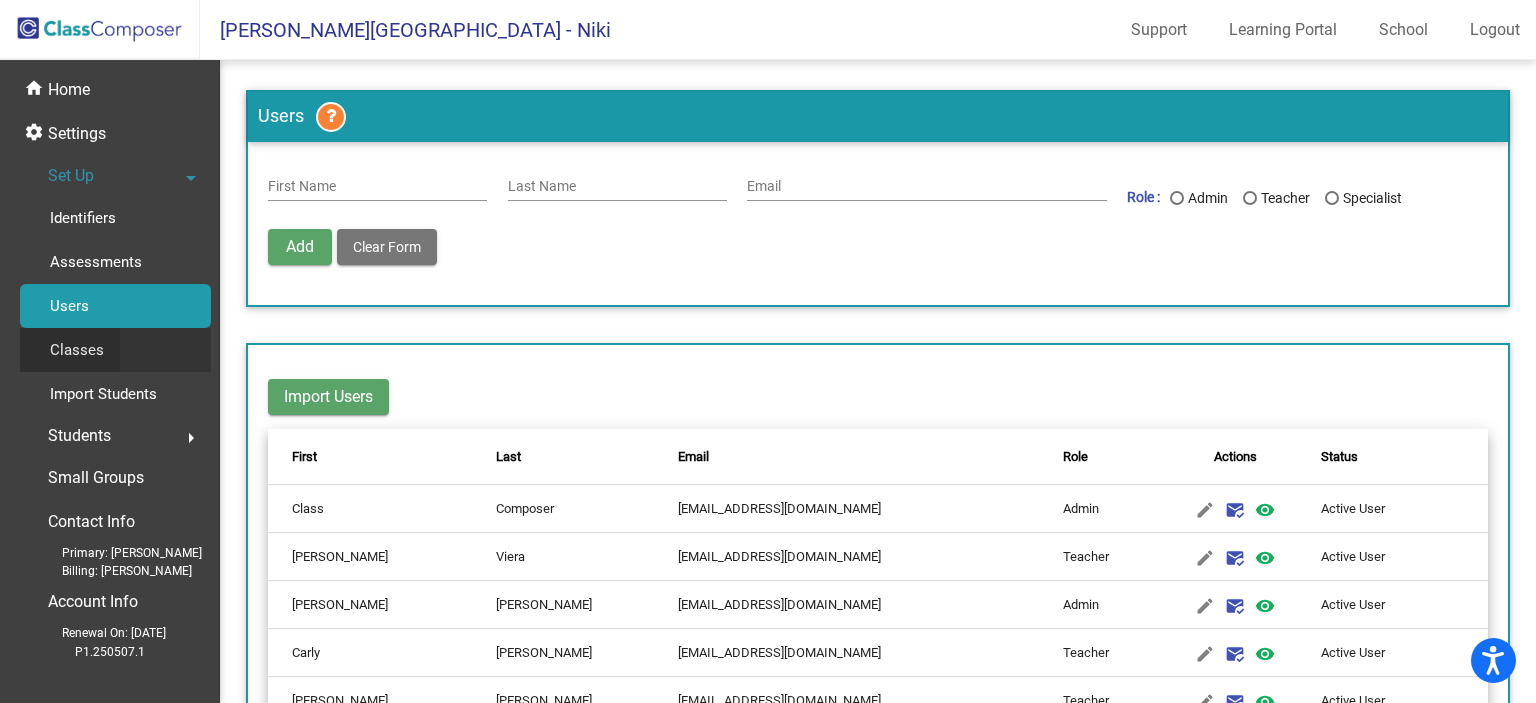 click on "Classes" 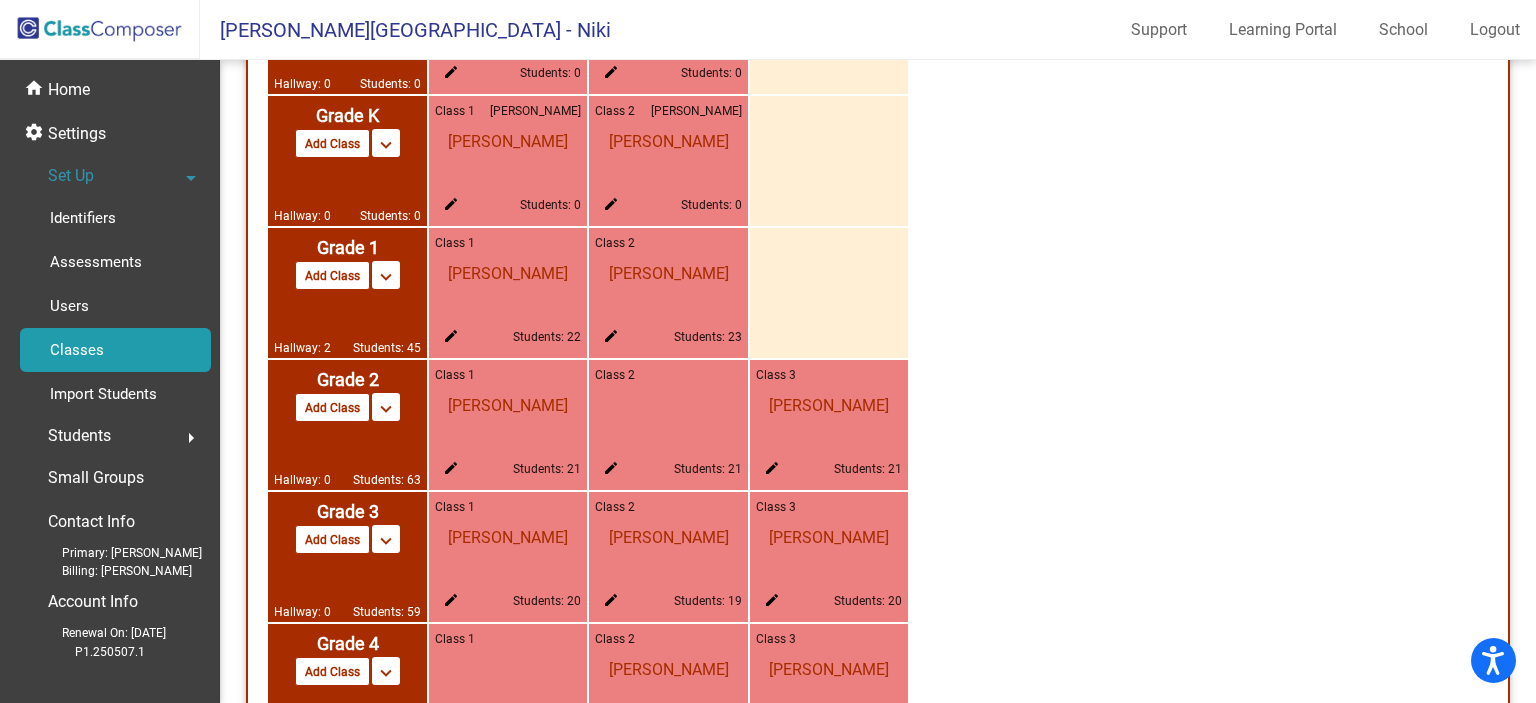 scroll, scrollTop: 1668, scrollLeft: 0, axis: vertical 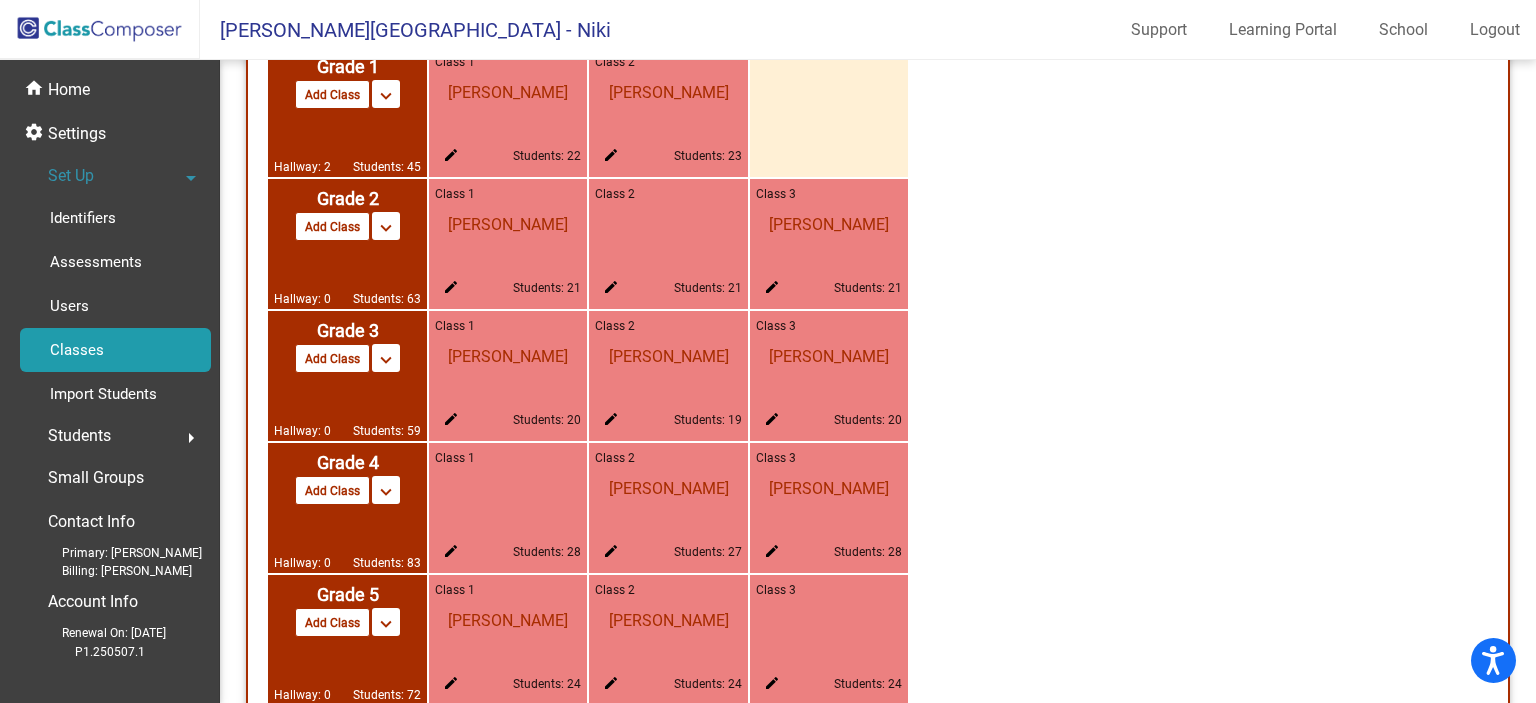click on "keyboard_arrow_down" at bounding box center (386, -168) 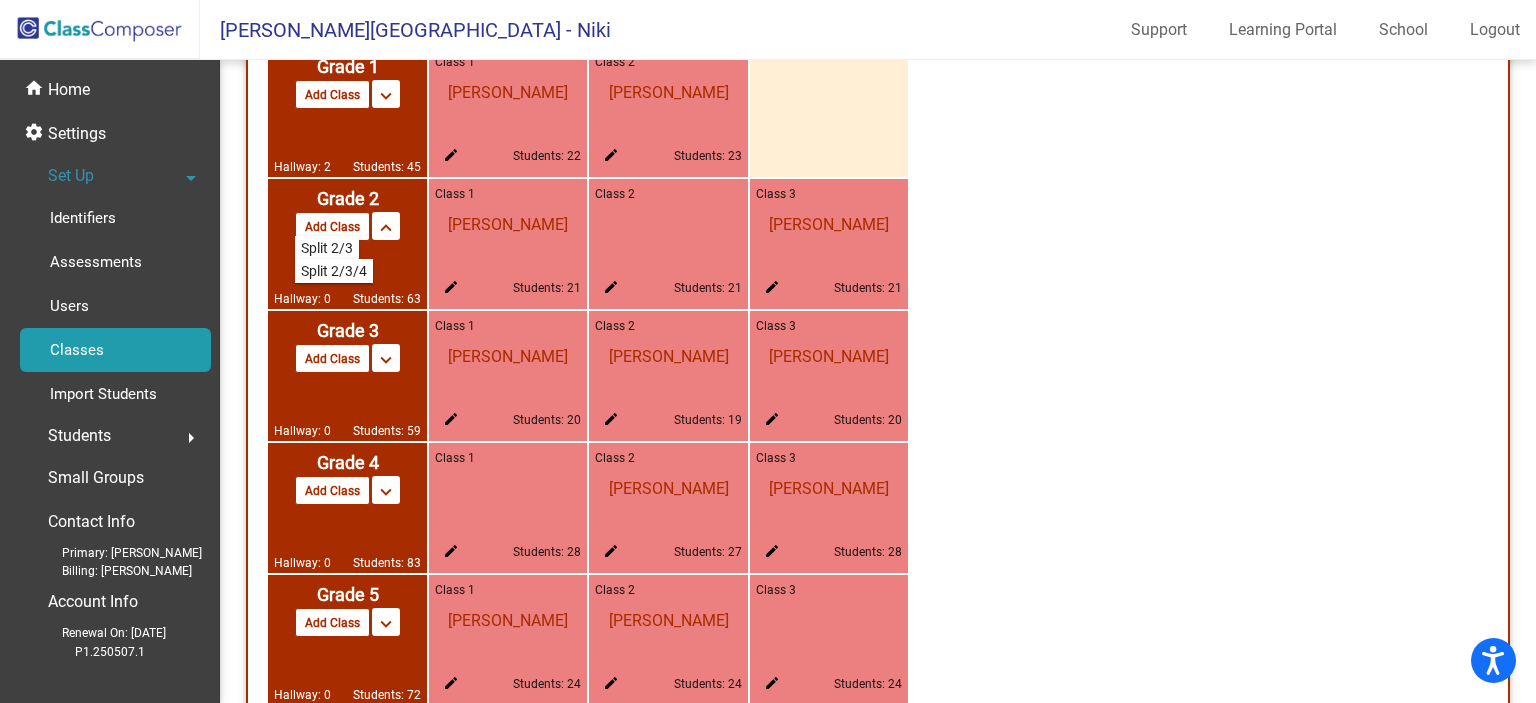 click on "edit" 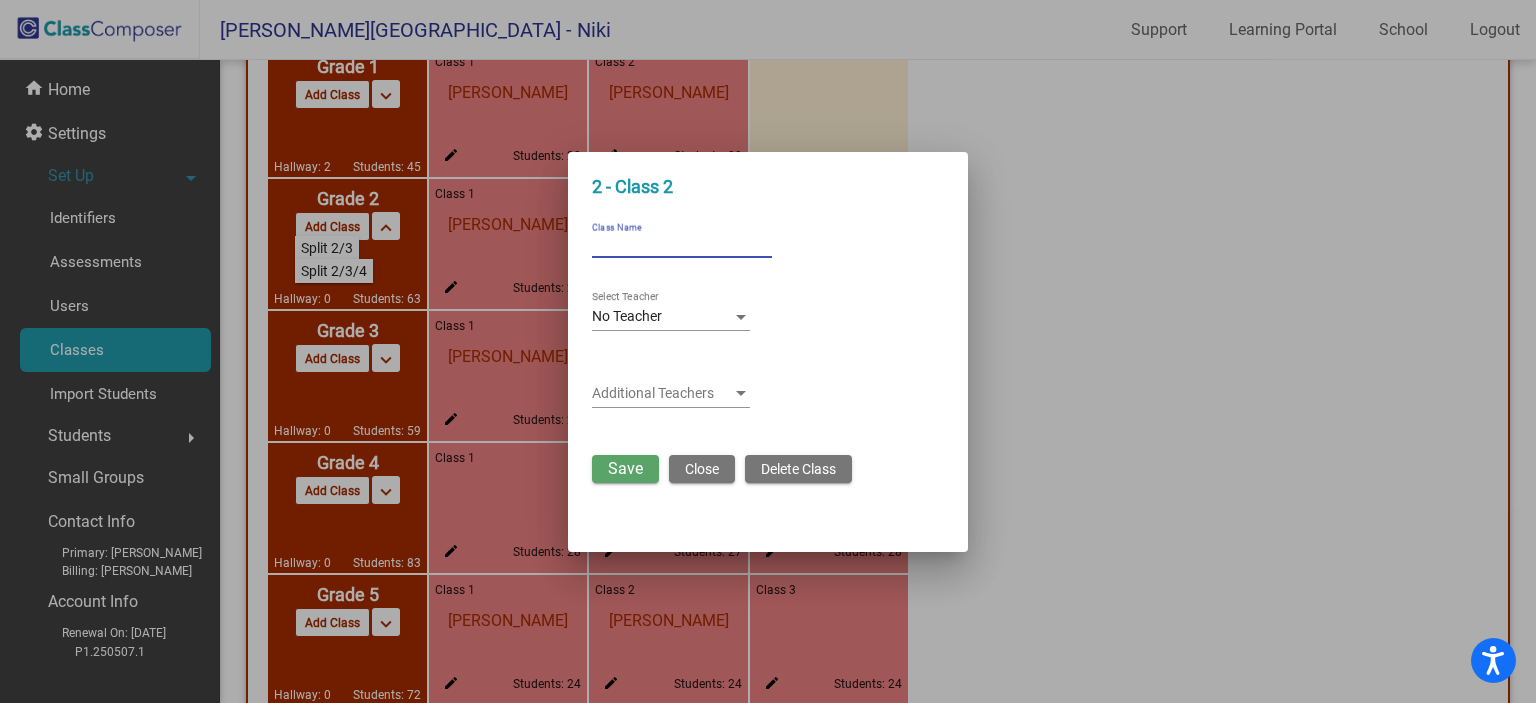 click on "Class Name" at bounding box center (682, 245) 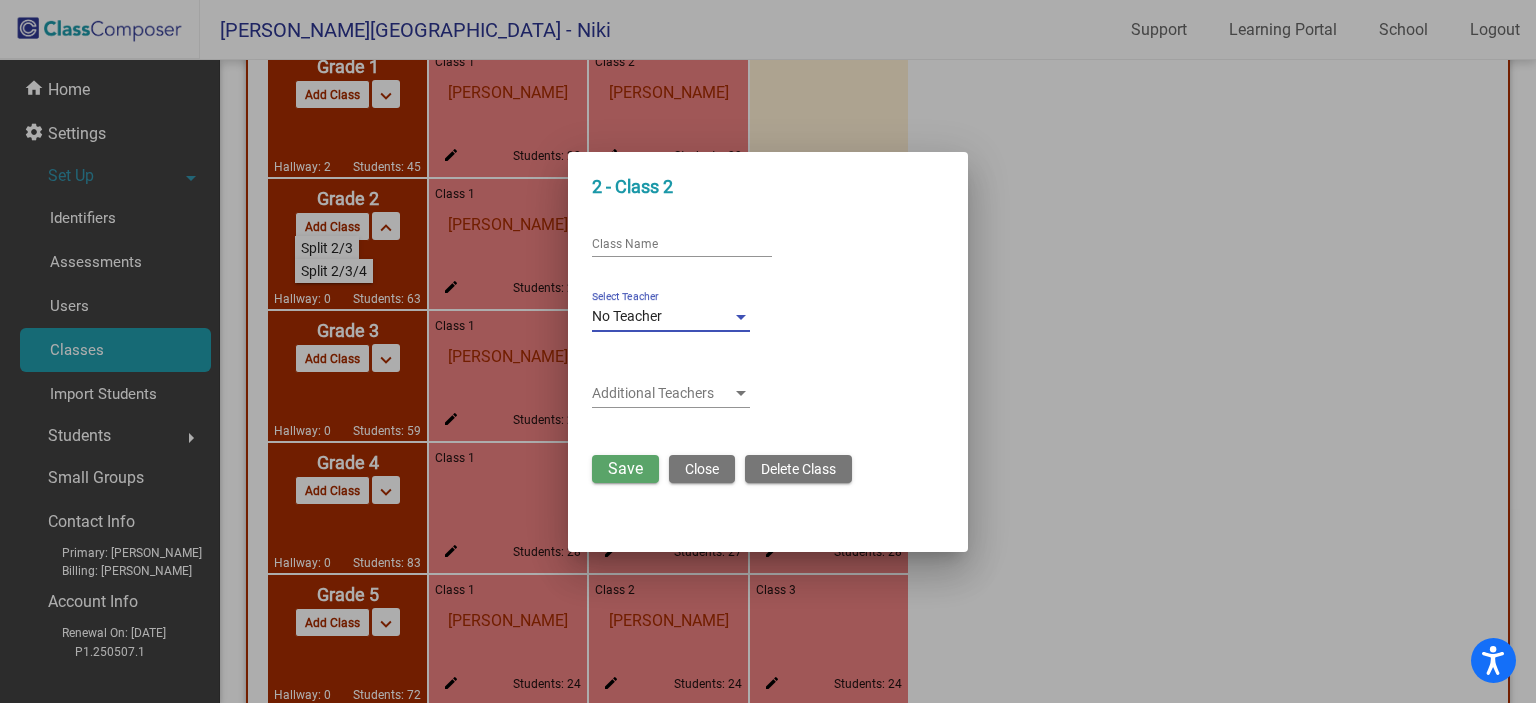 click at bounding box center (741, 317) 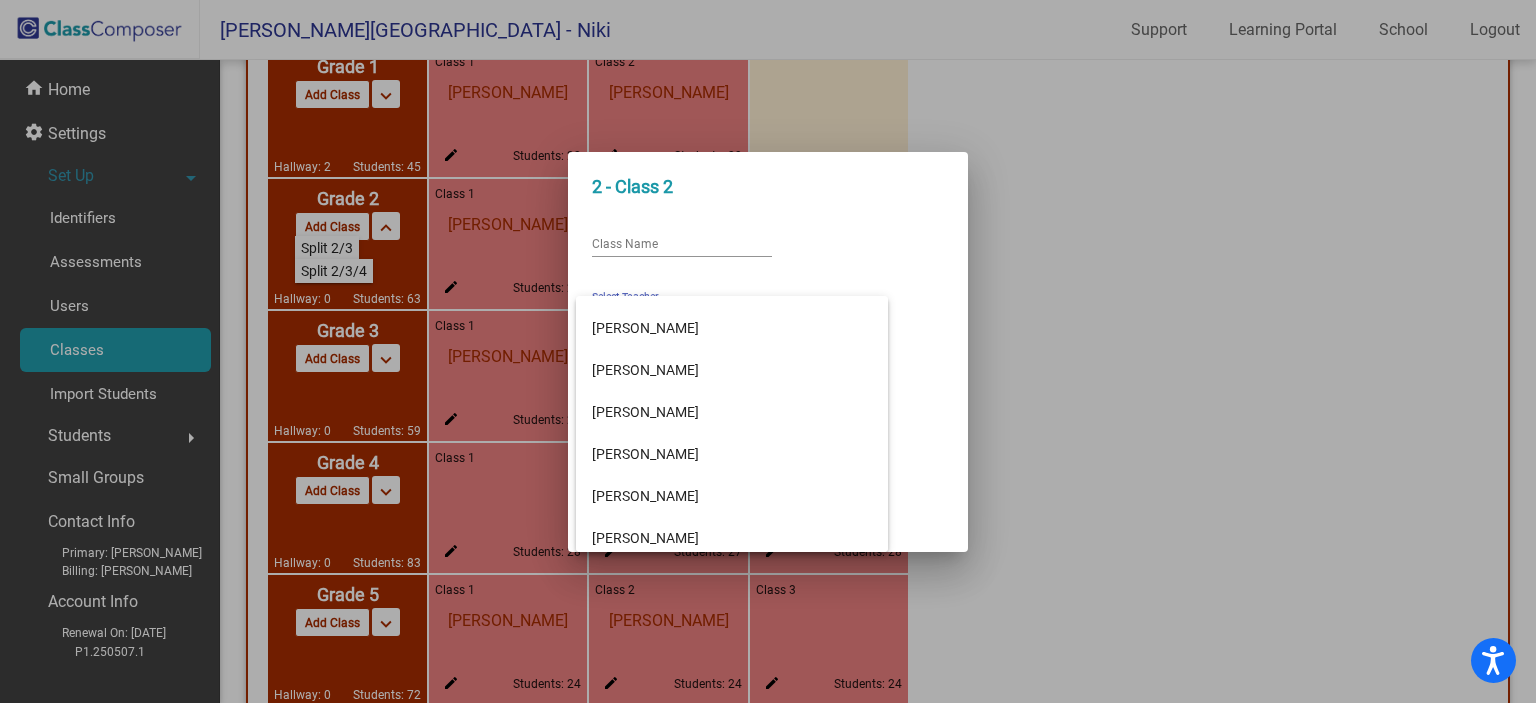 scroll, scrollTop: 878, scrollLeft: 0, axis: vertical 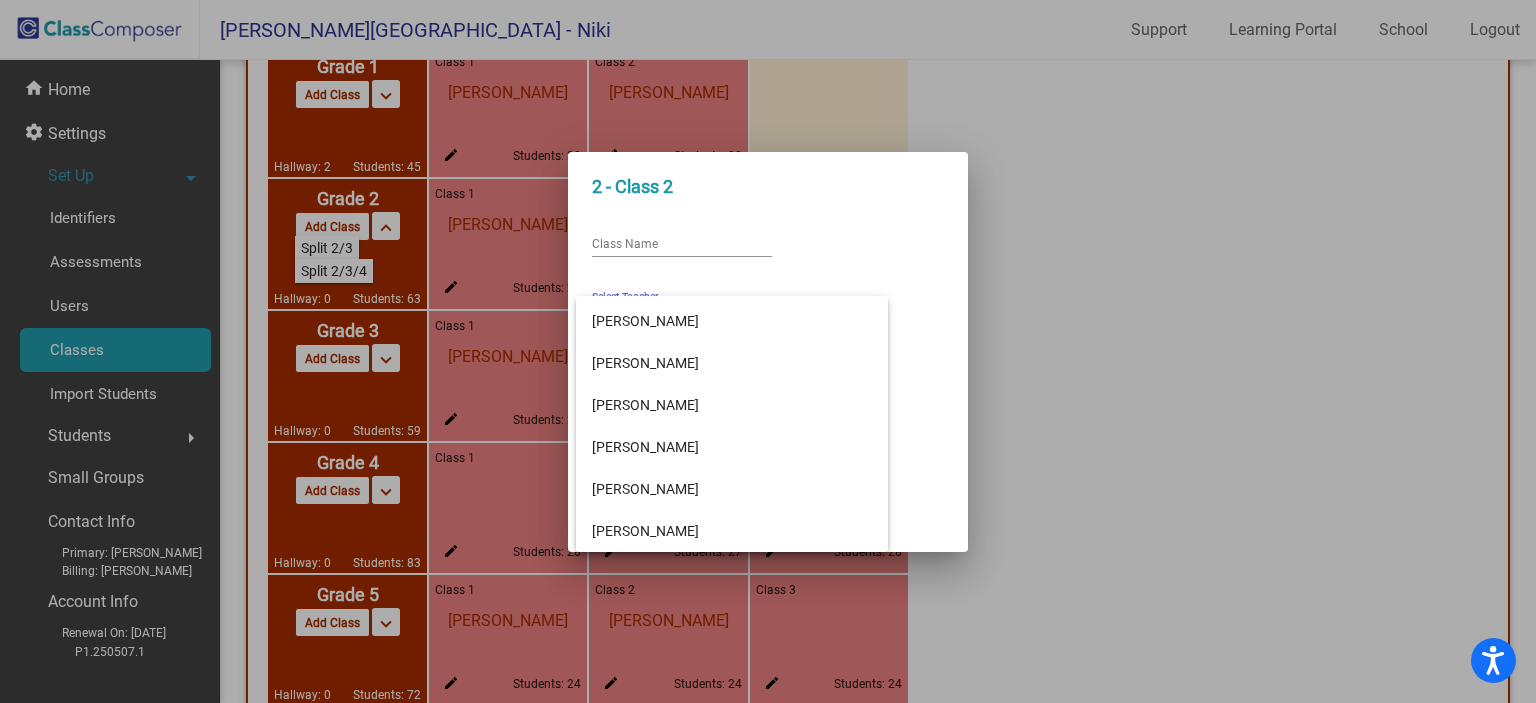 click at bounding box center [768, 351] 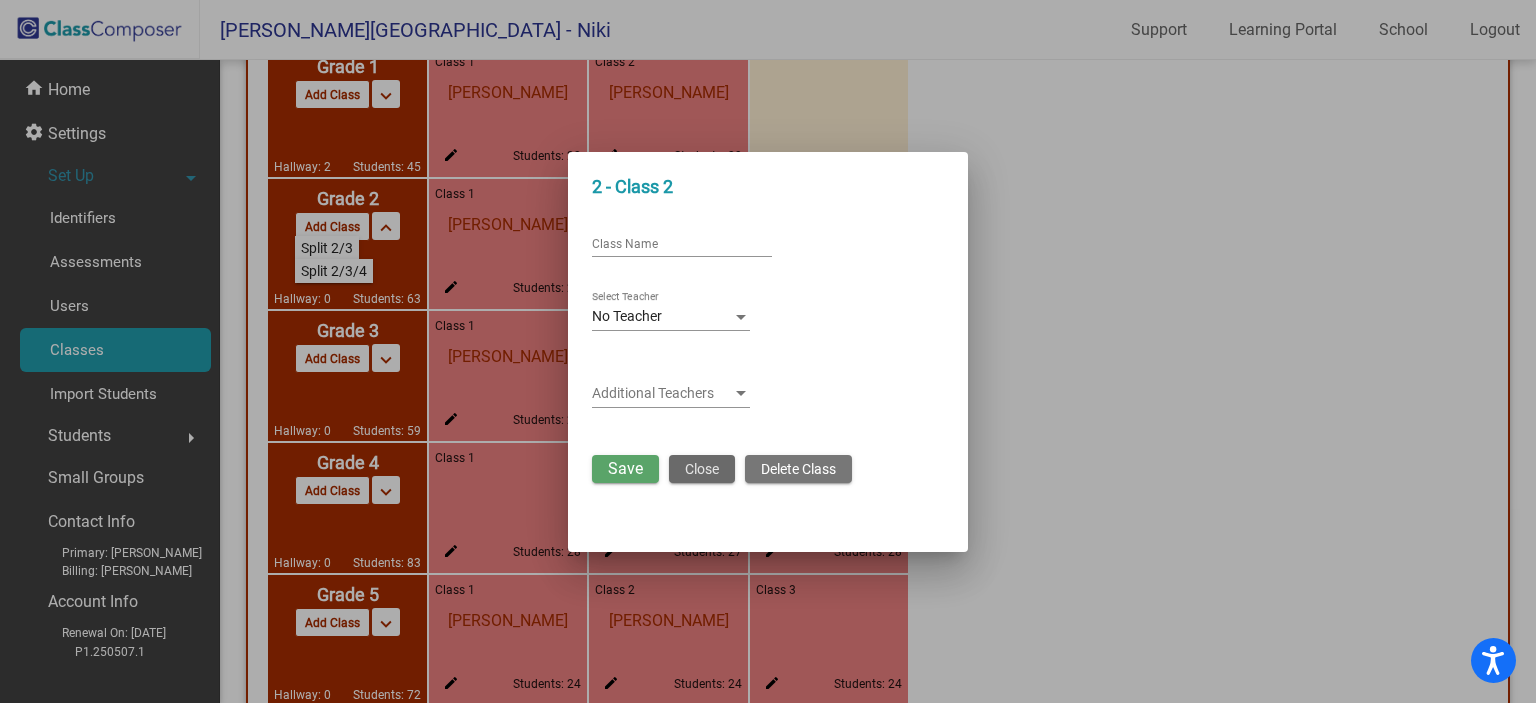 click on "Close" at bounding box center [702, 469] 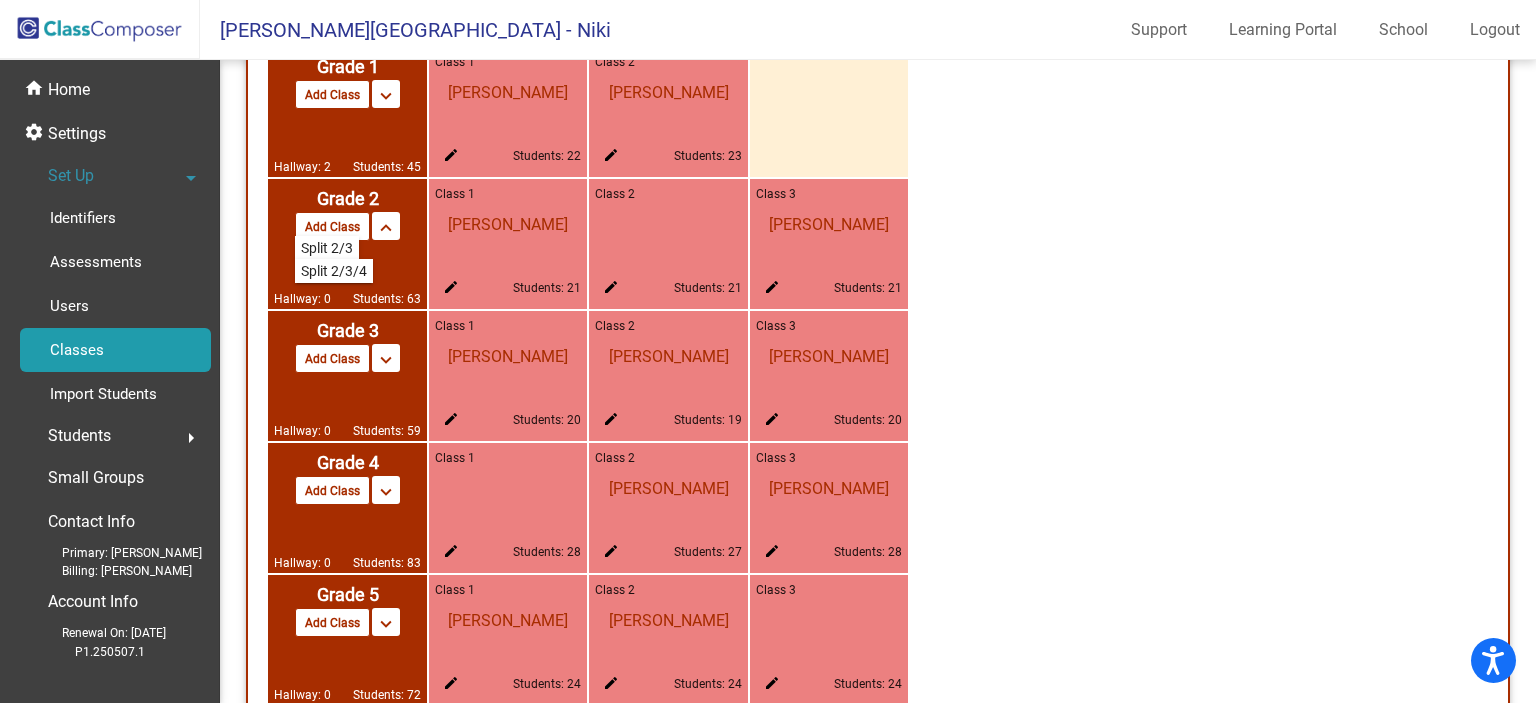 scroll, scrollTop: 1664, scrollLeft: 0, axis: vertical 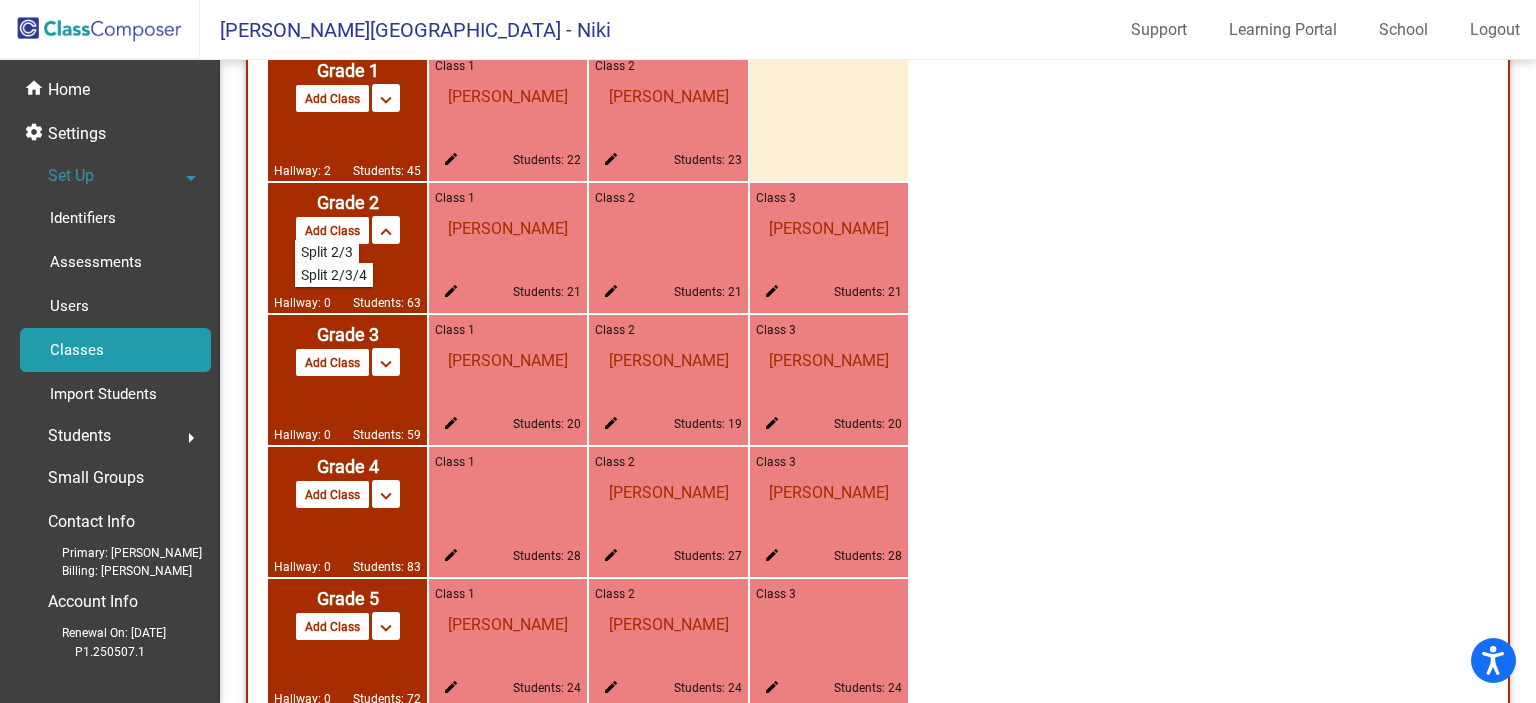 click on "Grade P   Add Class   Split P/K   Split P/K/1  keyboard_arrow_down keyboard_arrow_up  Hallway: 0   Students: 0  Class 1 Kelly Barajas  Kelly Barajas edit Students: 0 Class 2 Diana Hernandez  Diana Hernandez edit Students: 0  Grade K   Add Class   Split K/1   Split K/1/2  keyboard_arrow_down keyboard_arrow_up  Hallway: 0   Students: 0  Class 1 Bonilla  Giselle Bonilla edit Students: 0 Class 2 Halsey  Bonnie Halsey edit Students: 0  Grade 1   Add Class   Split 1/2   Split 1/2/3  keyboard_arrow_down keyboard_arrow_up  Hallway: 2   Students: 45  Class 1  Maria Ayala edit Students: 22 Class 2  Julia Joyner edit Students: 23  Grade 2   Add Class   Split 2/3   Split 2/3/4  keyboard_arrow_down keyboard_arrow_up  Hallway: 0   Students: 63  Class 1  Caroline LaBass edit Students: 21 Class 2 edit Students: 21 Class 3  Carly Stewart edit Students: 21  Grade 3   Add Class   Split 3/4   Split 3/4/5  keyboard_arrow_down keyboard_arrow_up  Hallway: 0   Students: 59  Class 1  Jessica Hines edit Students: 20 Class 2 edit edit" 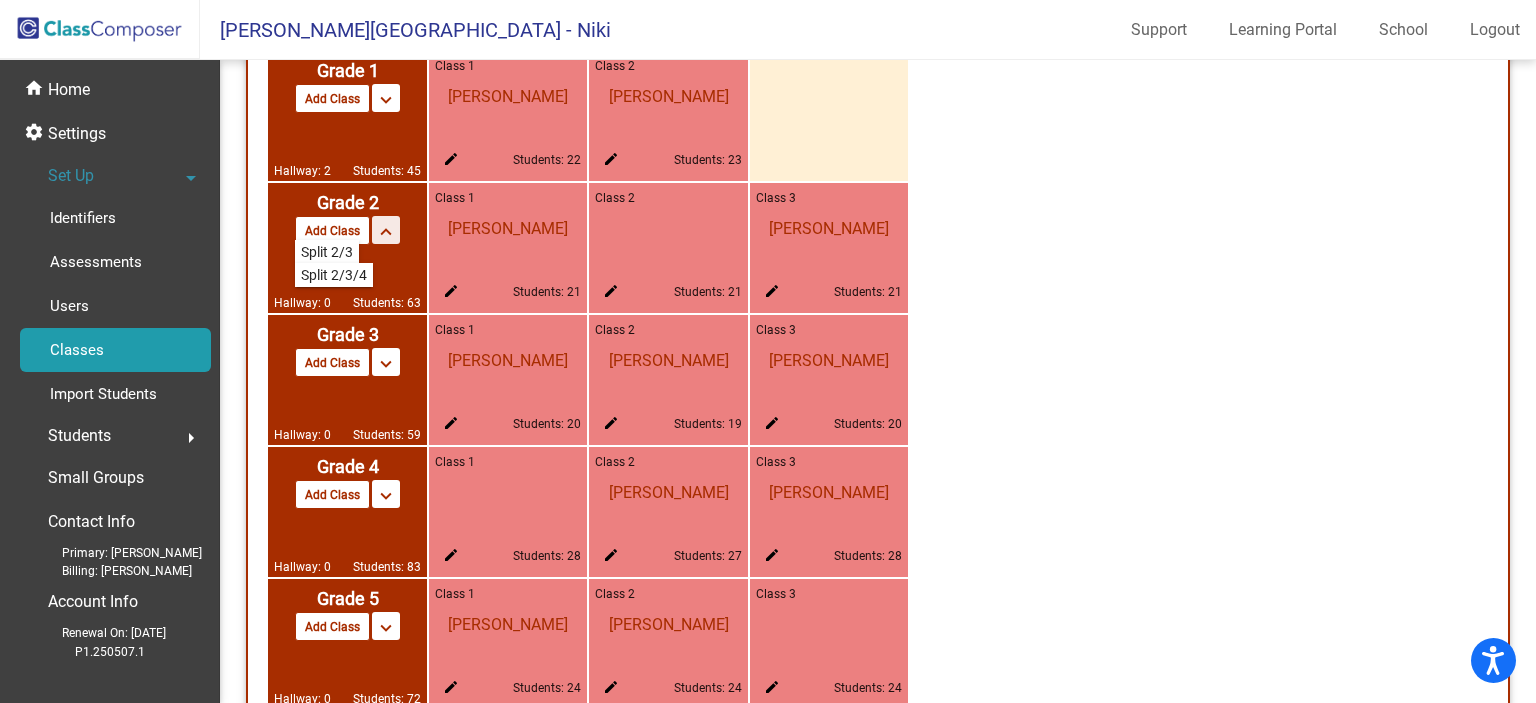 click on "keyboard_arrow_up" at bounding box center (386, 232) 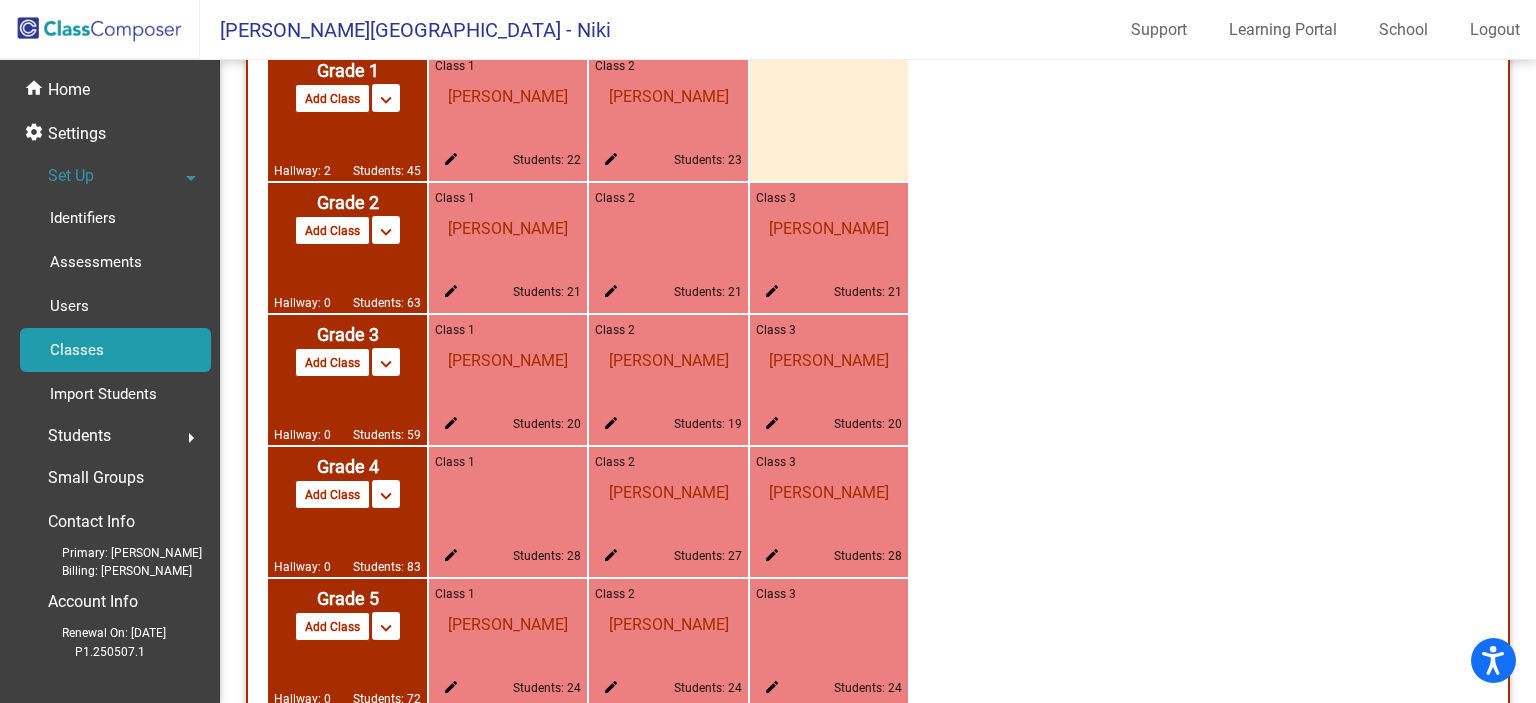 click on "edit" 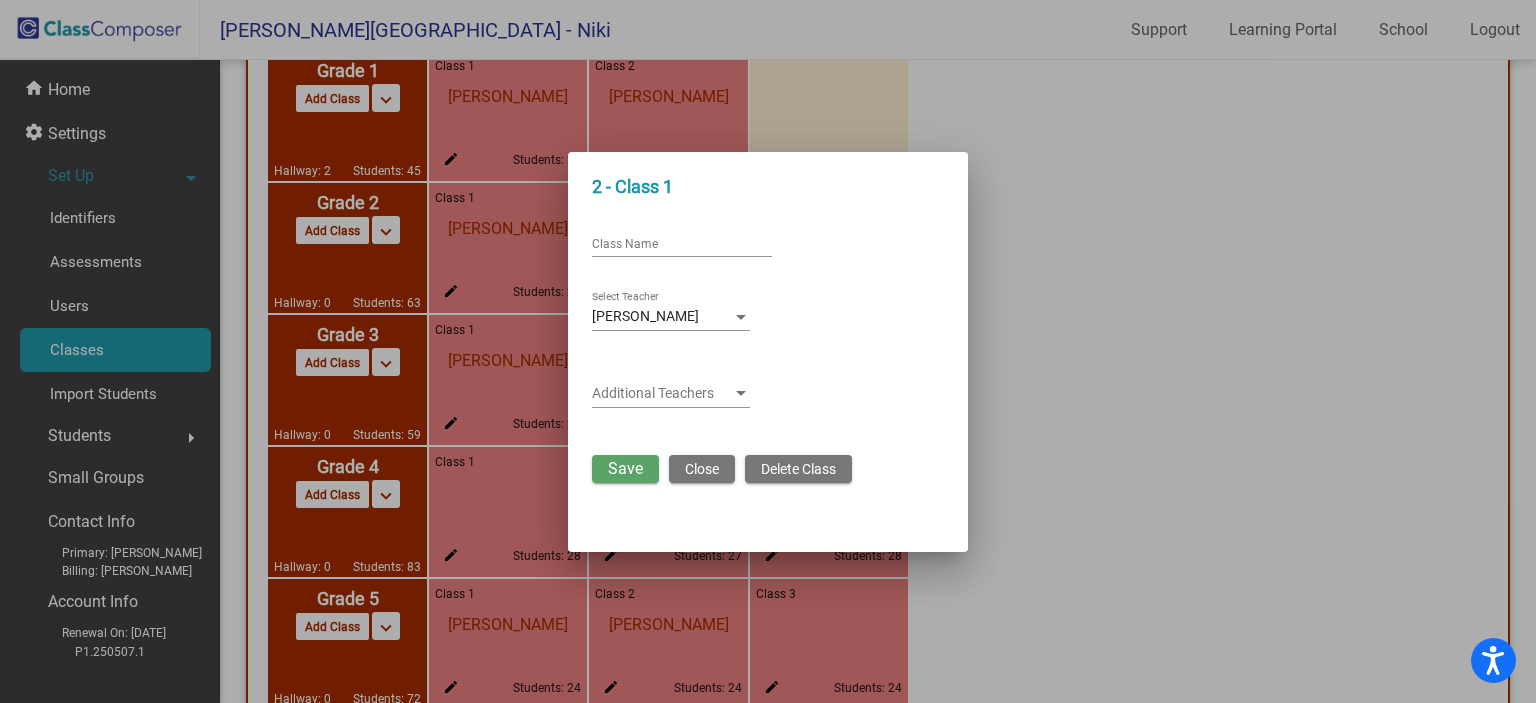 click at bounding box center (768, 351) 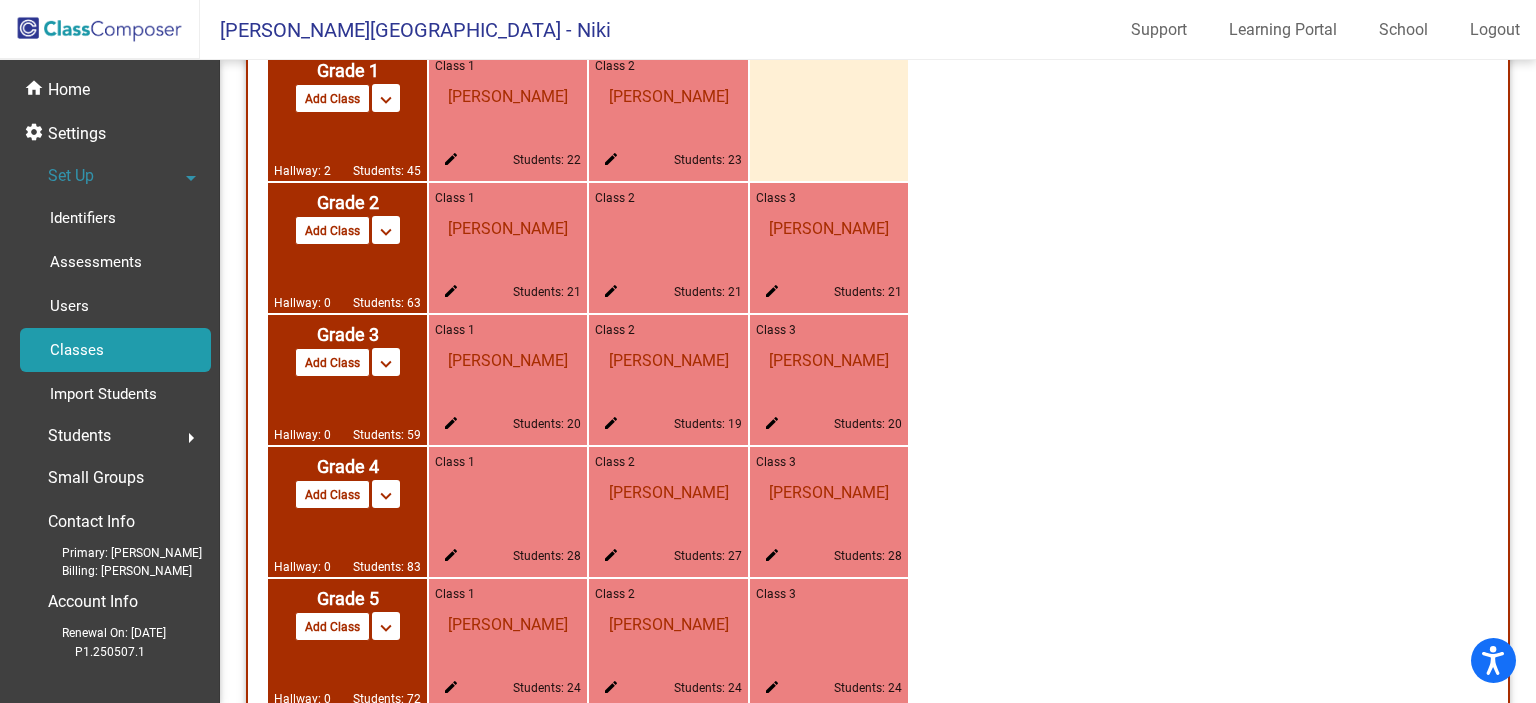 drag, startPoint x: 1523, startPoint y: 535, endPoint x: 1520, endPoint y: 548, distance: 13.341664 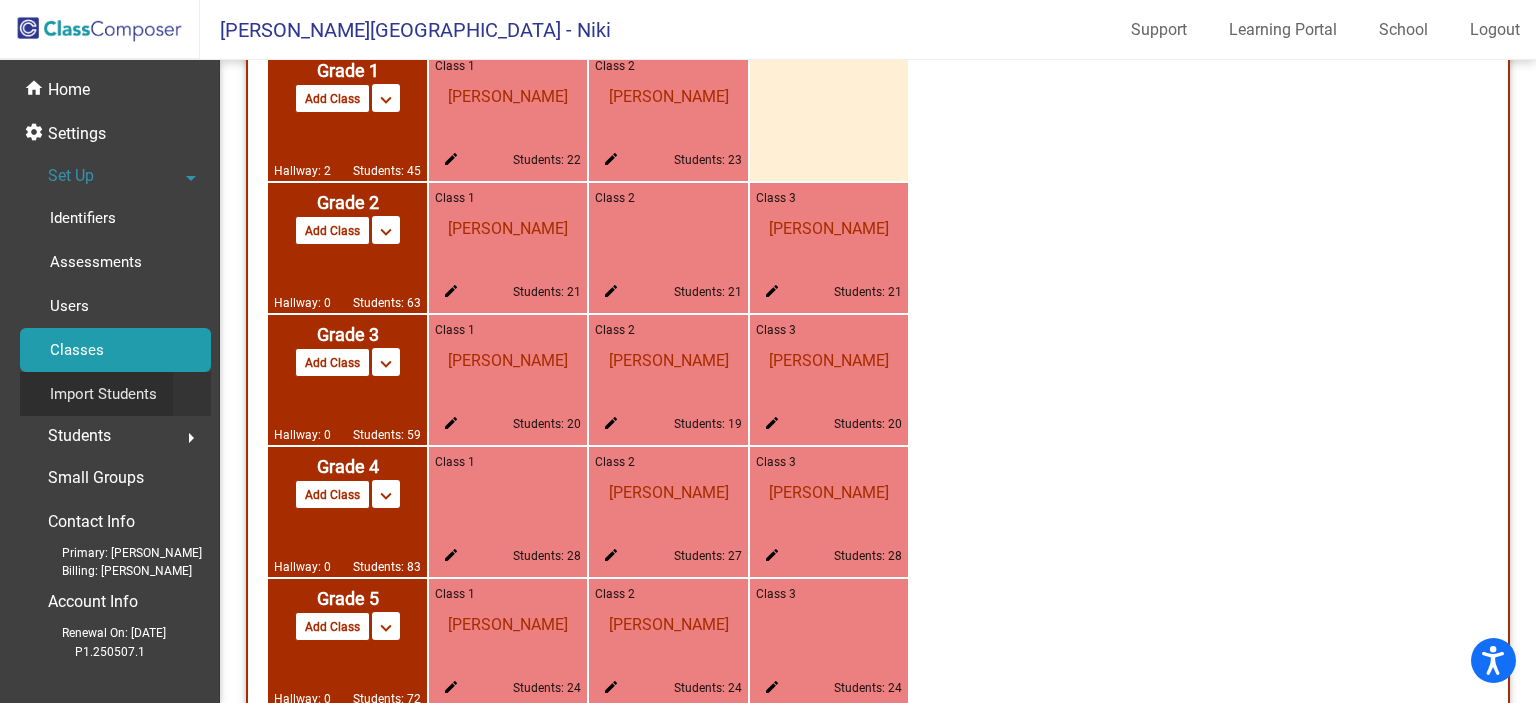 click on "Import Students" 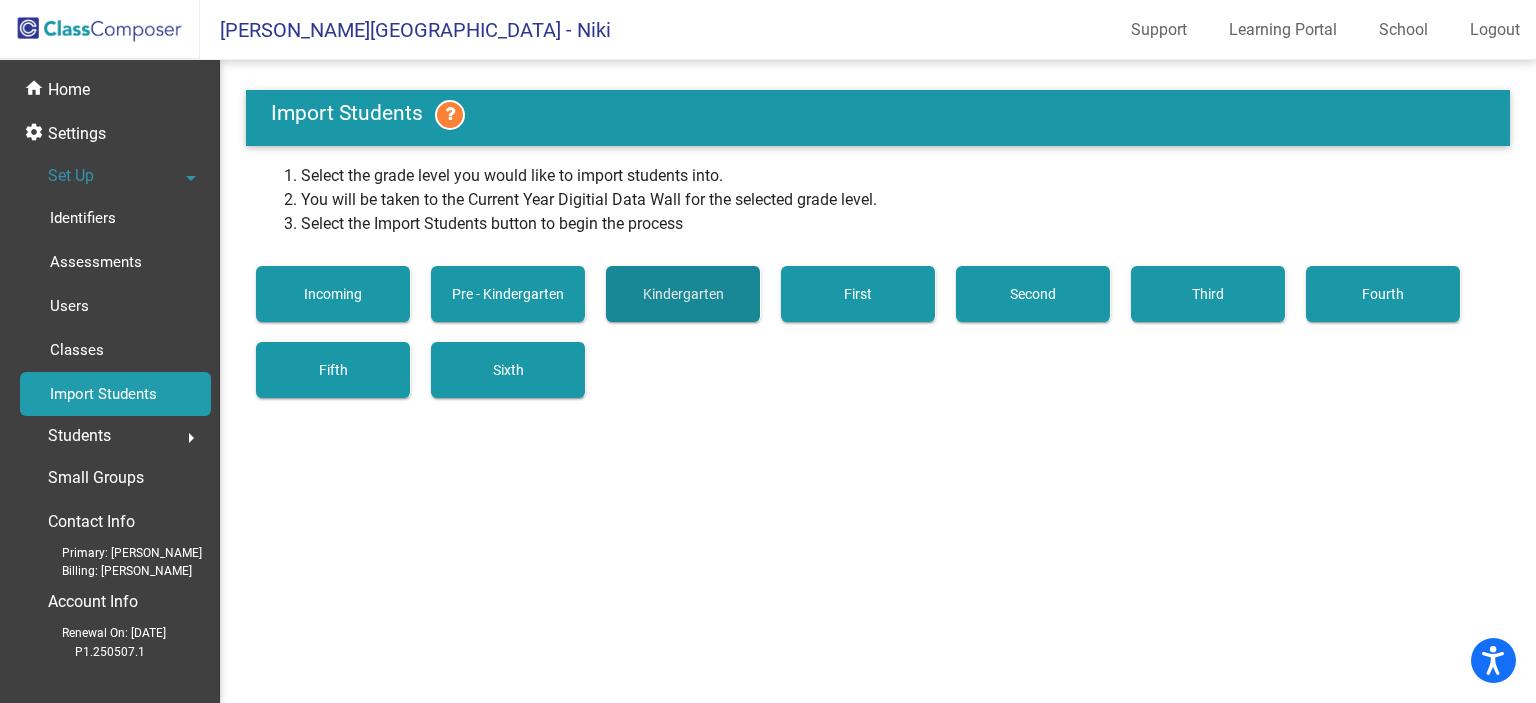 click on "Kindergarten" at bounding box center (683, 294) 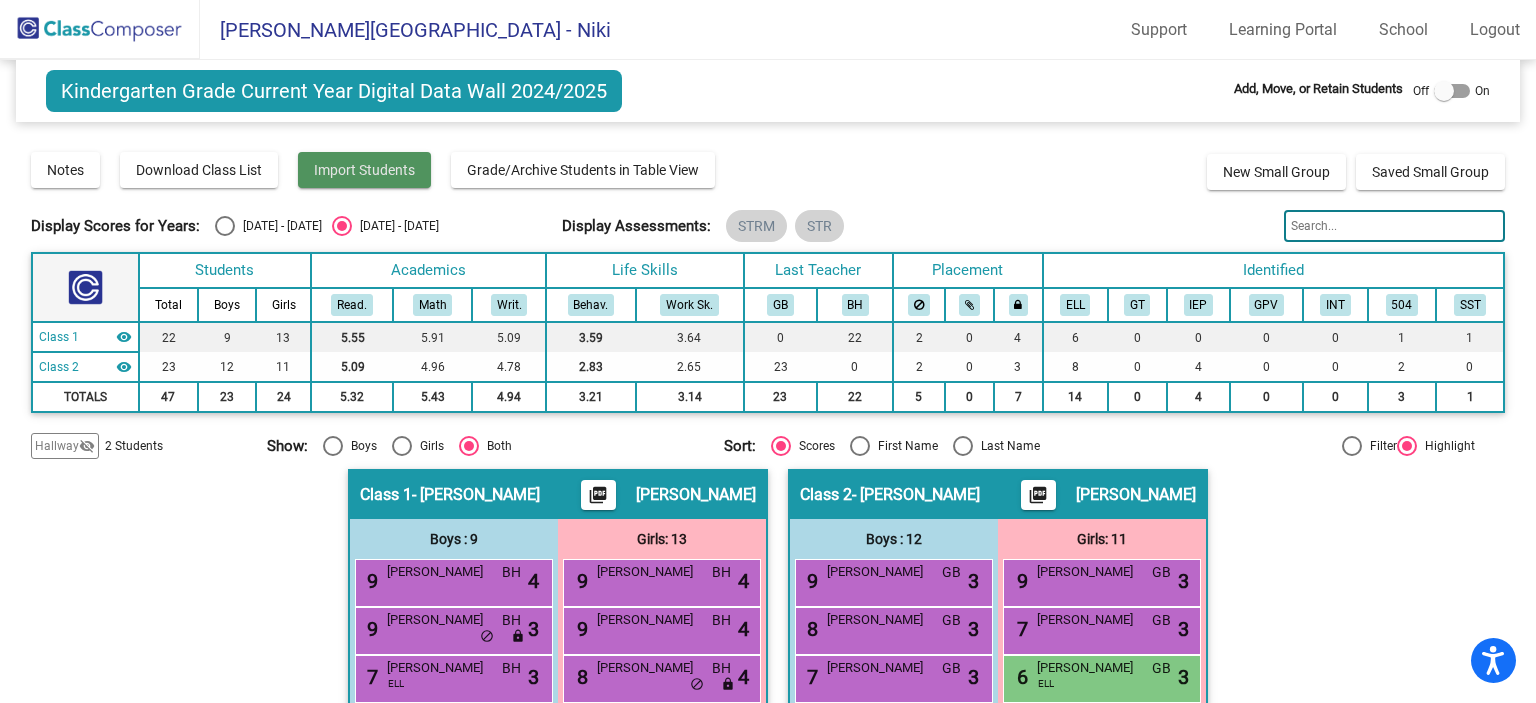 click on "Import Students" 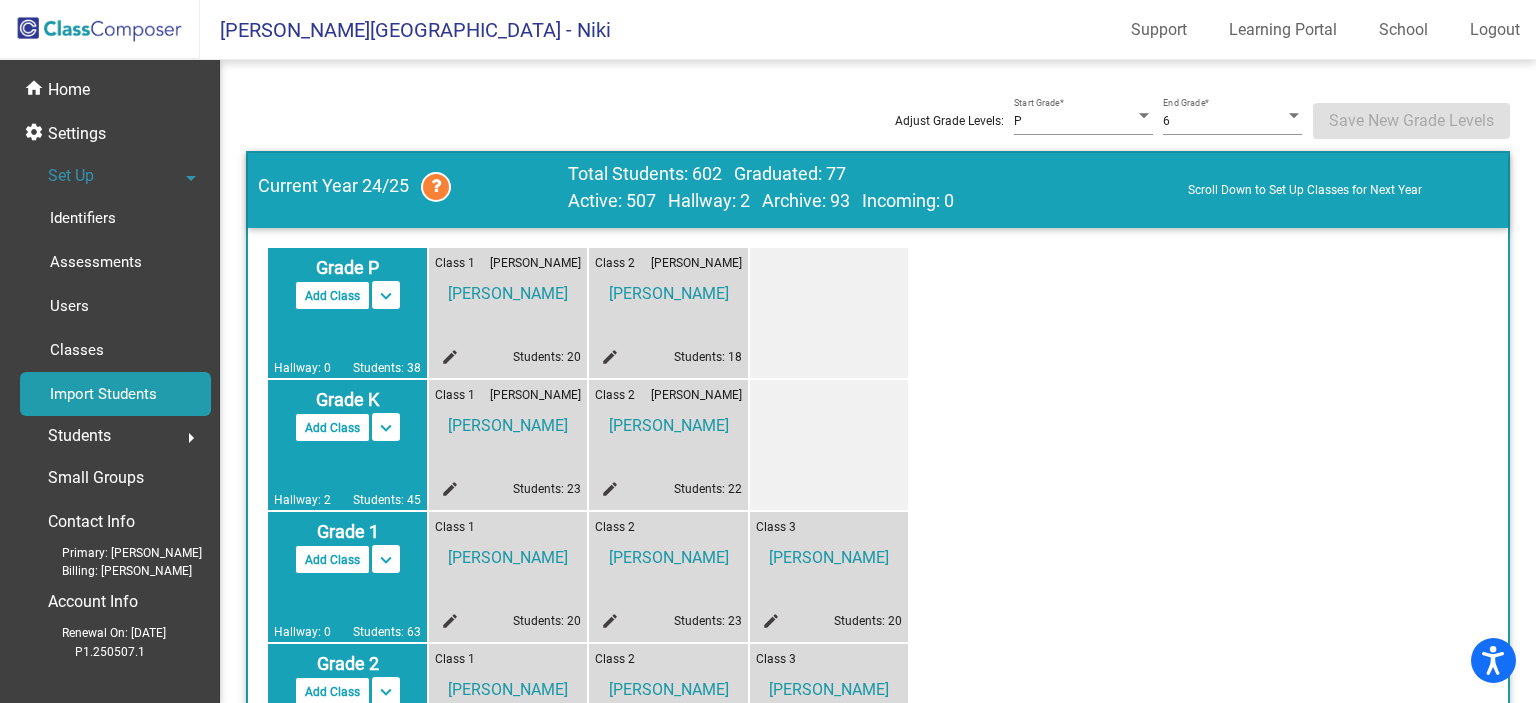 click on "Adjust Grade Levels: P Start Grade  * 6 End Grade  *  Save New Grade Levels  Current Year 24/25   Total Students: 602   Graduated: 77    Active: 507   Hallway: 2   Archive: 93   Incoming: 0   Scroll Down to Set Up Classes for Next Year  Grade P   Add Class   Split P/K   Split P/K/1  keyboard_arrow_down keyboard_arrow_up  Hallway: 0   Students: 38  Class 1 Kelly Barajas  Kelly Barajas edit Students: 20 Class 2 Diana Hernandez  Diana Hernandez edit Students: 18  Grade K   Add Class   Split K/1   Split K/1/2  keyboard_arrow_down keyboard_arrow_up  Hallway: 2   Students: 45  Class 1 Bonilla  Giselle Bonilla edit Students: 23 Class 2 Halsey  Bonnie Halsey edit Students: 22  Grade 1   Add Class   Split 1/2   Split 1/2/3  keyboard_arrow_down keyboard_arrow_up  Hallway: 0   Students: 63  Class 1  Elvira Cisneros edit Students: 20 Class 2  Maria Ayala edit Students: 23 Class 3  Julia Joyner edit Students: 20  Grade 2   Add Class   Split 2/3   Split 2/3/4  keyboard_arrow_down keyboard_arrow_up  Hallway: 0  Class 1" 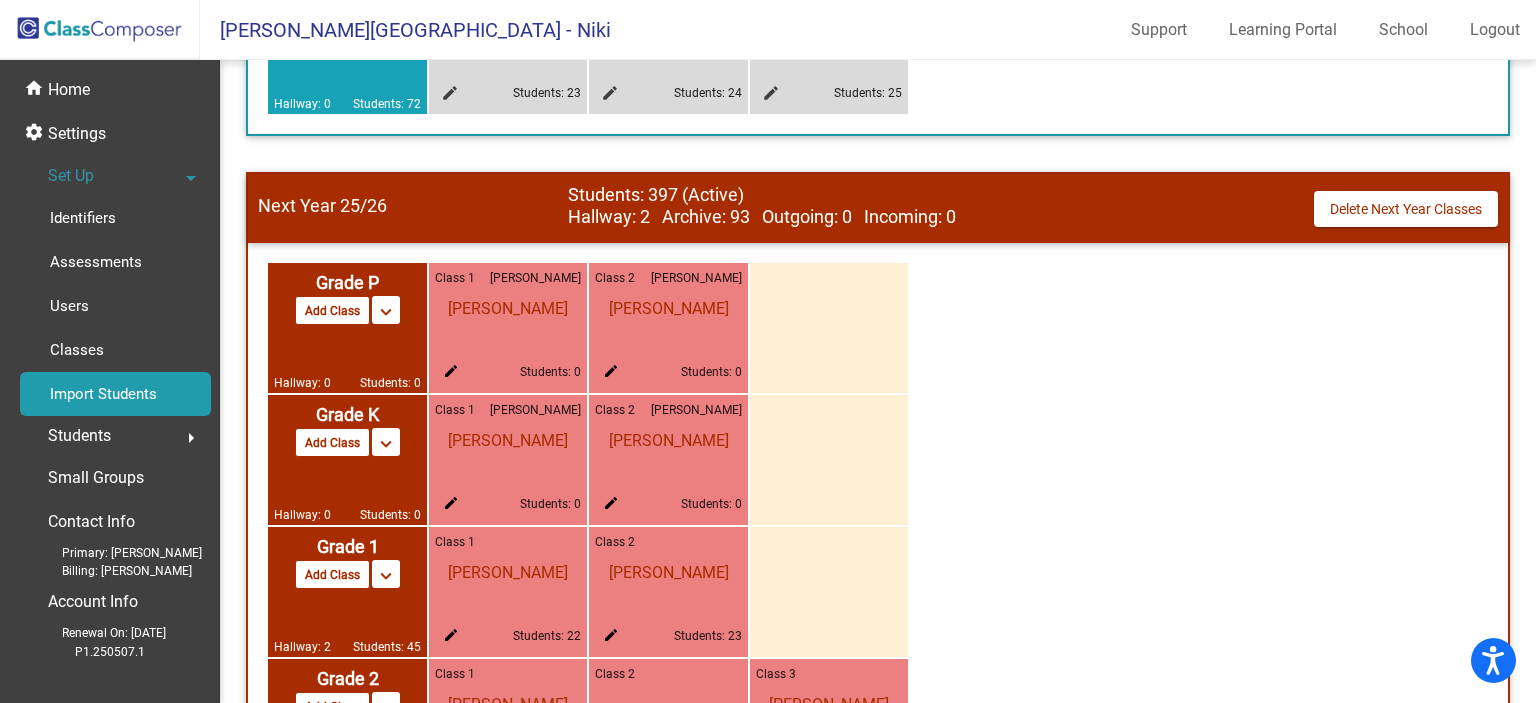 scroll, scrollTop: 1596, scrollLeft: 0, axis: vertical 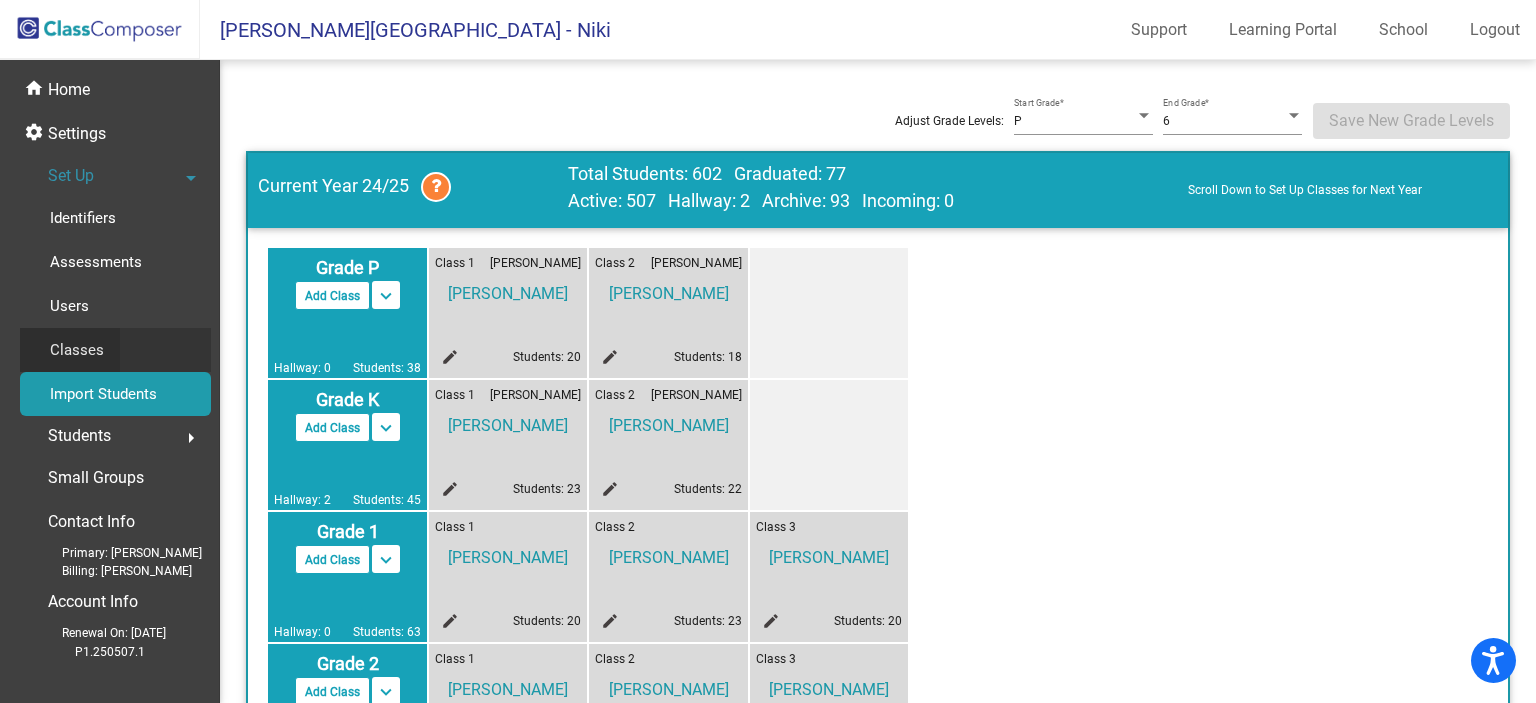 click on "Classes" 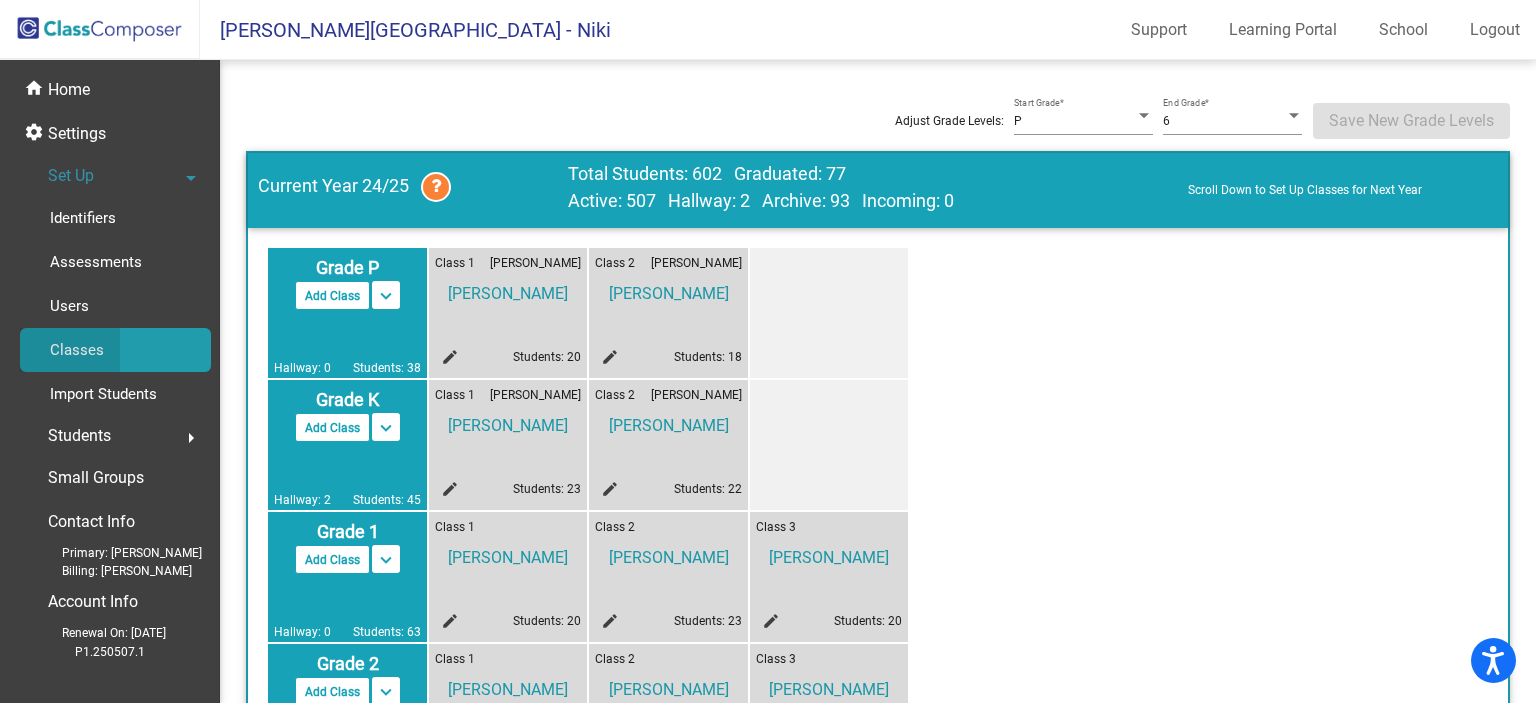 click on "Classes" 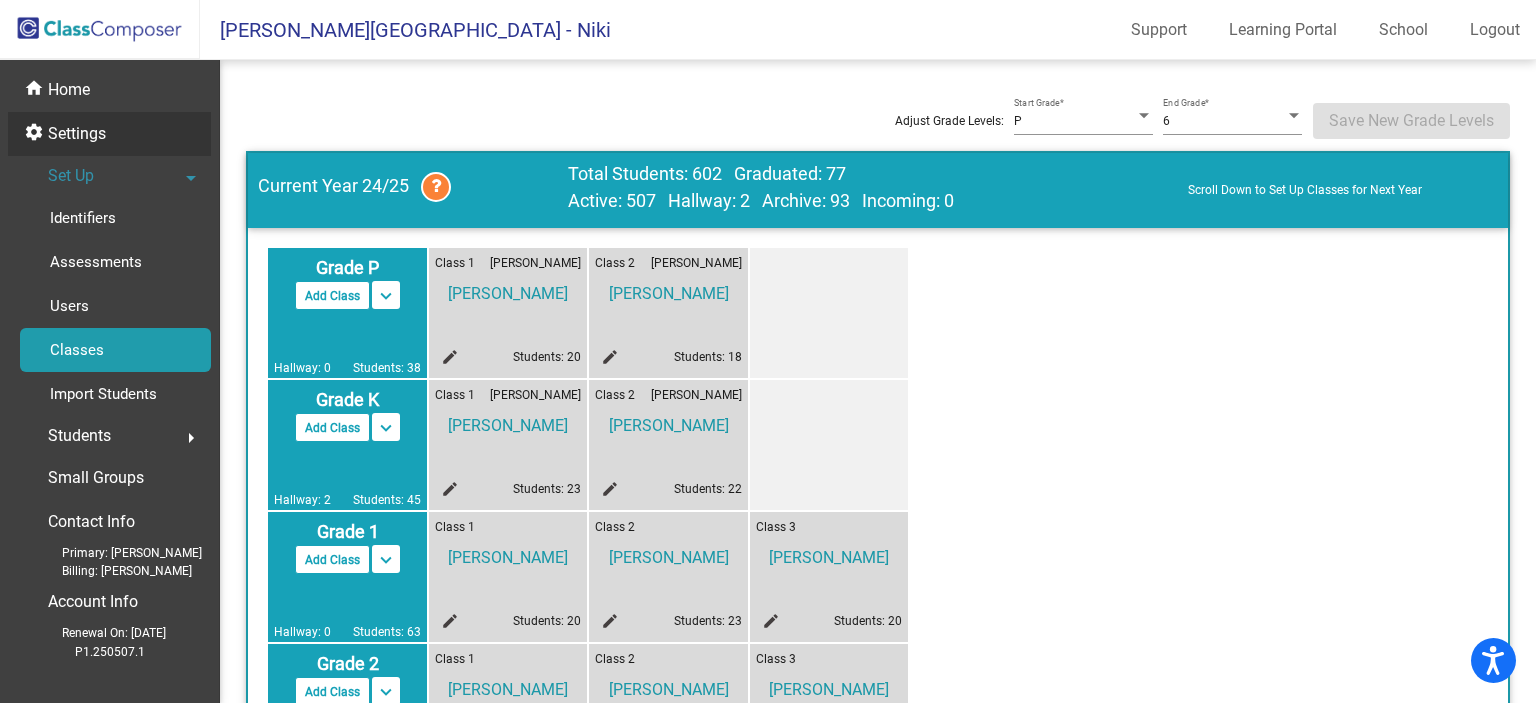 click on "Settings" 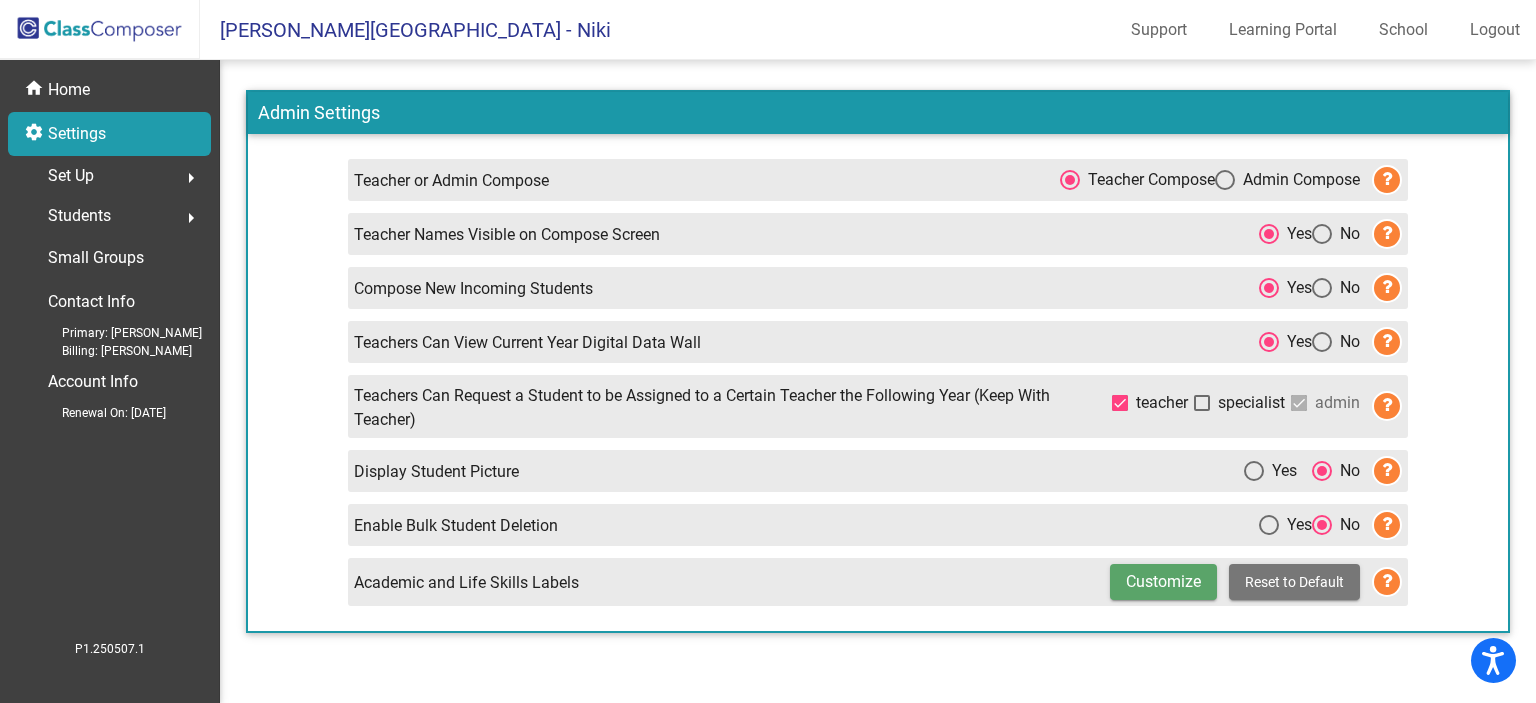 click on "Set Up" 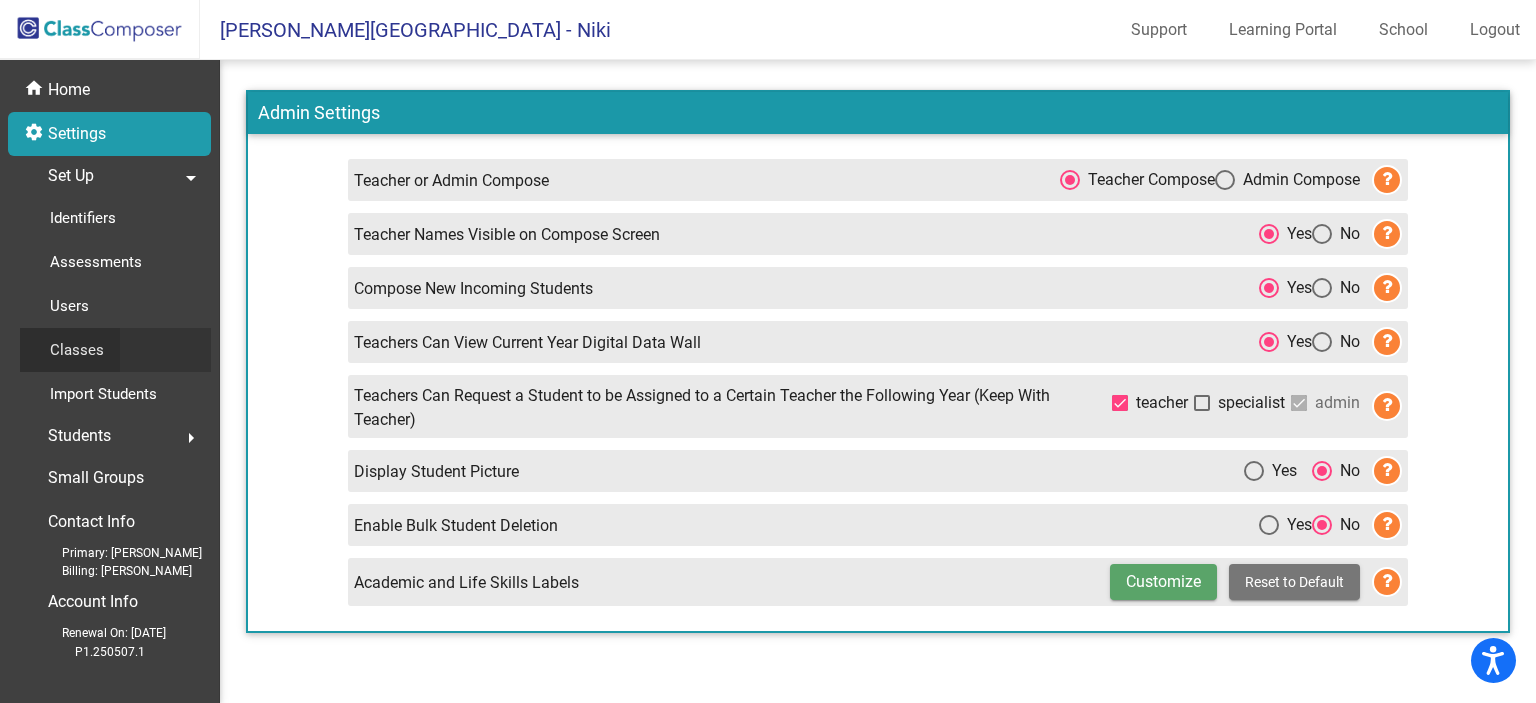 click on "Classes" 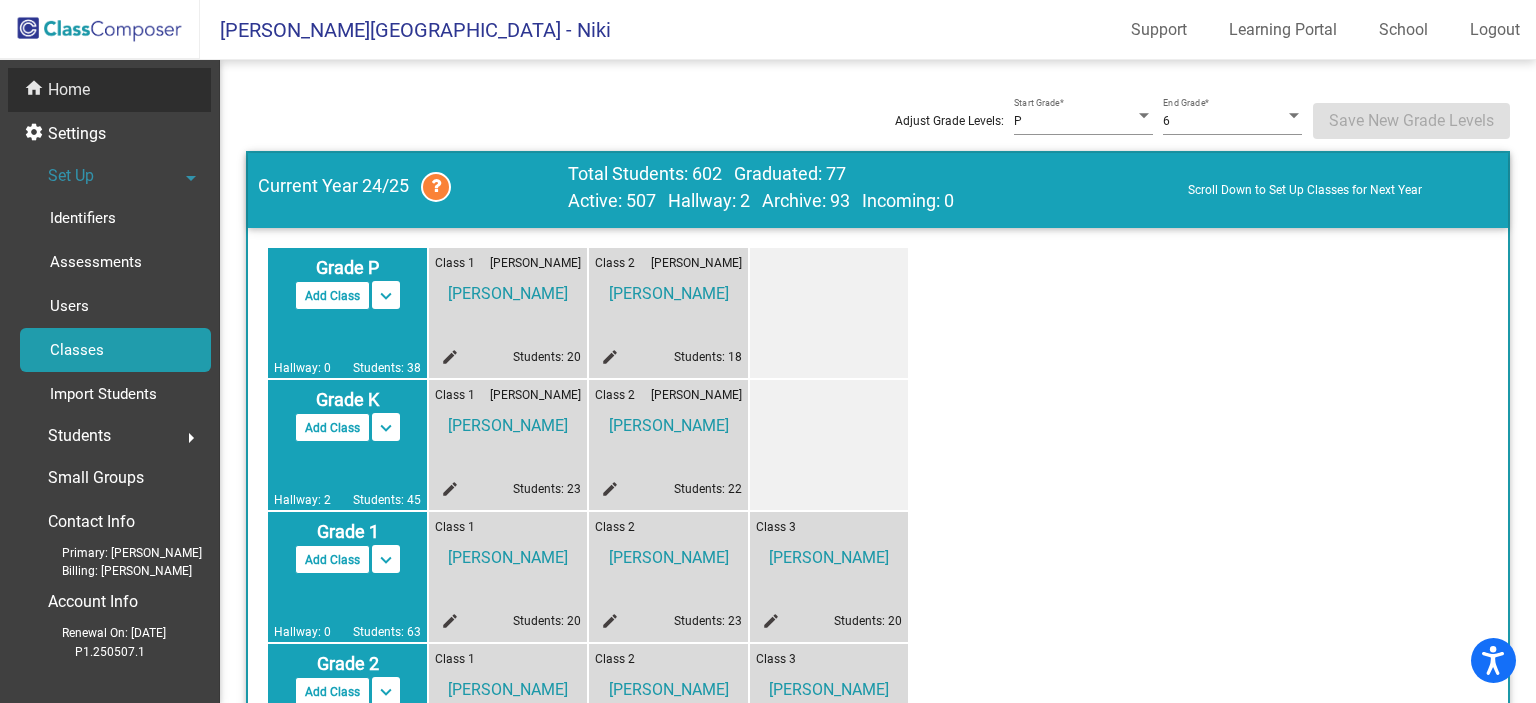 click on "Home" 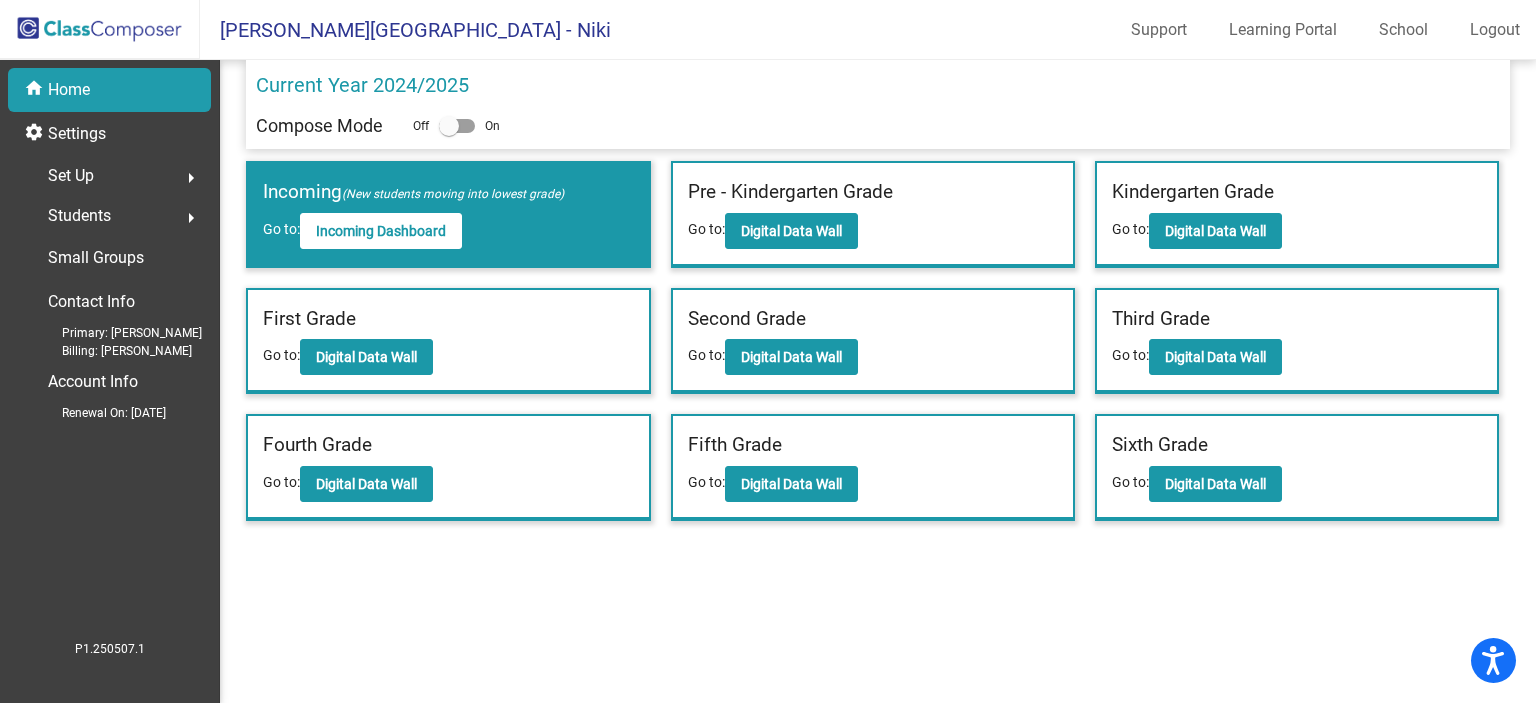click on "Home" 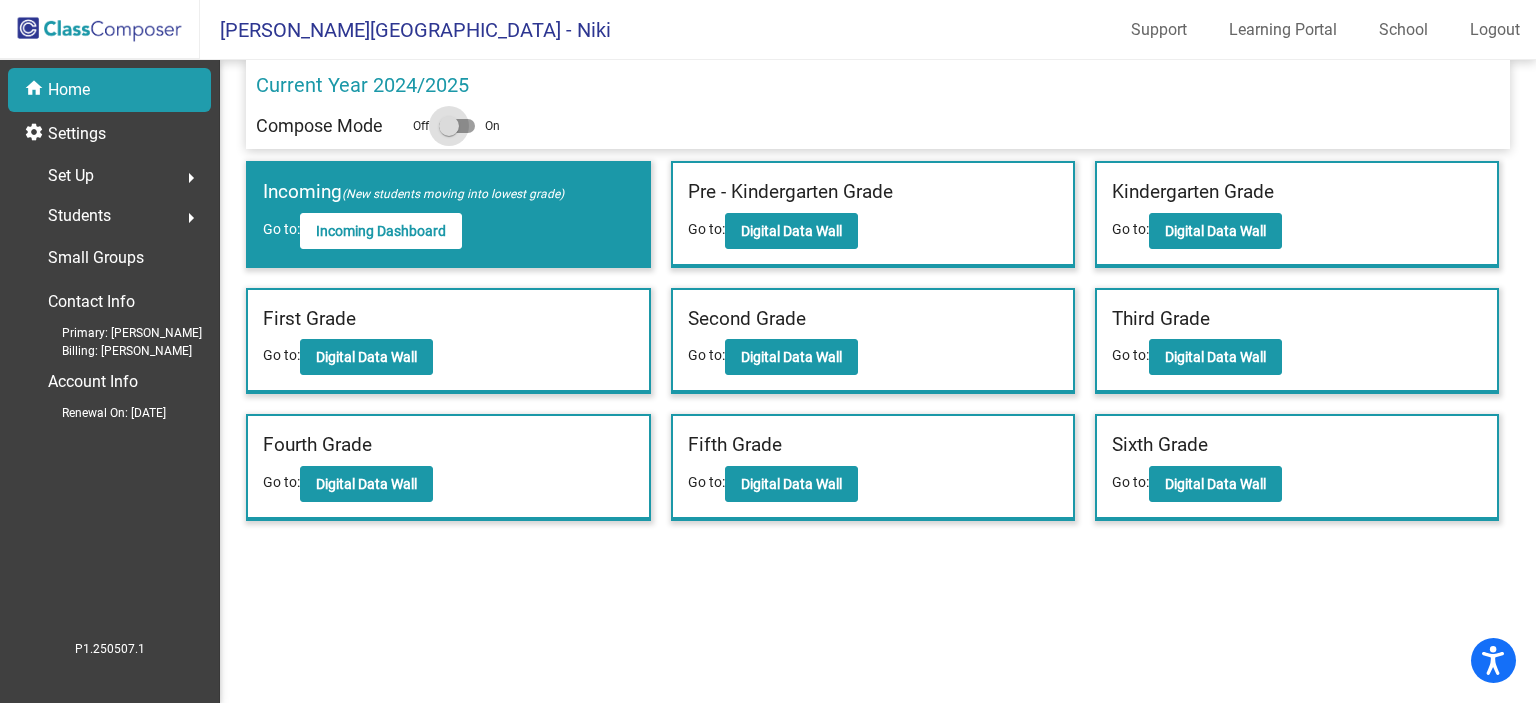click at bounding box center (457, 126) 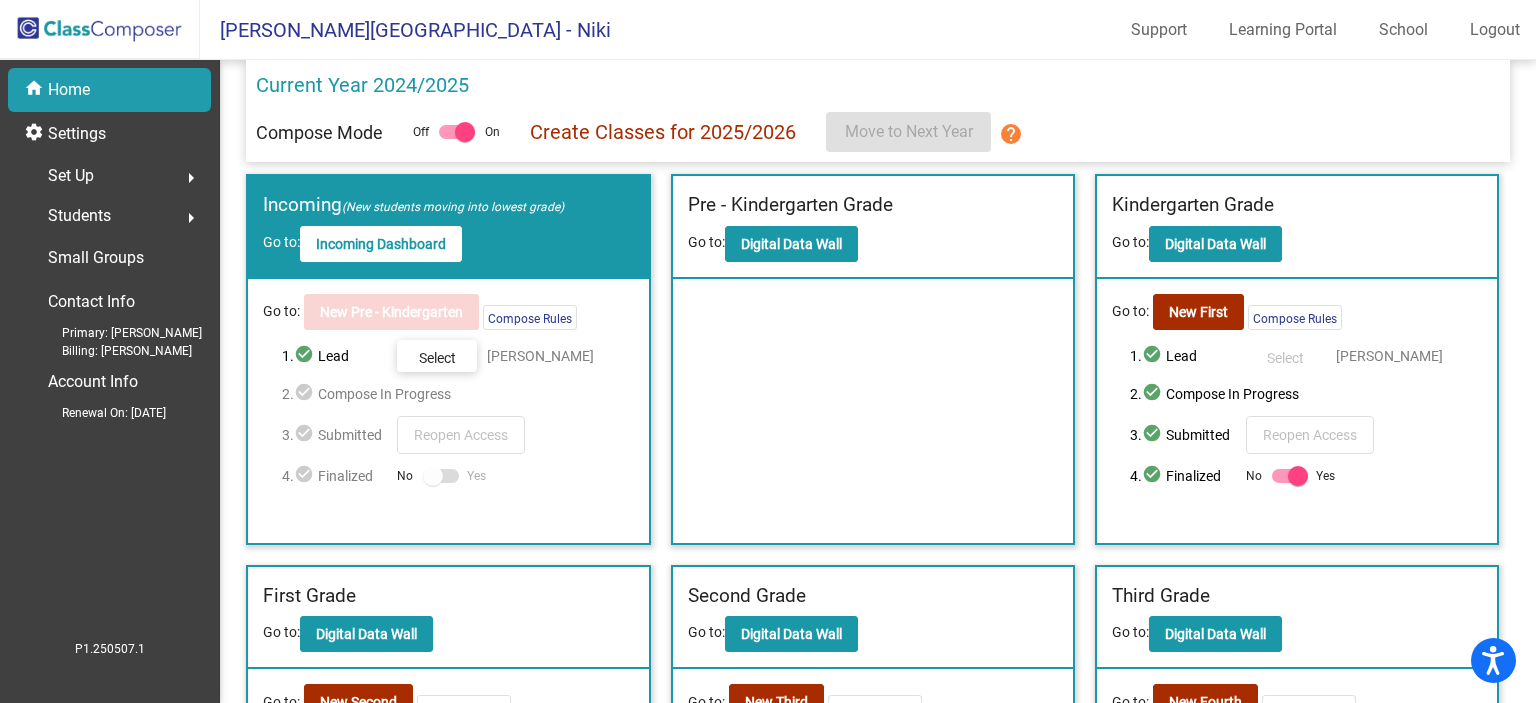 click at bounding box center [441, 476] 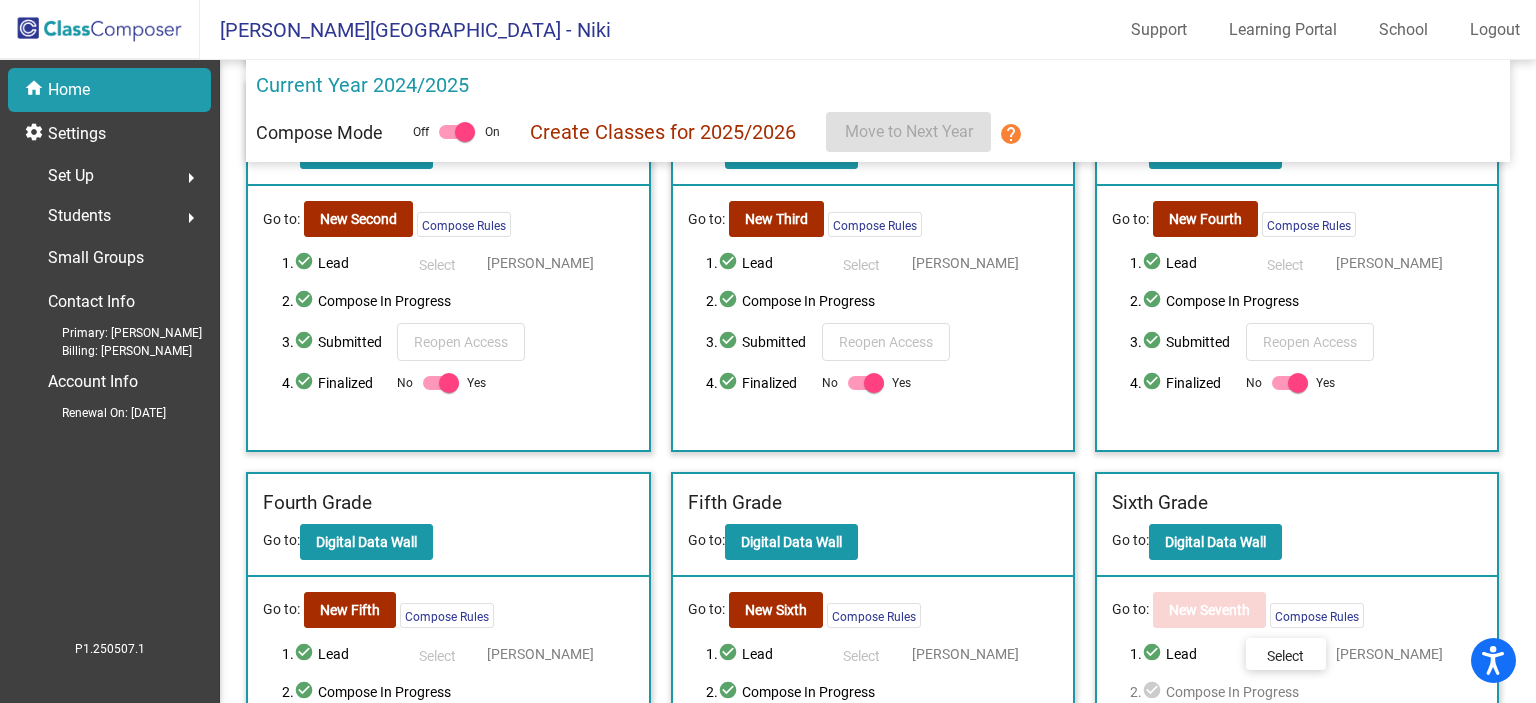 scroll, scrollTop: 615, scrollLeft: 0, axis: vertical 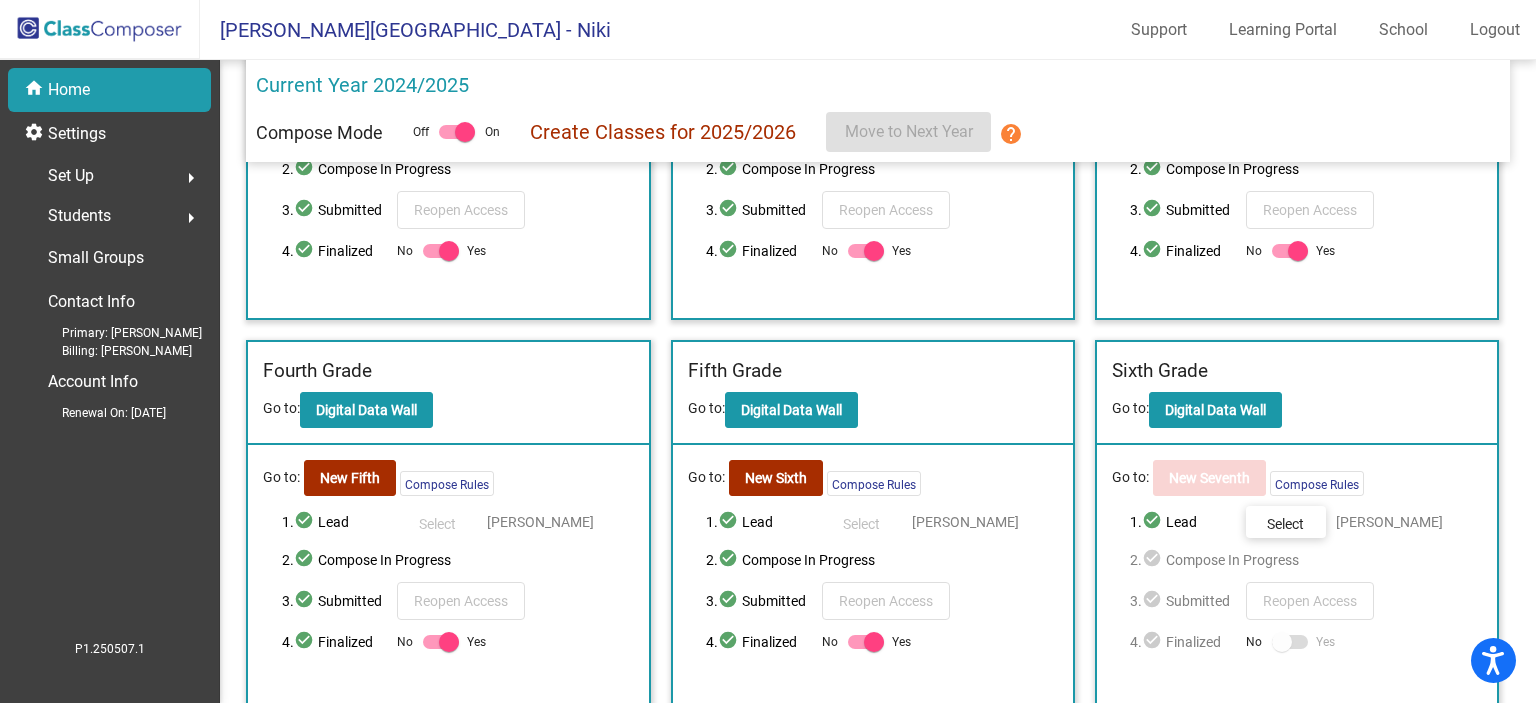 click at bounding box center [1282, 642] 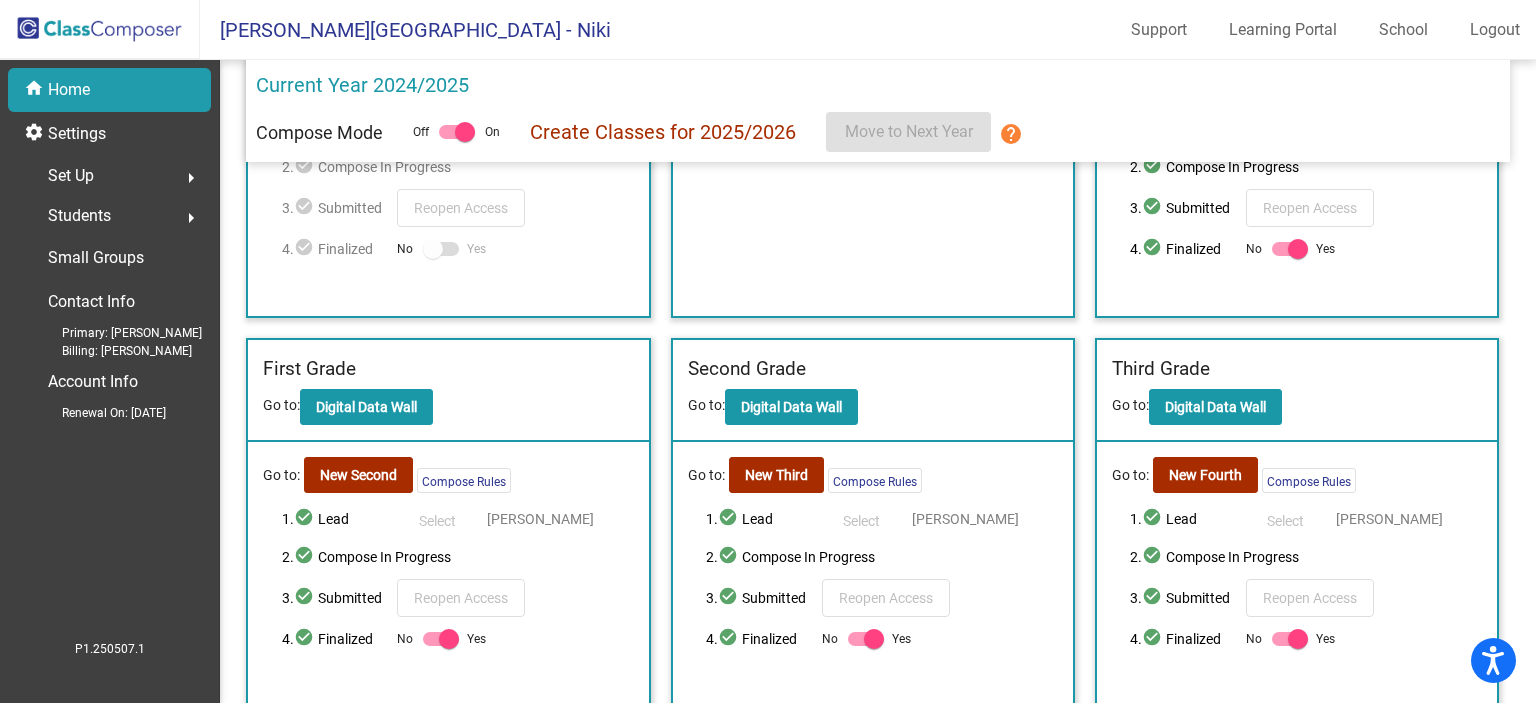 scroll, scrollTop: 23, scrollLeft: 0, axis: vertical 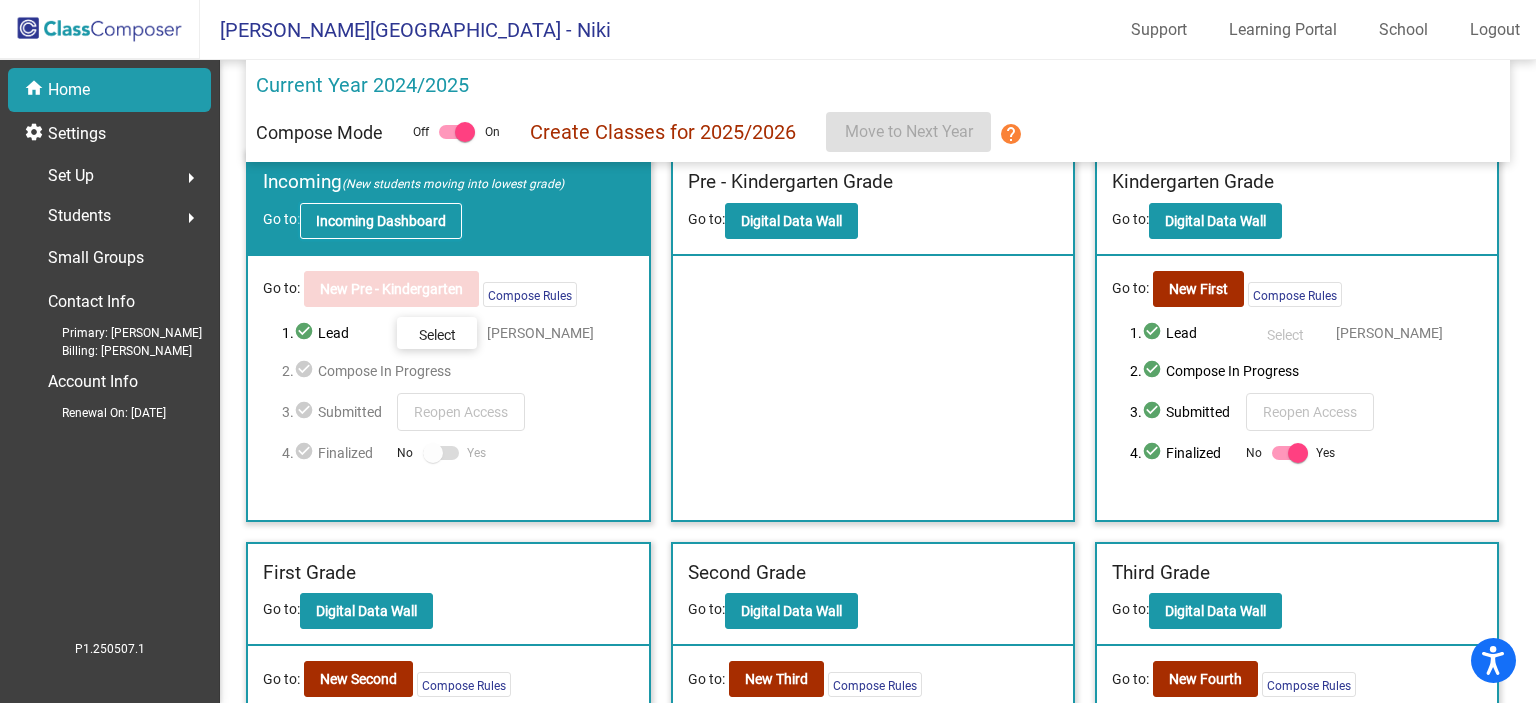 click on "Incoming Dashboard" 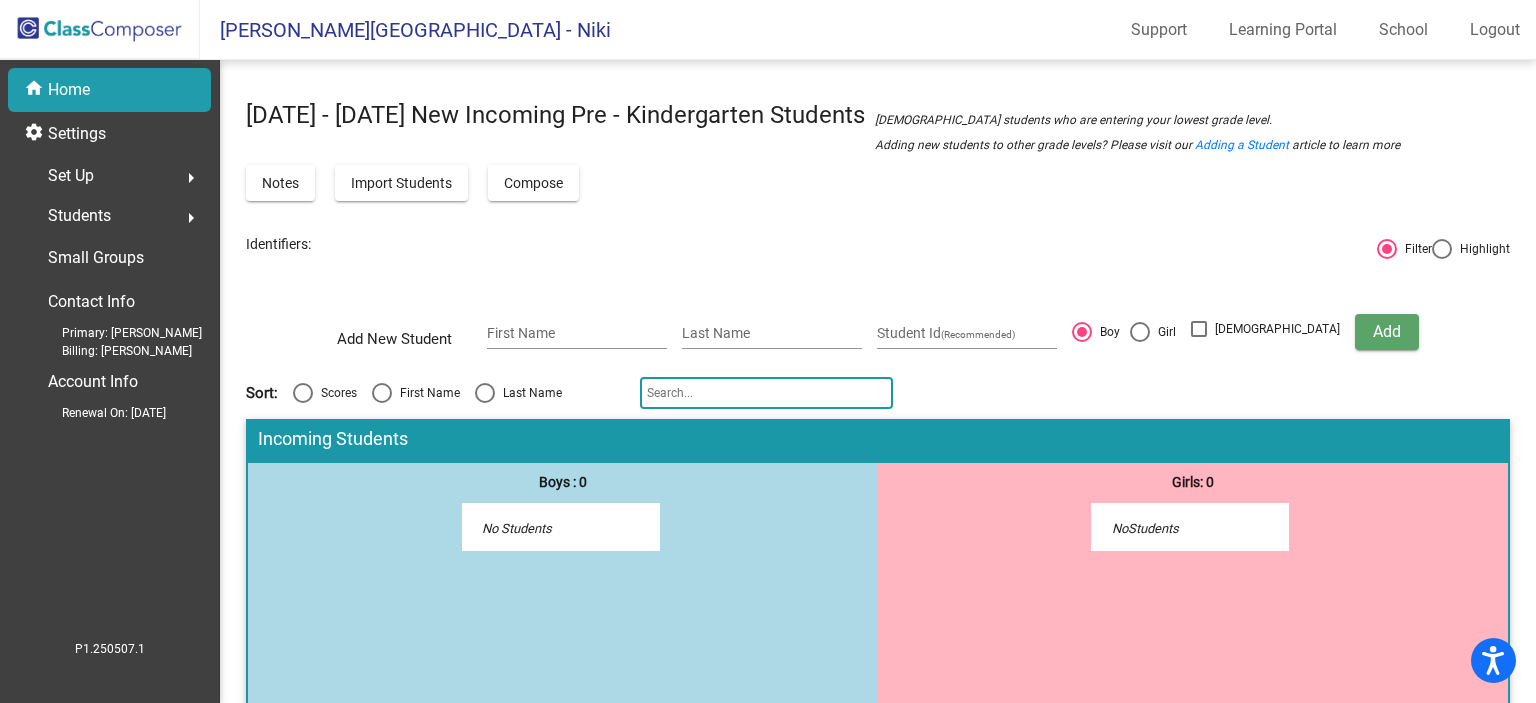 scroll, scrollTop: 35, scrollLeft: 0, axis: vertical 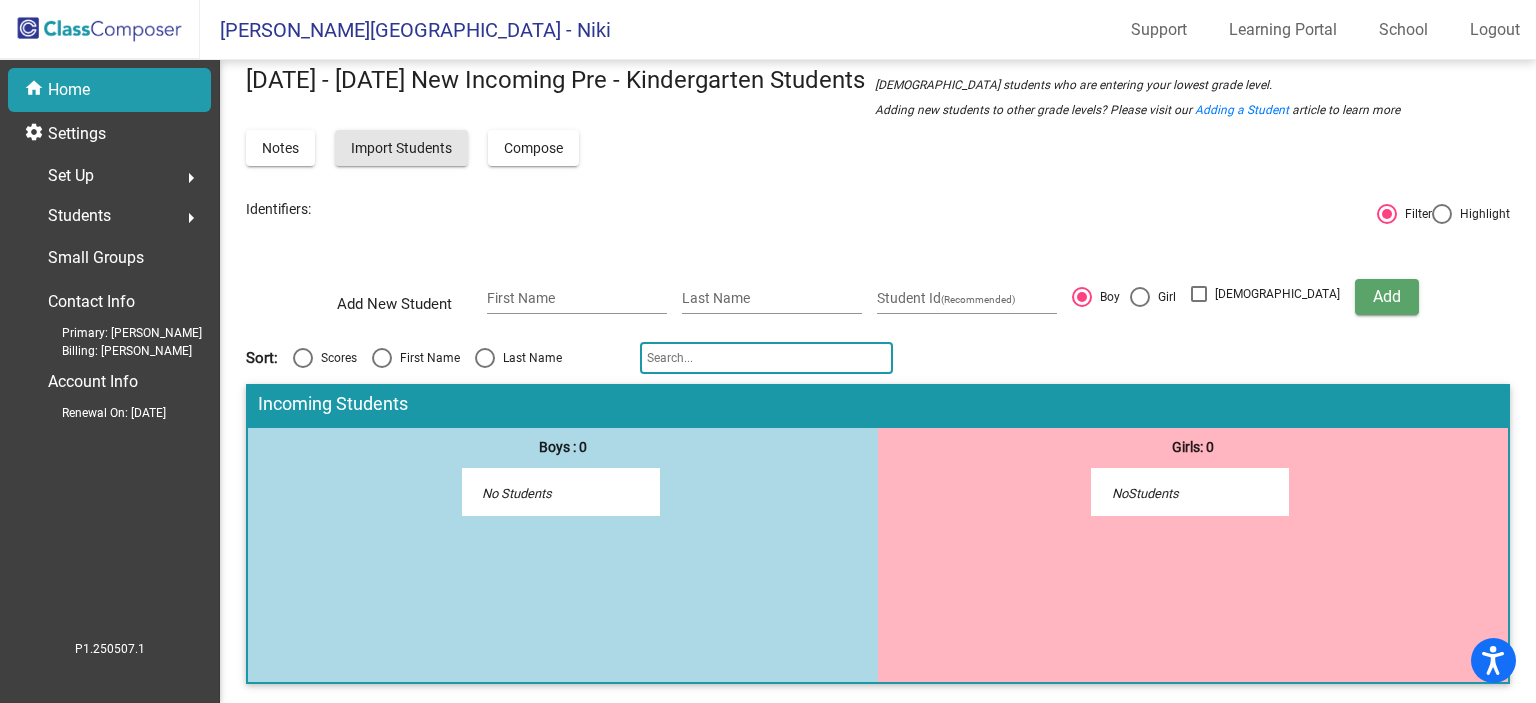 click on "Import Students" 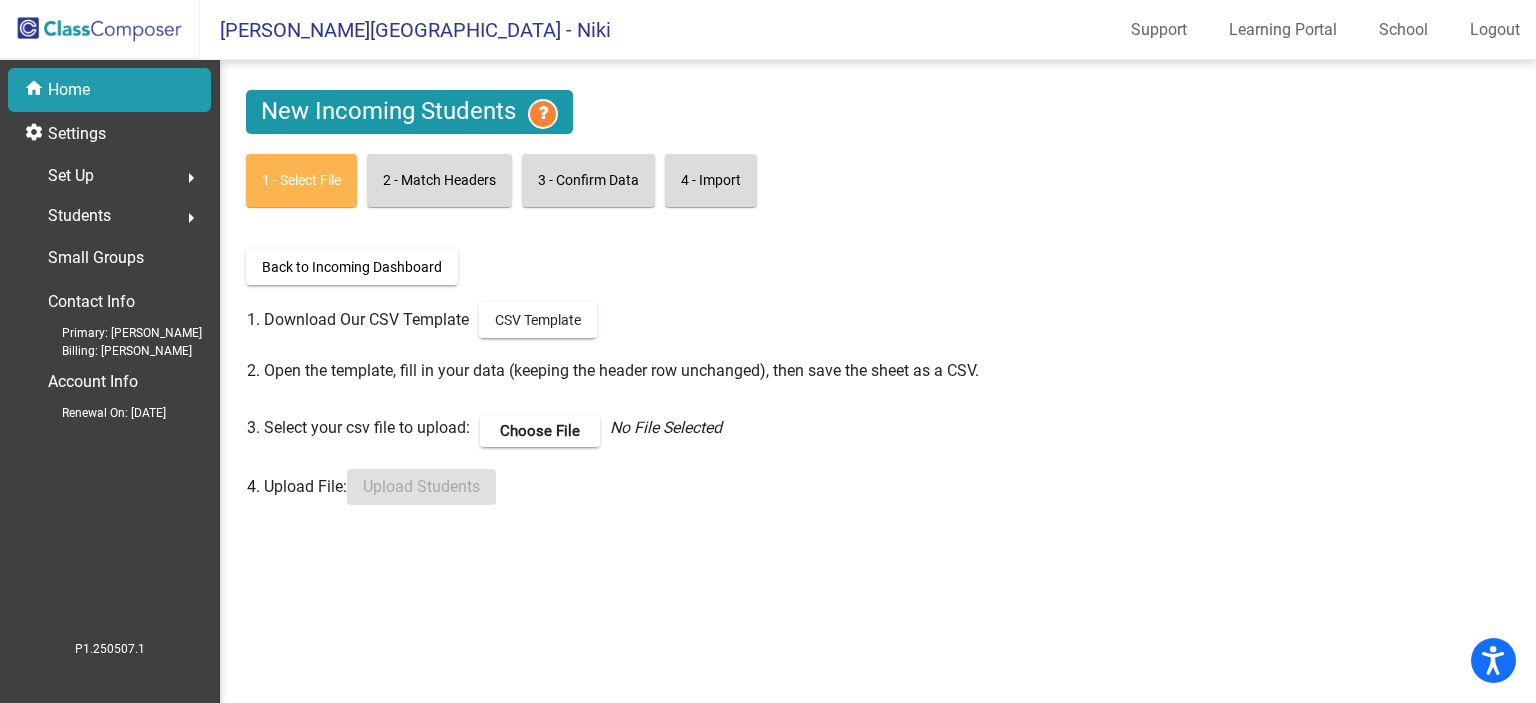 scroll, scrollTop: 0, scrollLeft: 0, axis: both 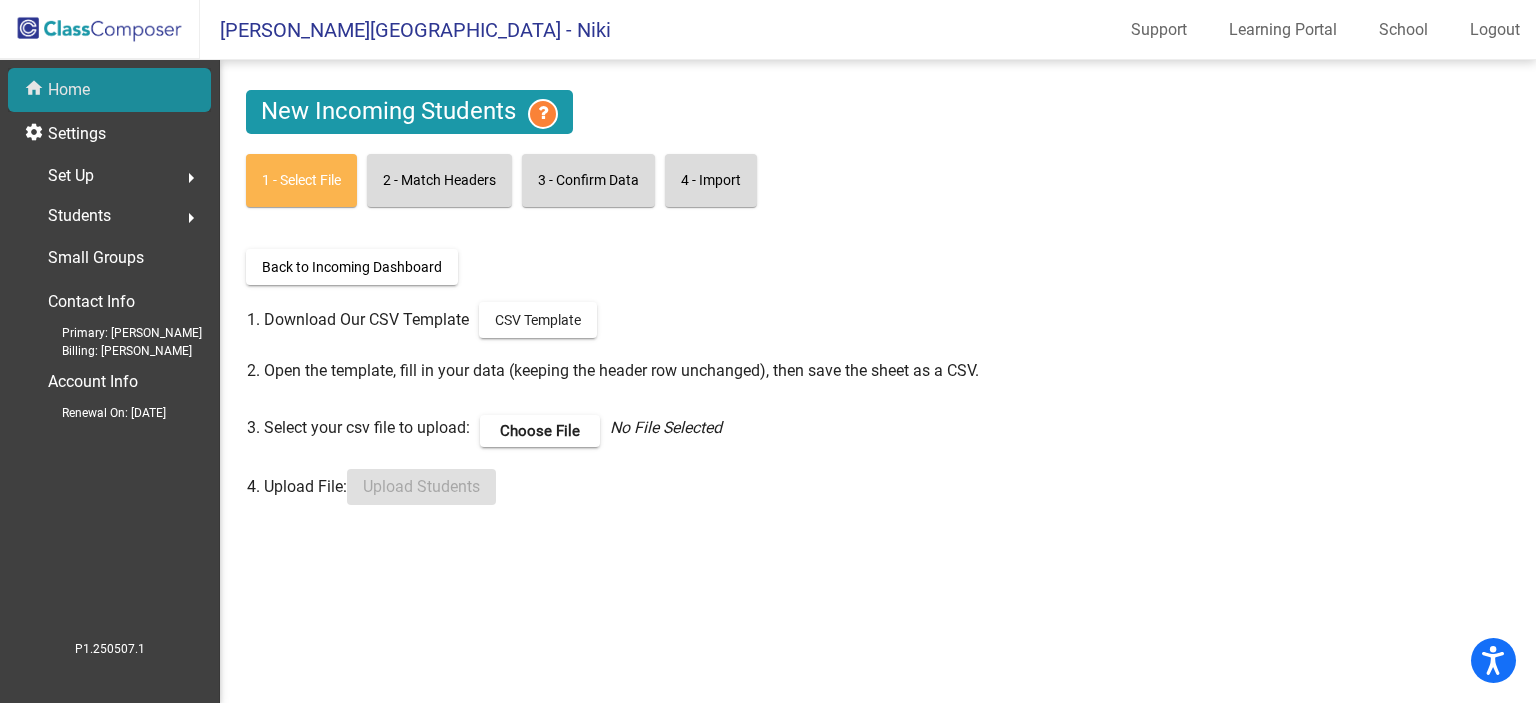 click on "Home" 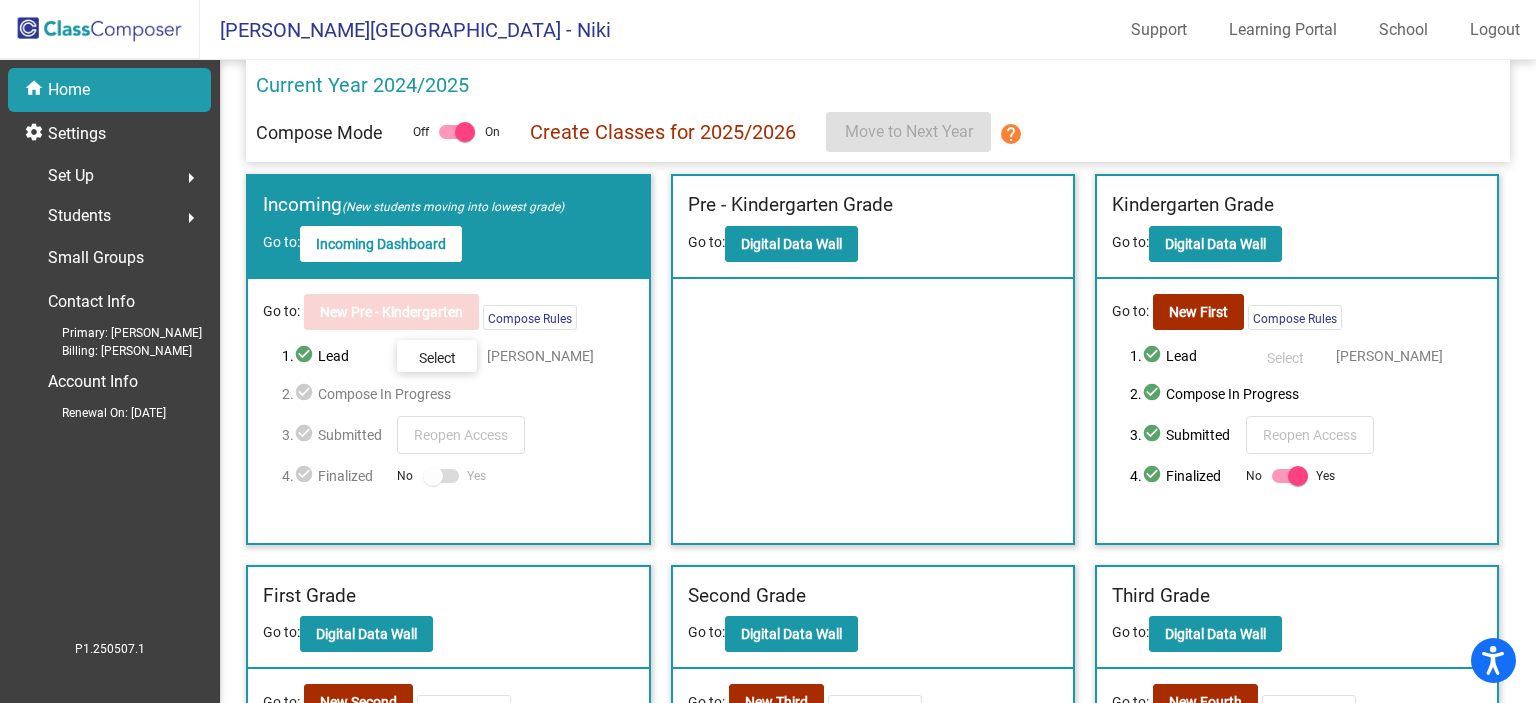 click on "Compose Mode Off   On Create Classes for 2025/2026  Move to Next Year  help" 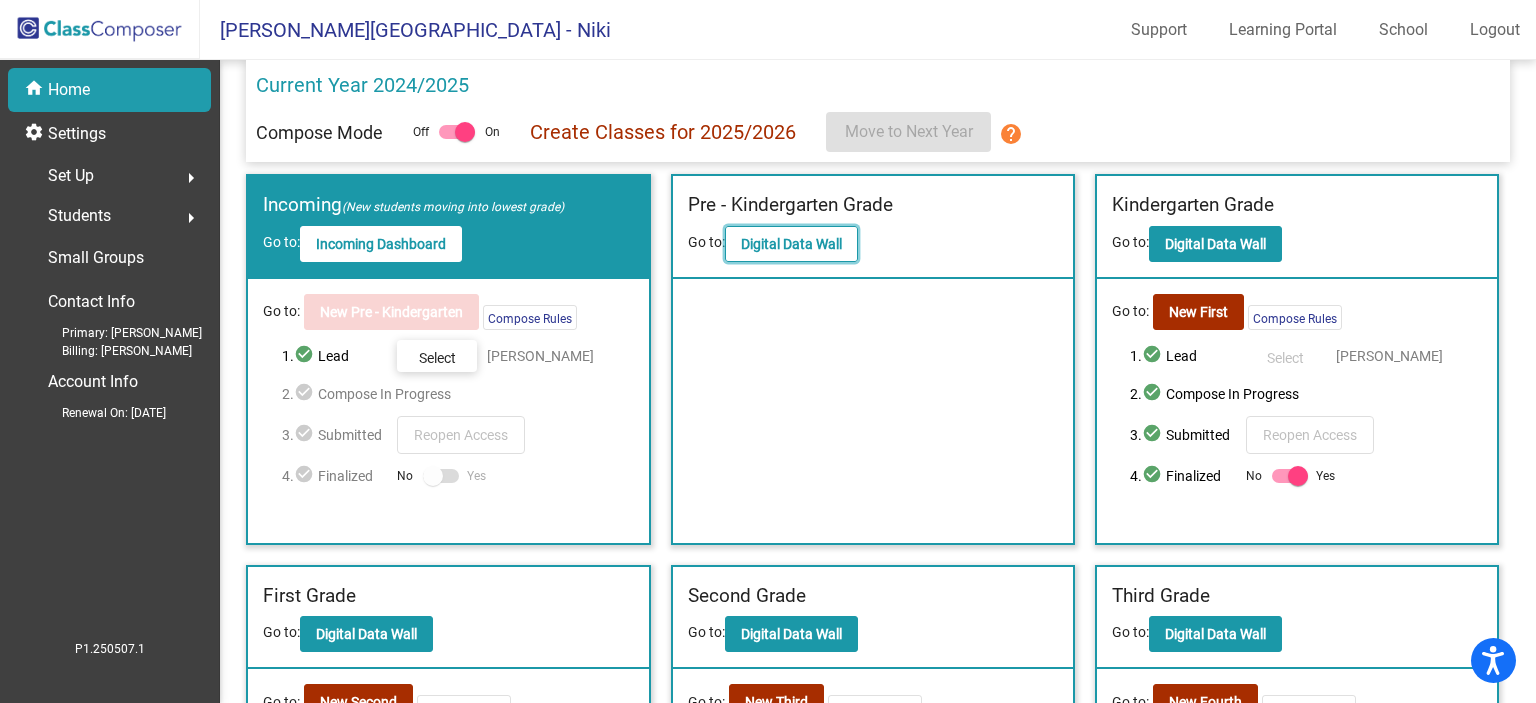 click on "Digital Data Wall" 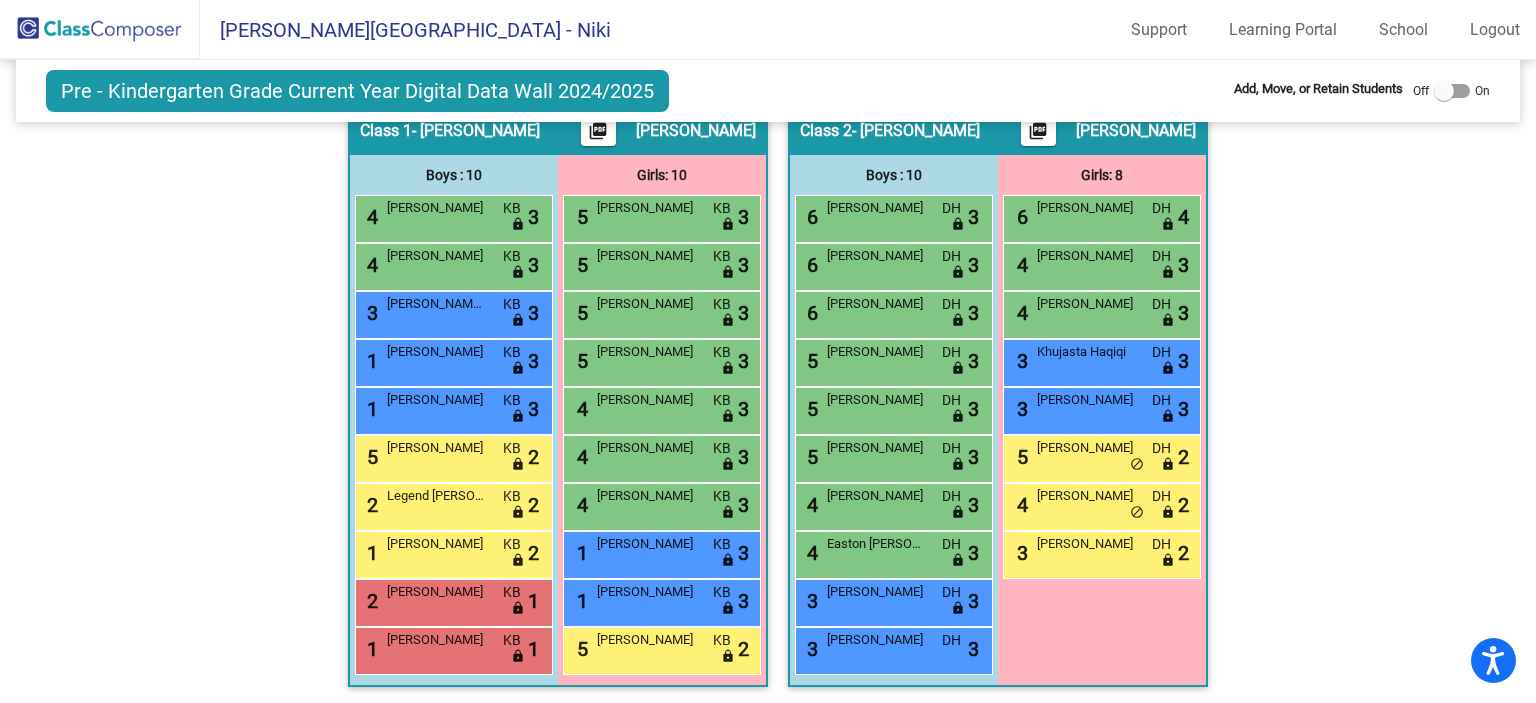 scroll, scrollTop: 0, scrollLeft: 0, axis: both 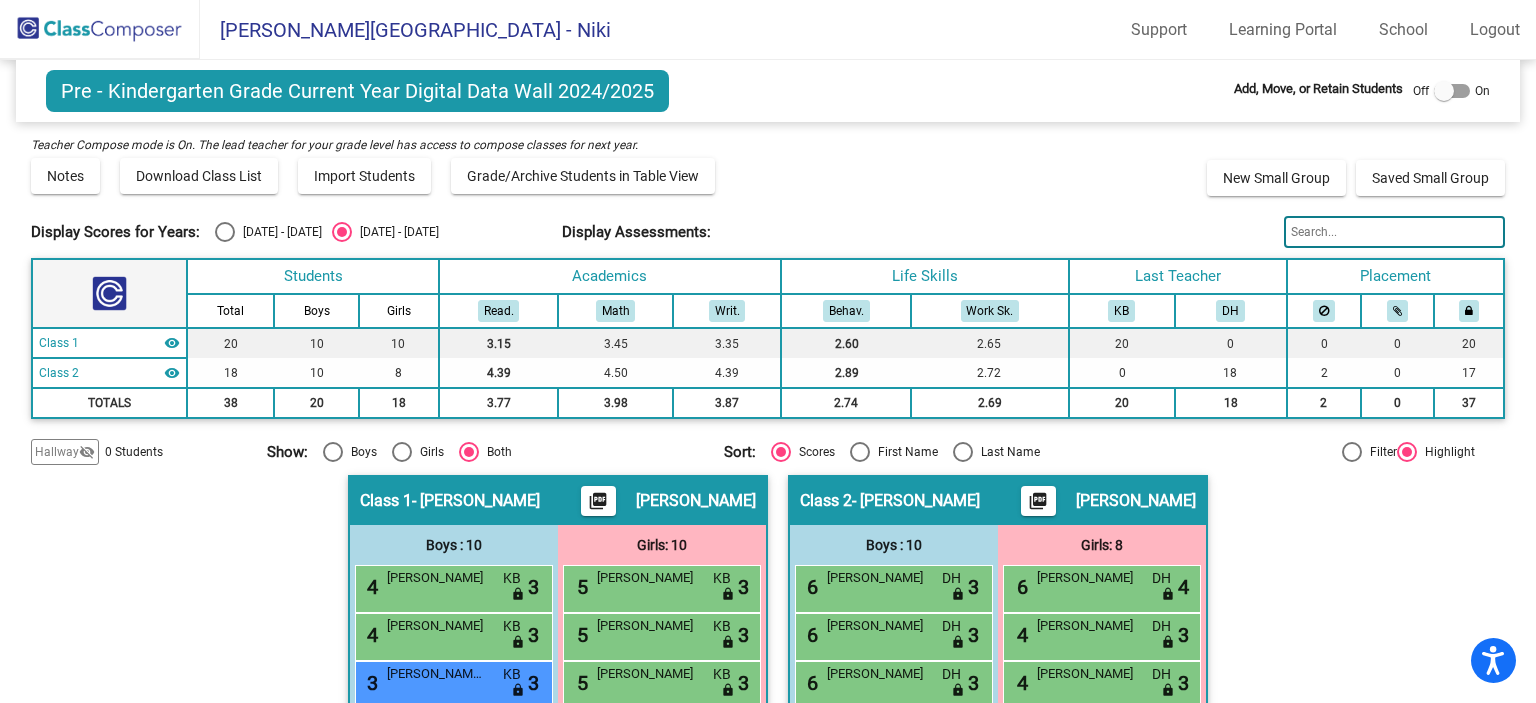click on "Pre - Kindergarten Grade Current Year Digital Data Wall 2024/2025" 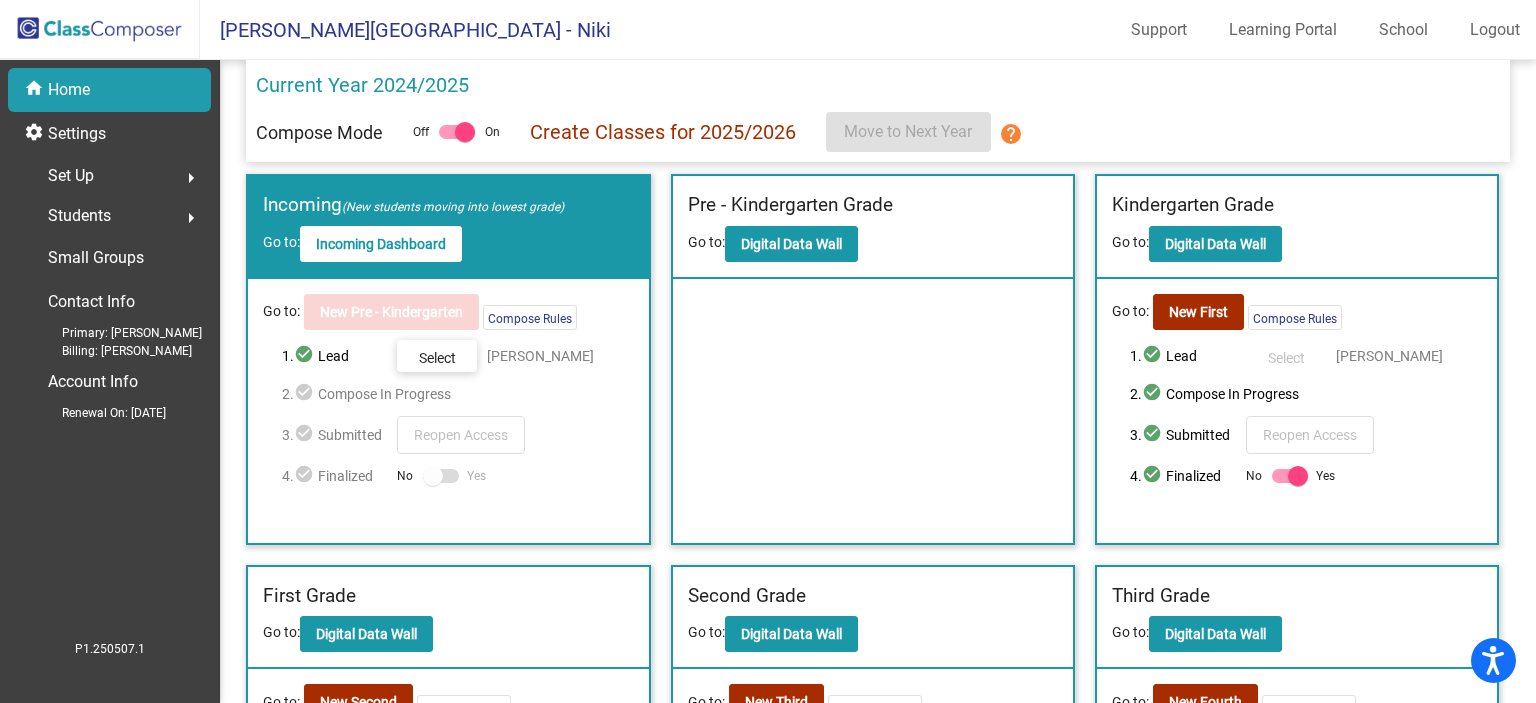 click at bounding box center (441, 476) 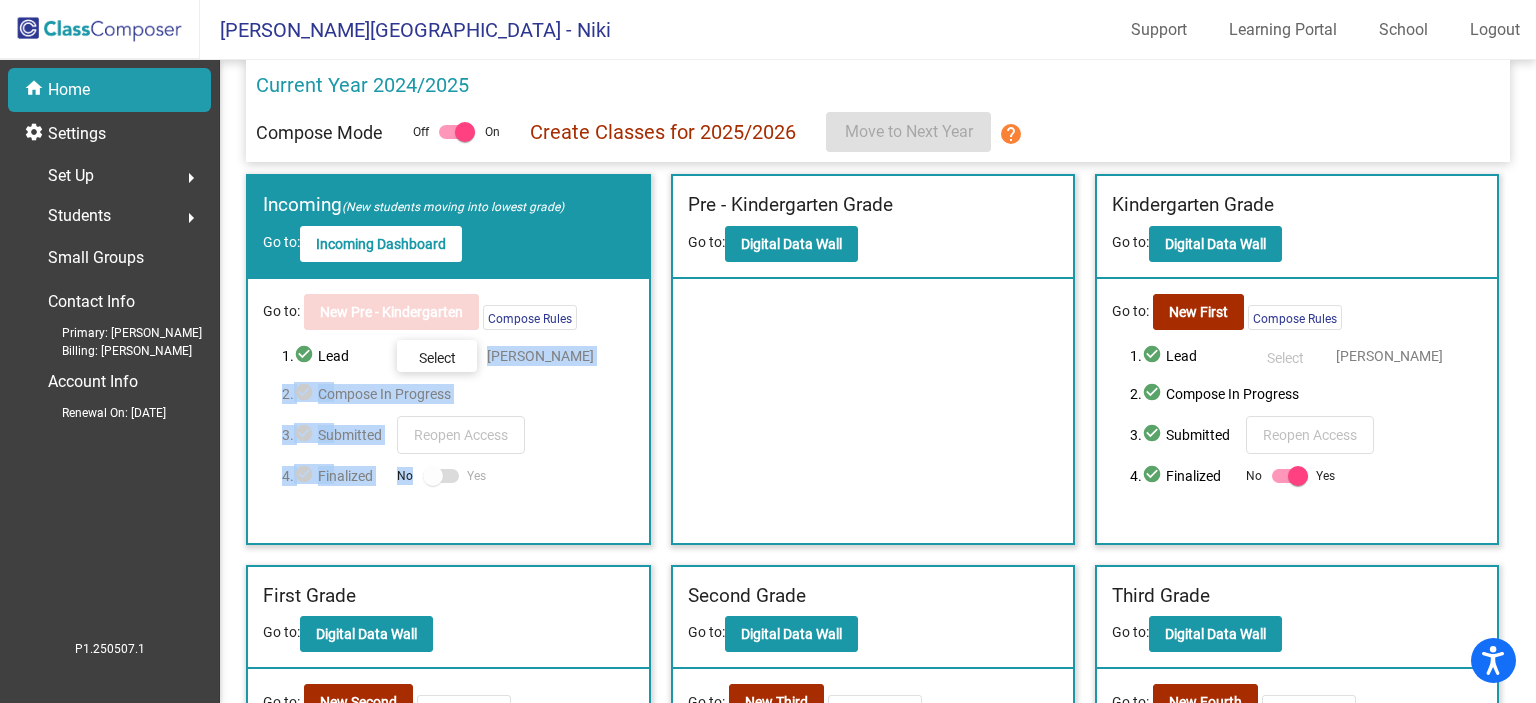 drag, startPoint x: 447, startPoint y: 479, endPoint x: 425, endPoint y: 363, distance: 118.06778 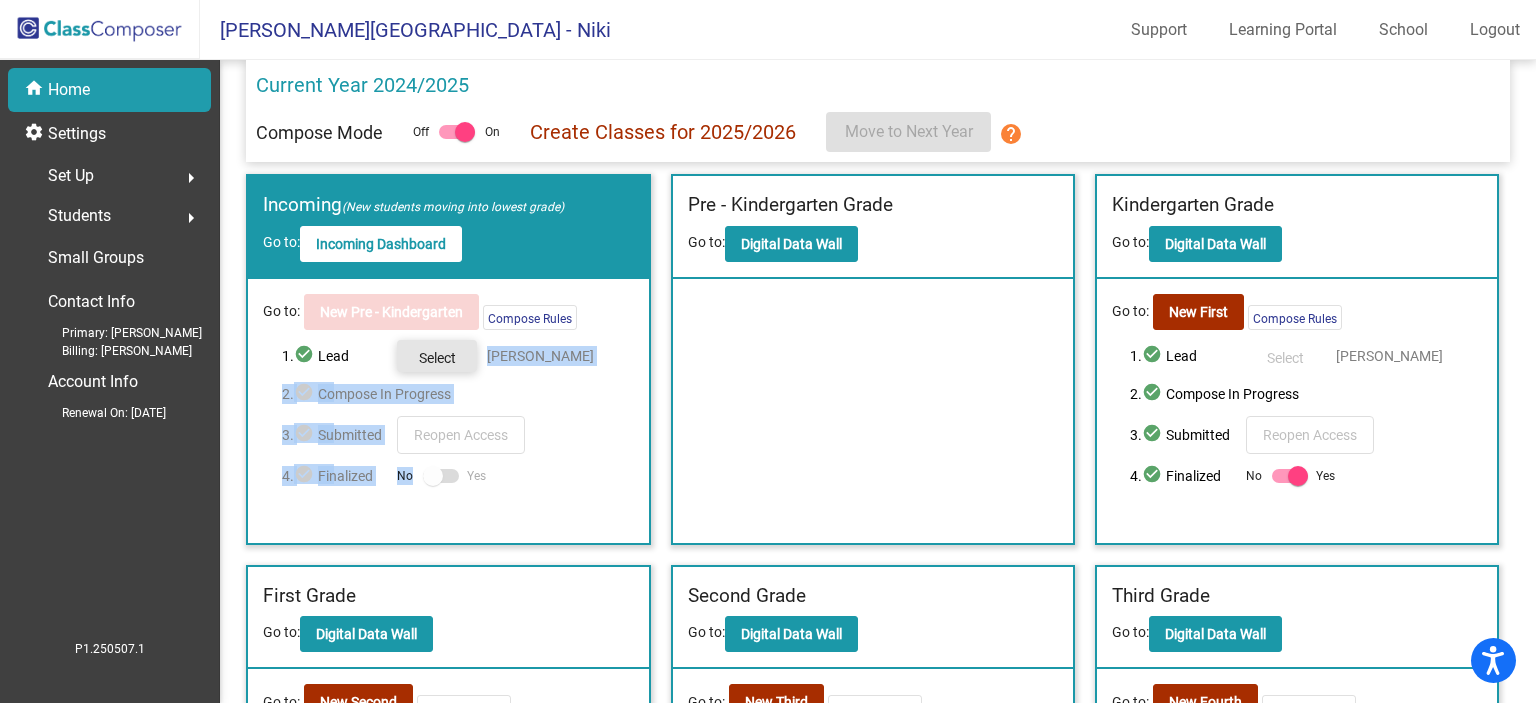 click on "Select" at bounding box center (437, 358) 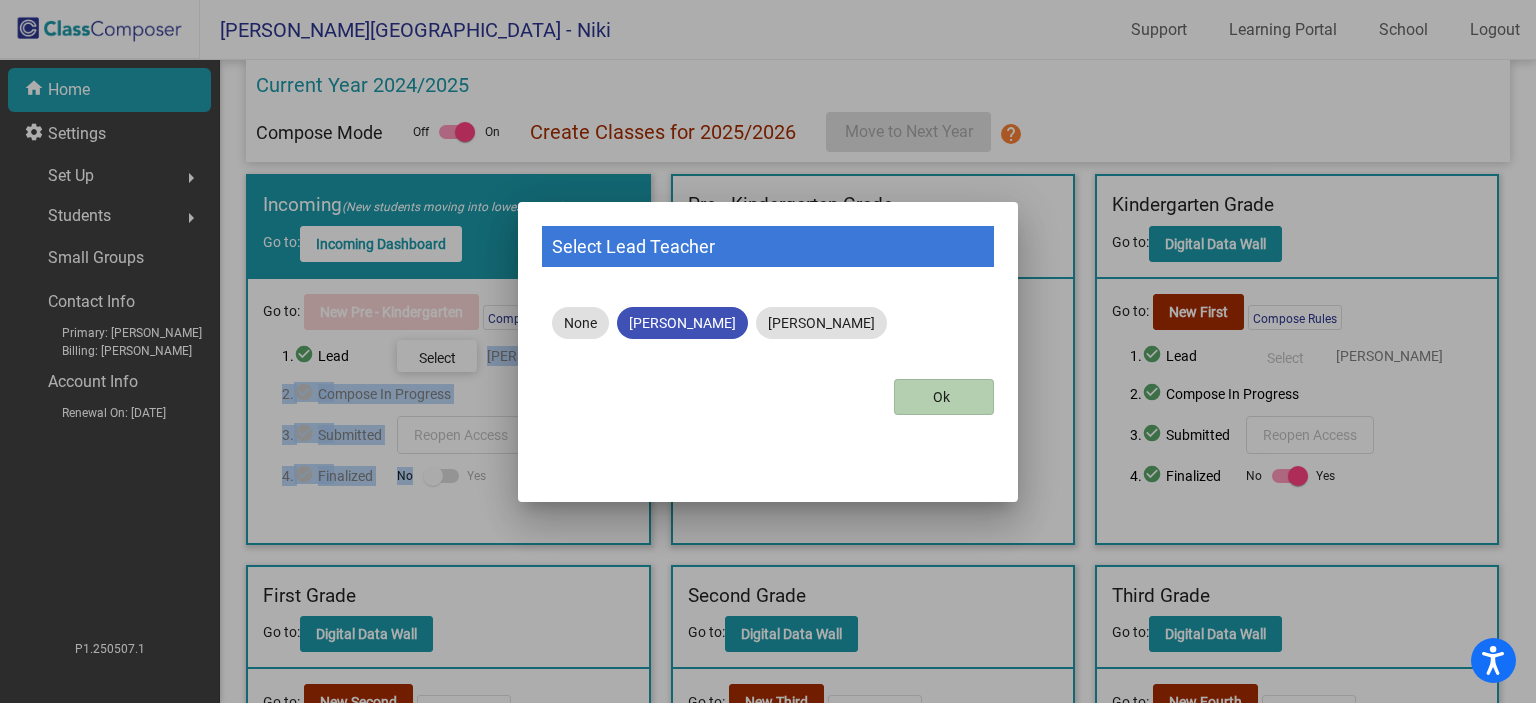 click on "Ok" at bounding box center (944, 397) 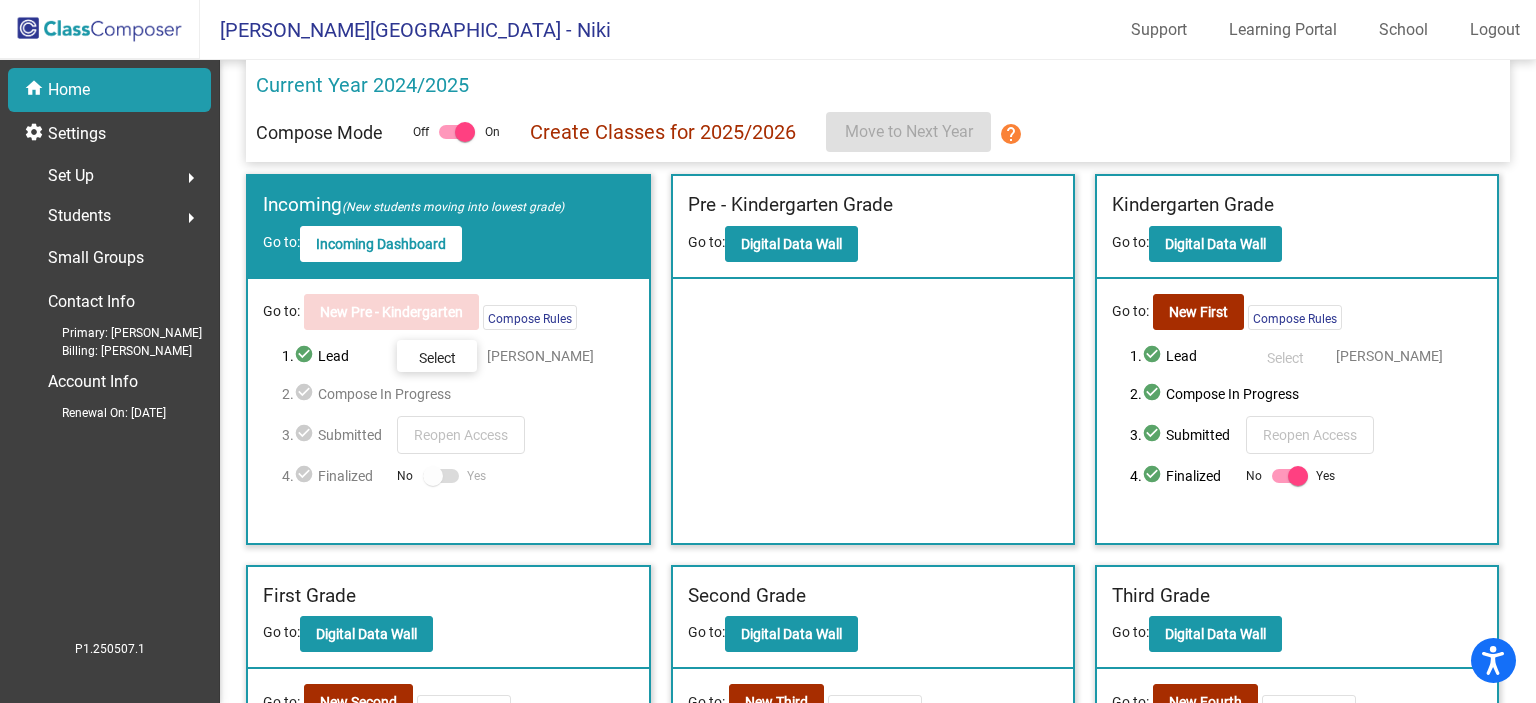 click on "4.  check_circle  Finalized  No   Yes" 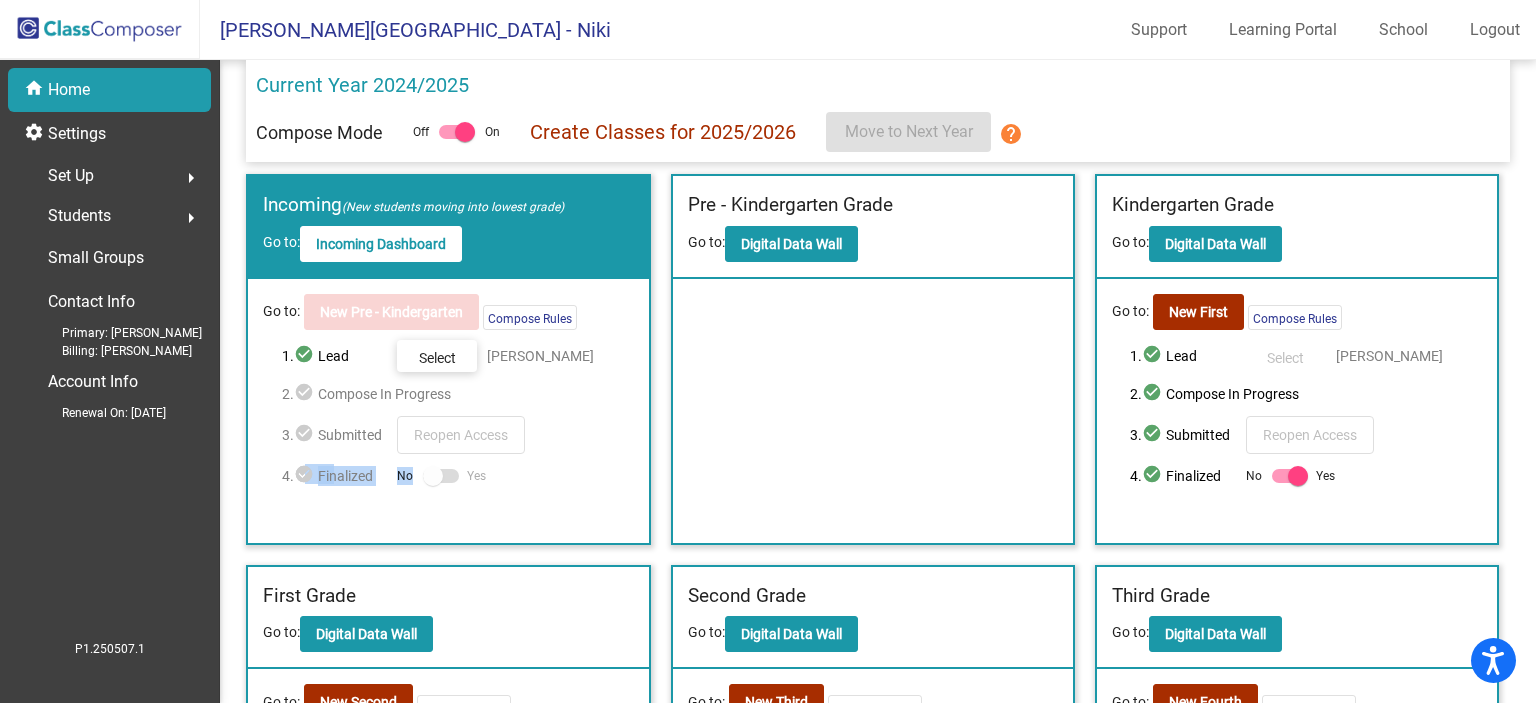drag, startPoint x: 304, startPoint y: 470, endPoint x: 454, endPoint y: 473, distance: 150.03 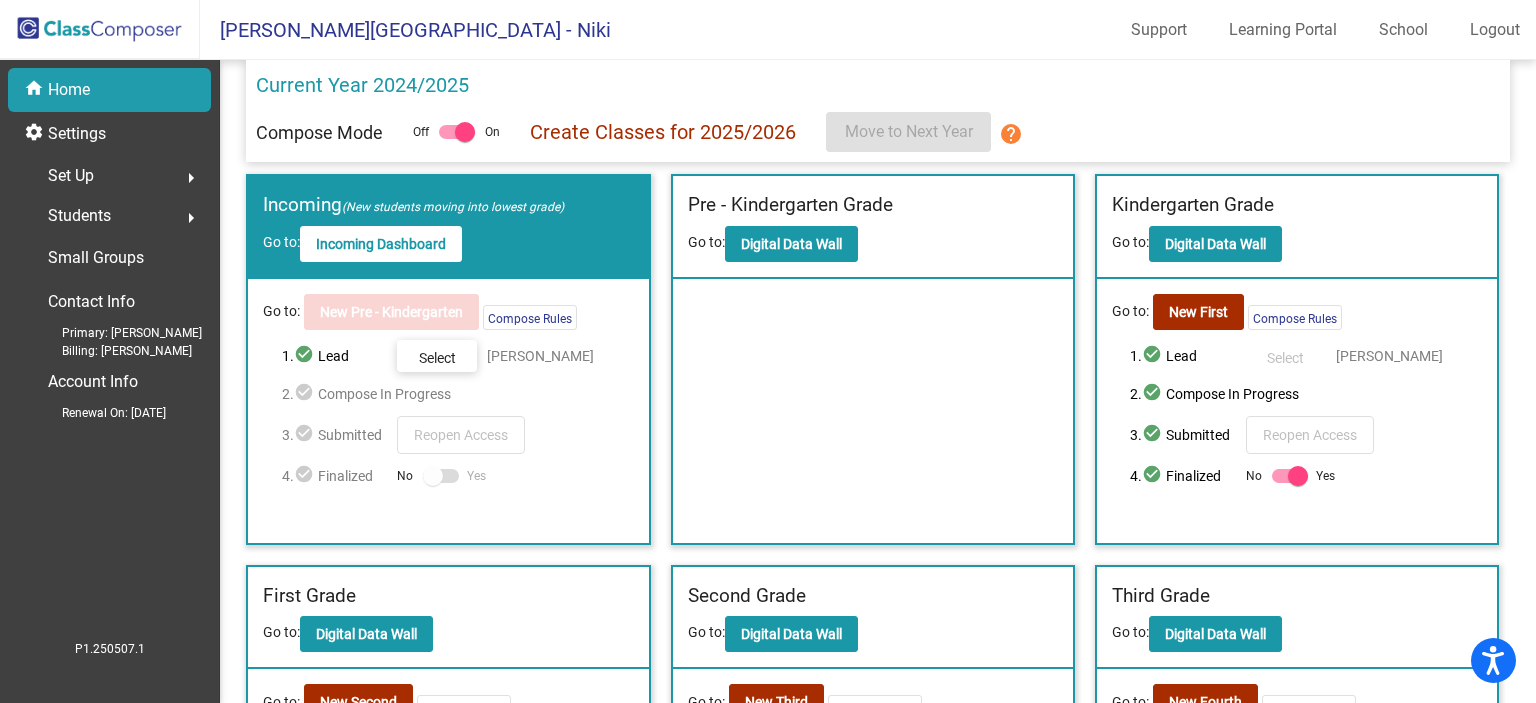 click at bounding box center [441, 476] 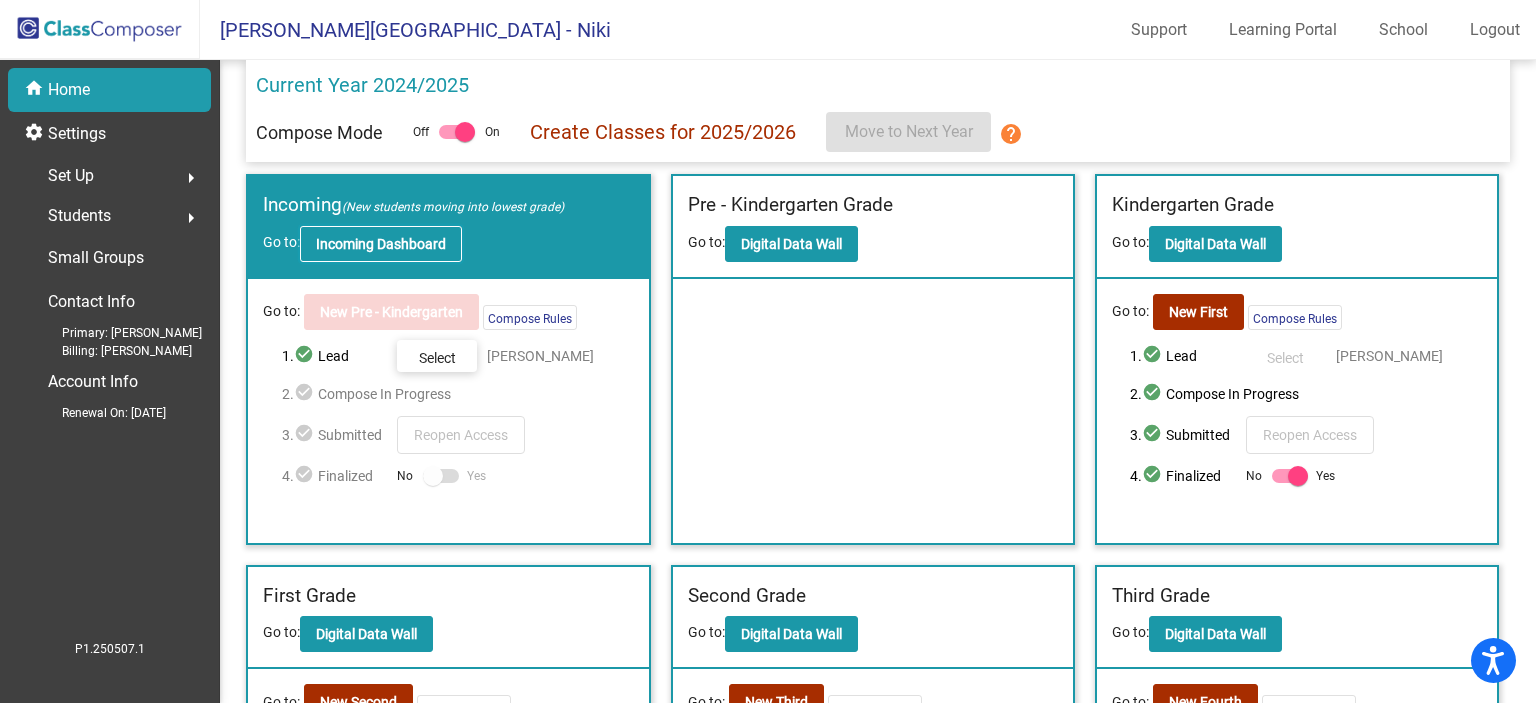 click on "Incoming Dashboard" 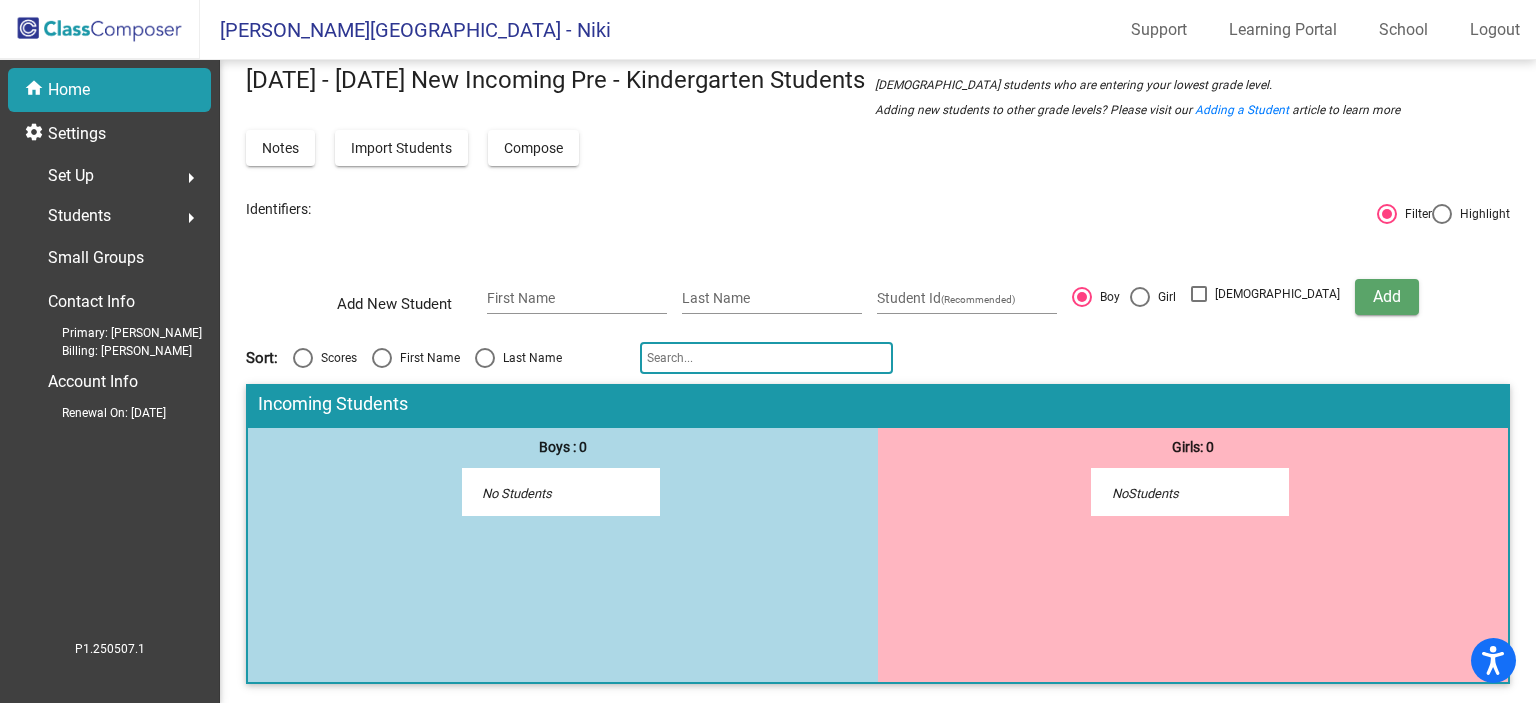 scroll, scrollTop: 0, scrollLeft: 0, axis: both 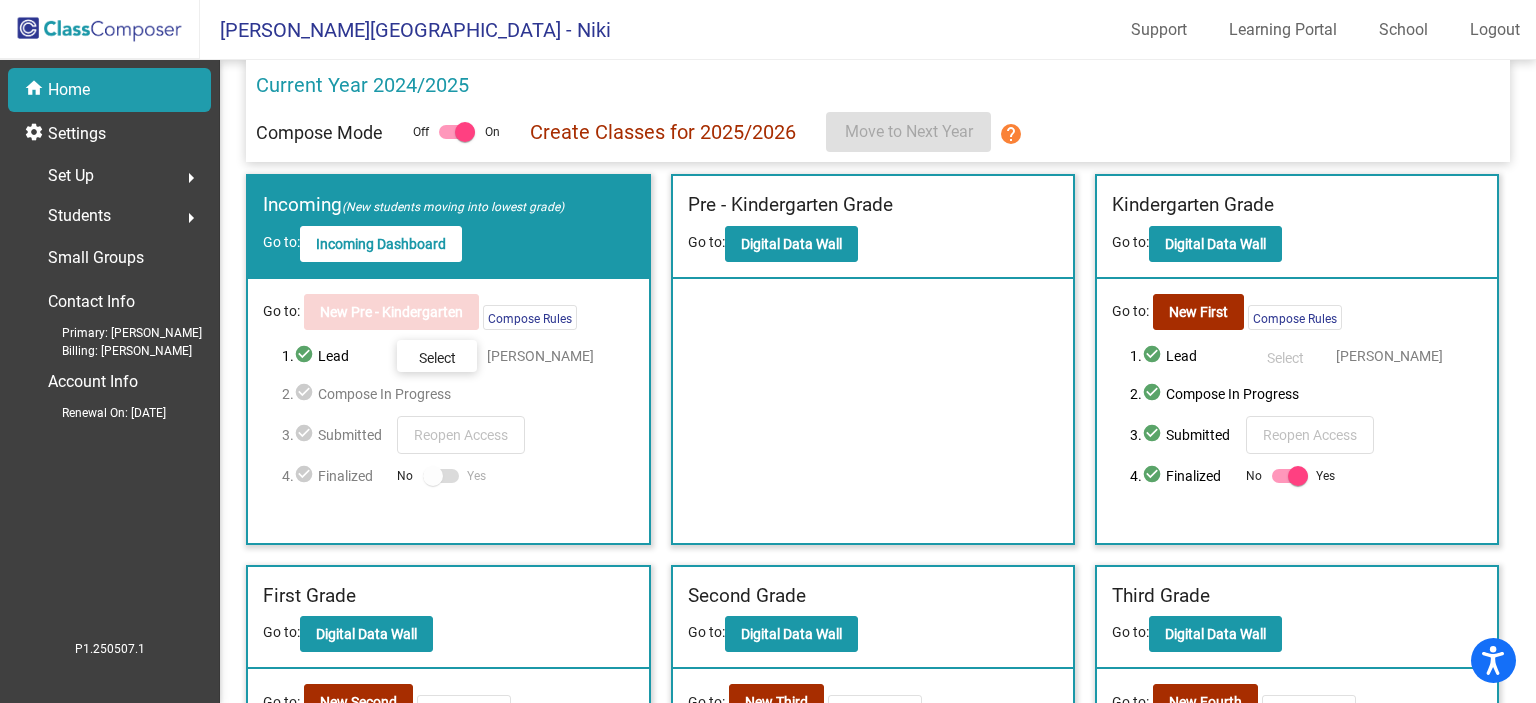 click on "Pre - Kindergarten Grade Go to:  Digital Data Wall" 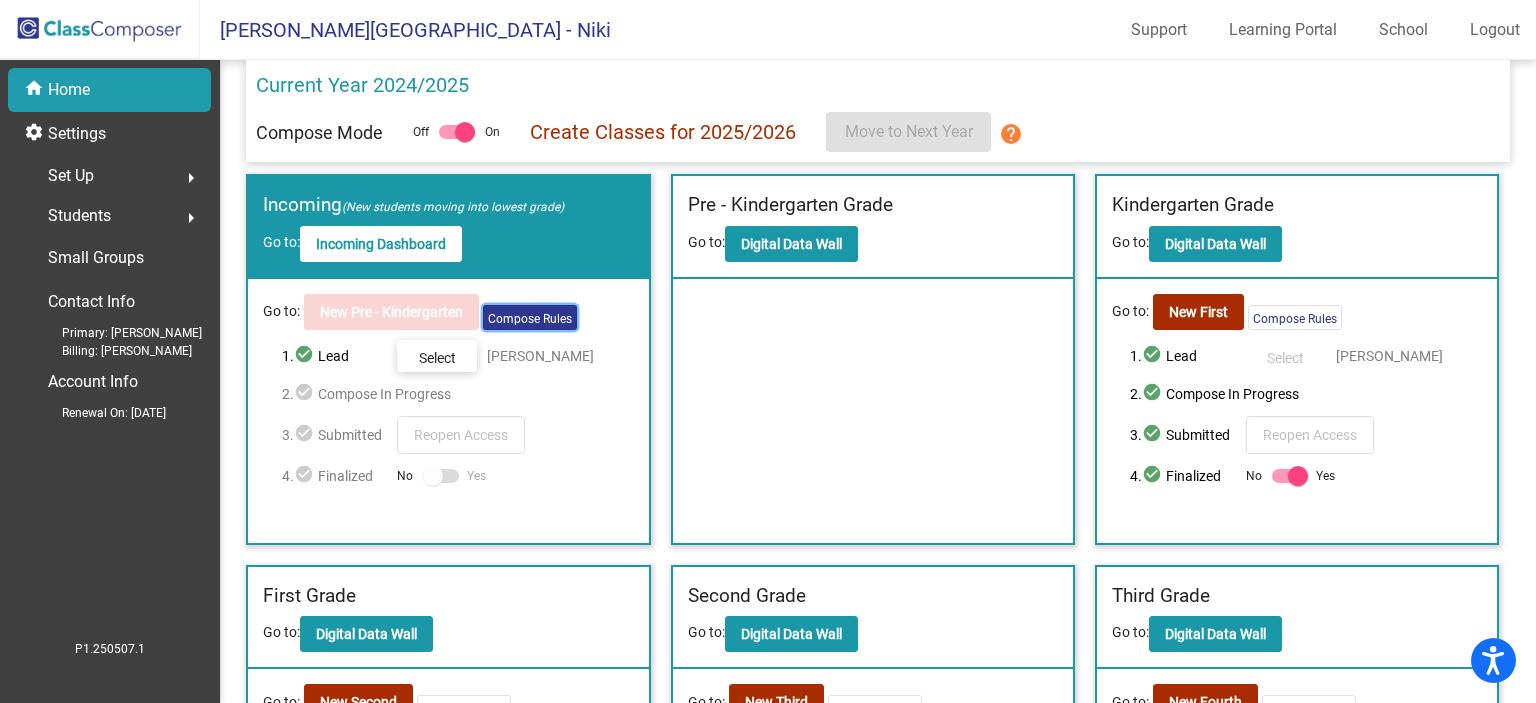 click on "Compose Rules" 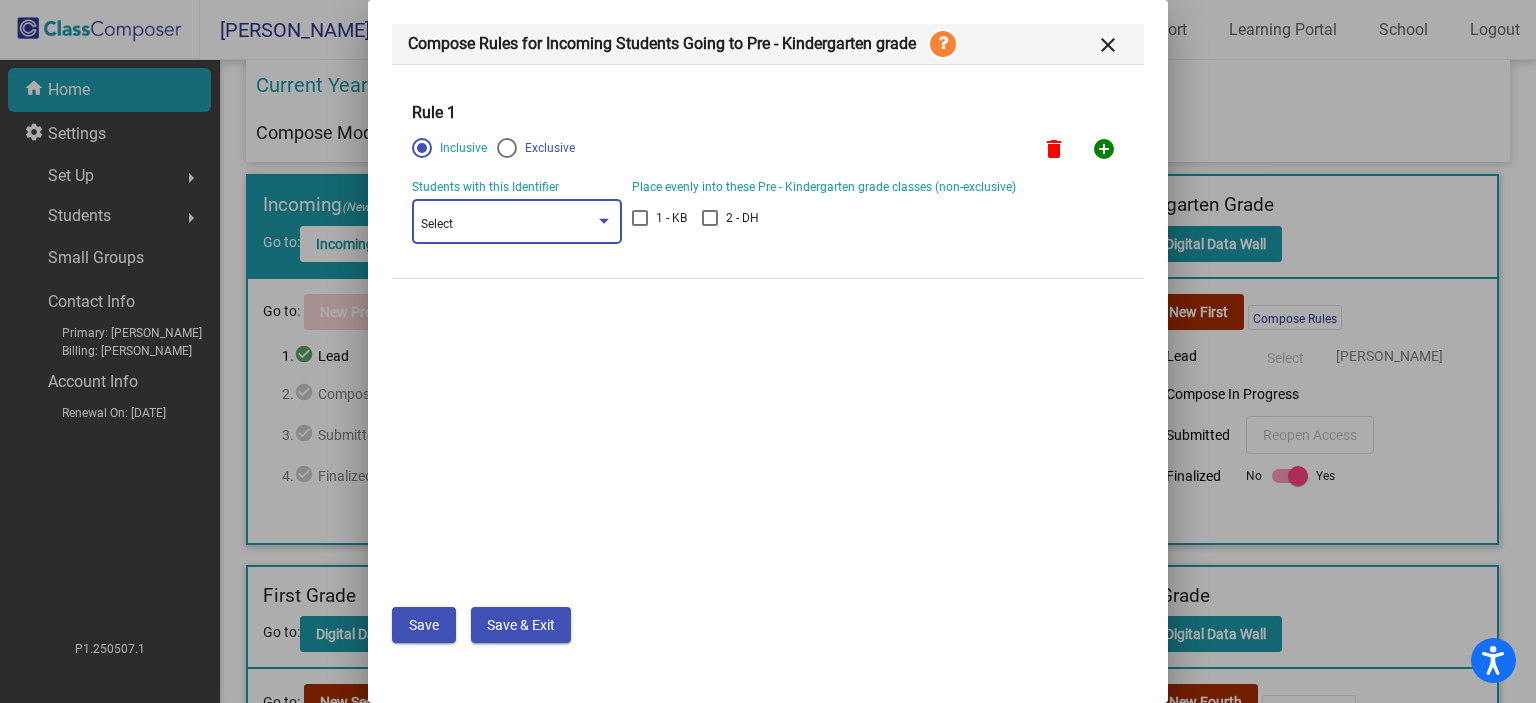 click at bounding box center (604, 222) 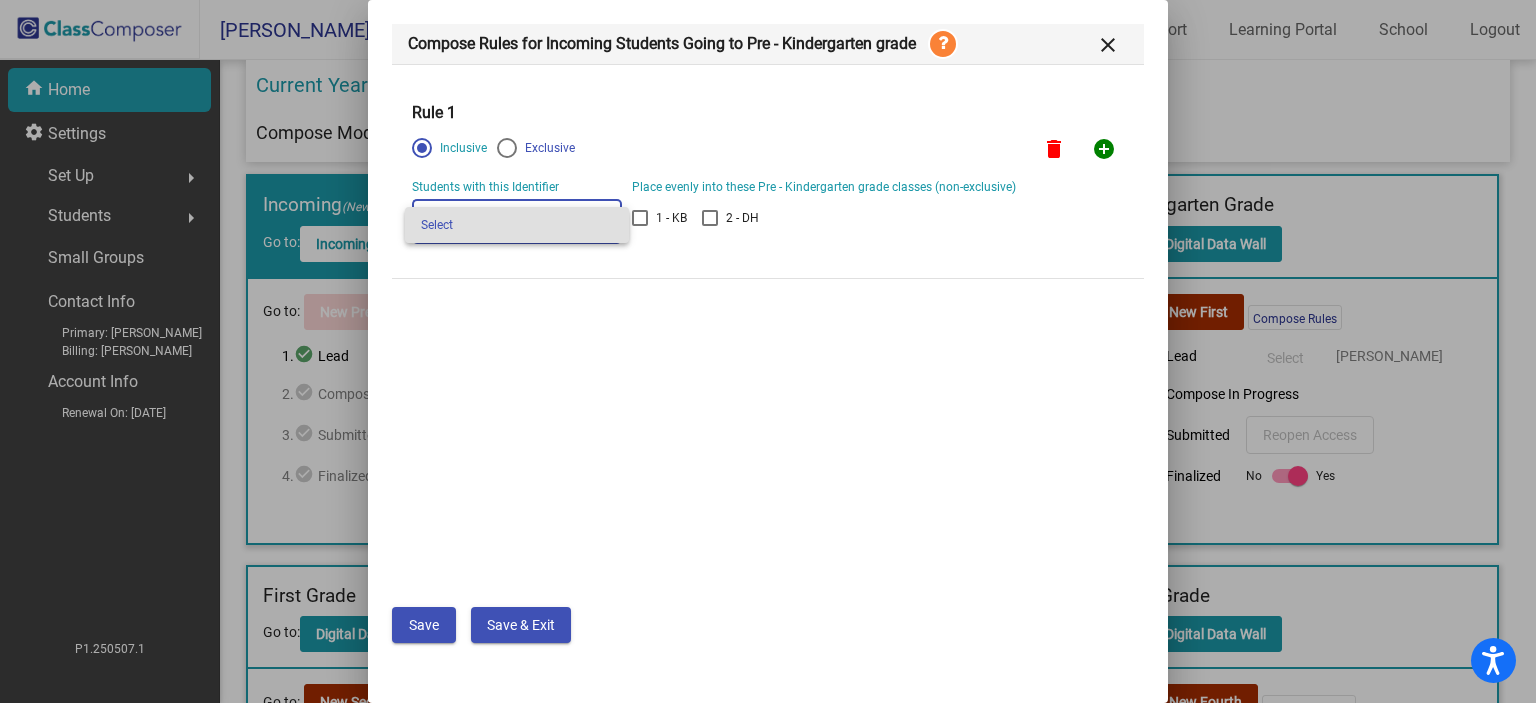 click at bounding box center [768, 351] 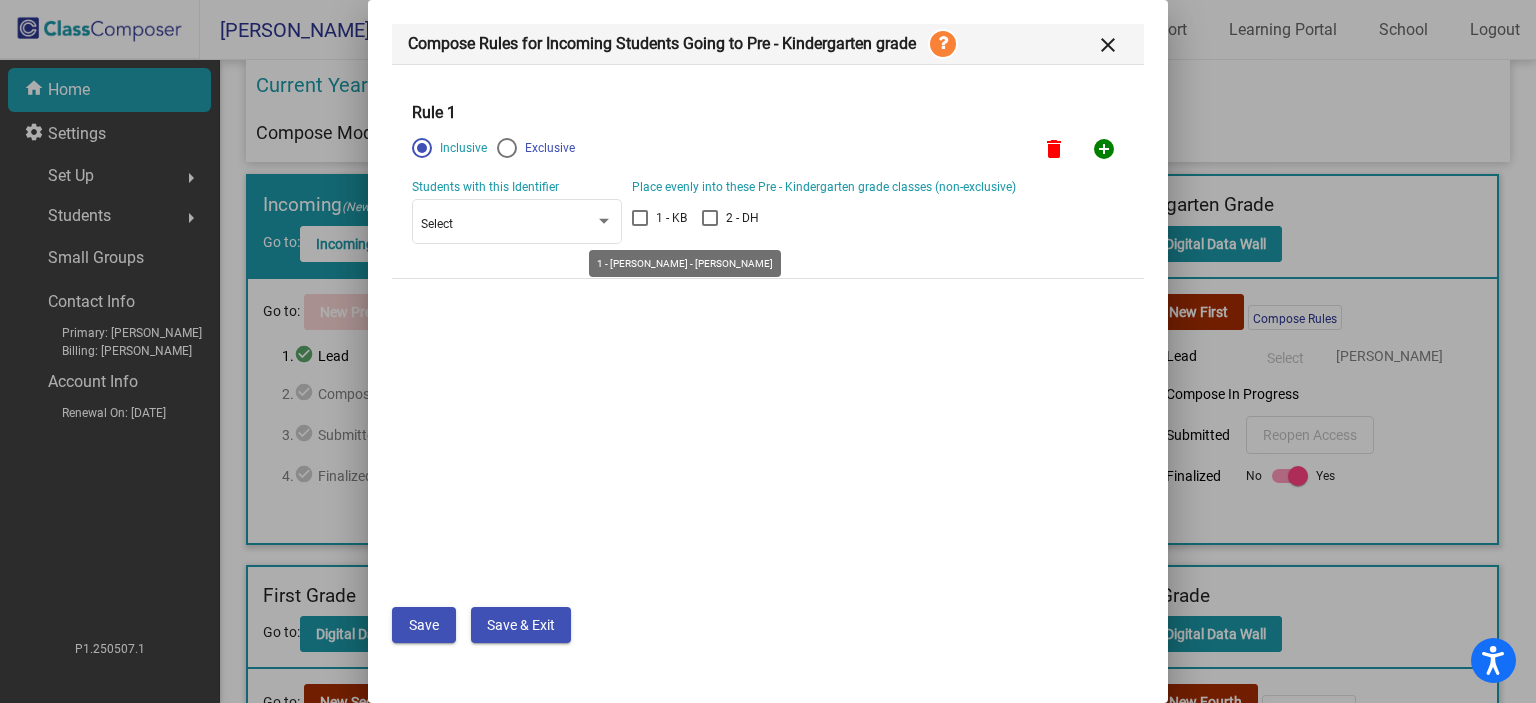 click on "1 - KB" at bounding box center [664, 221] 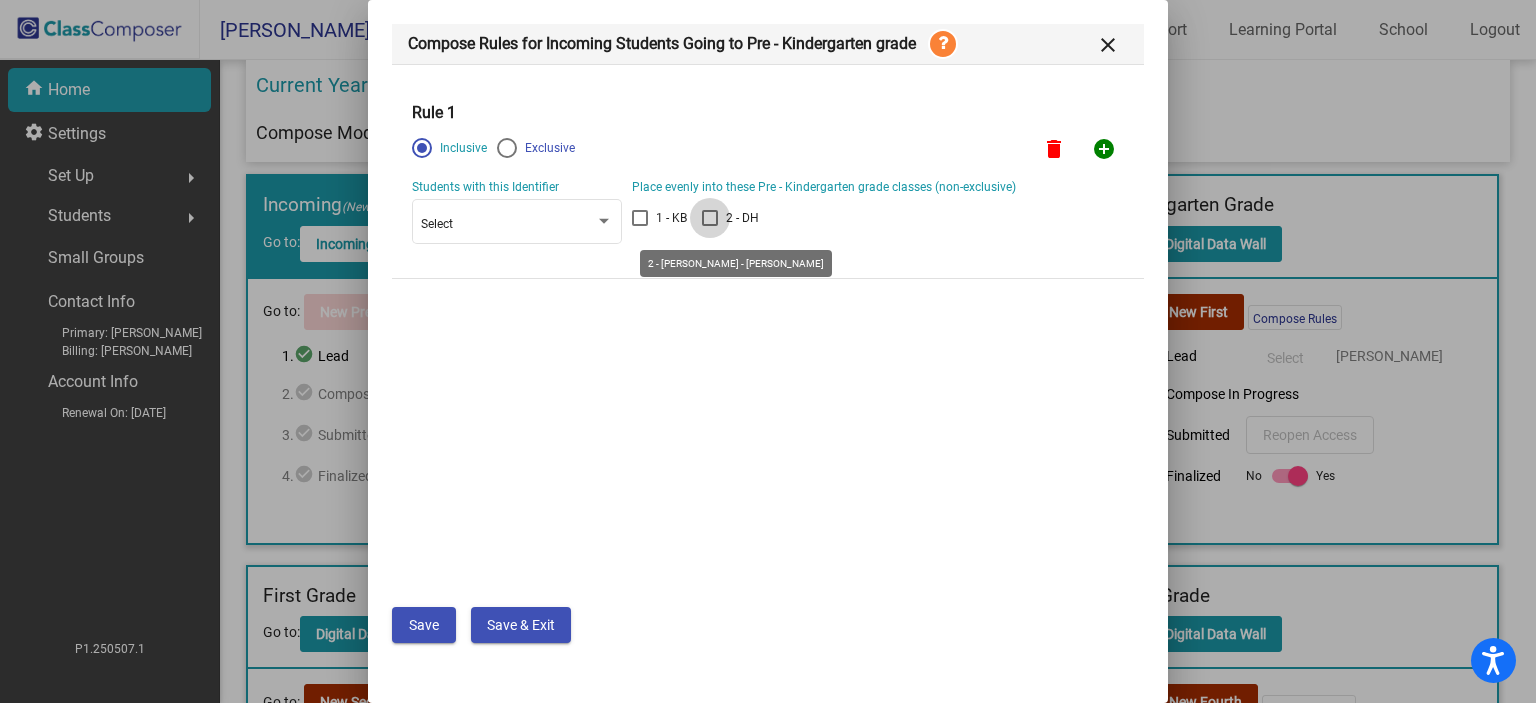 click at bounding box center (710, 218) 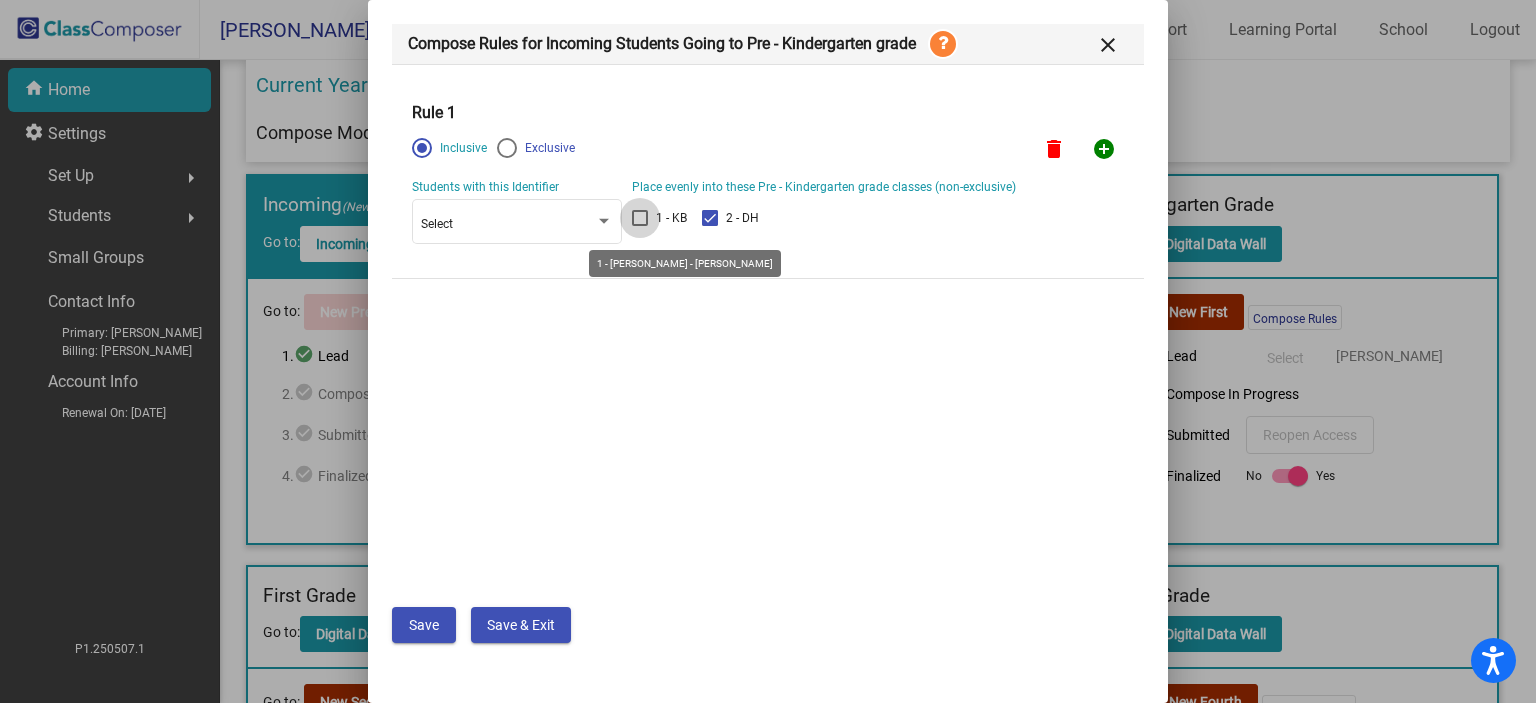 click at bounding box center (640, 218) 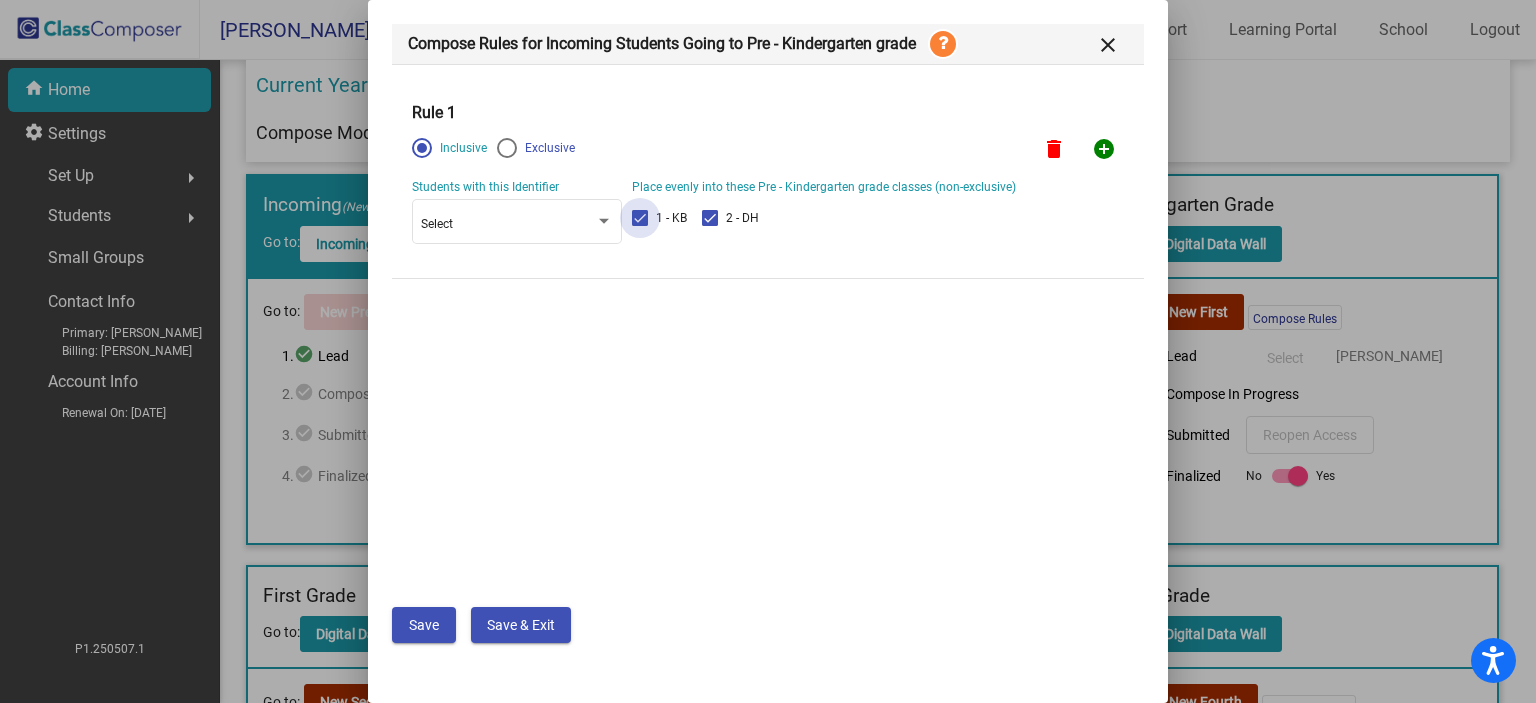 click at bounding box center (640, 218) 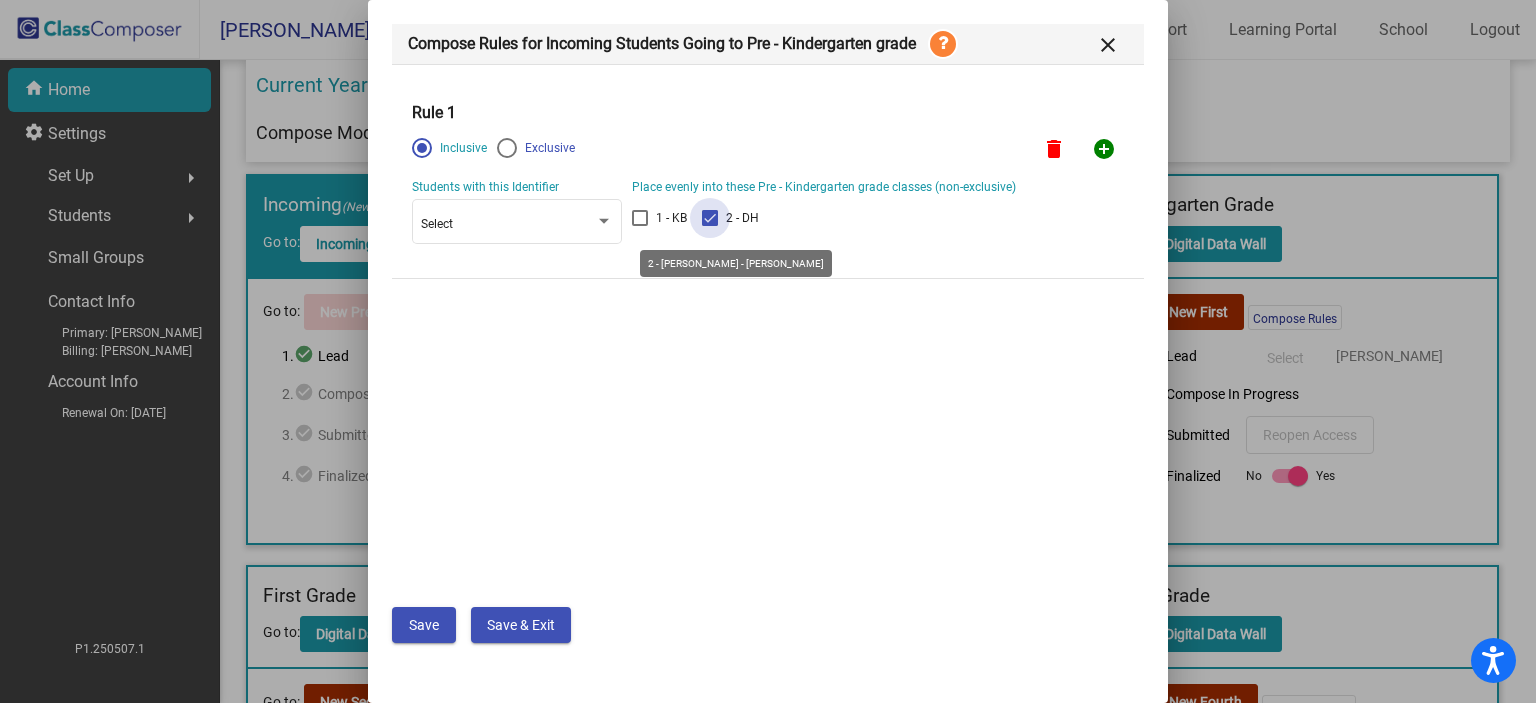 click on "2 - DH" at bounding box center [730, 218] 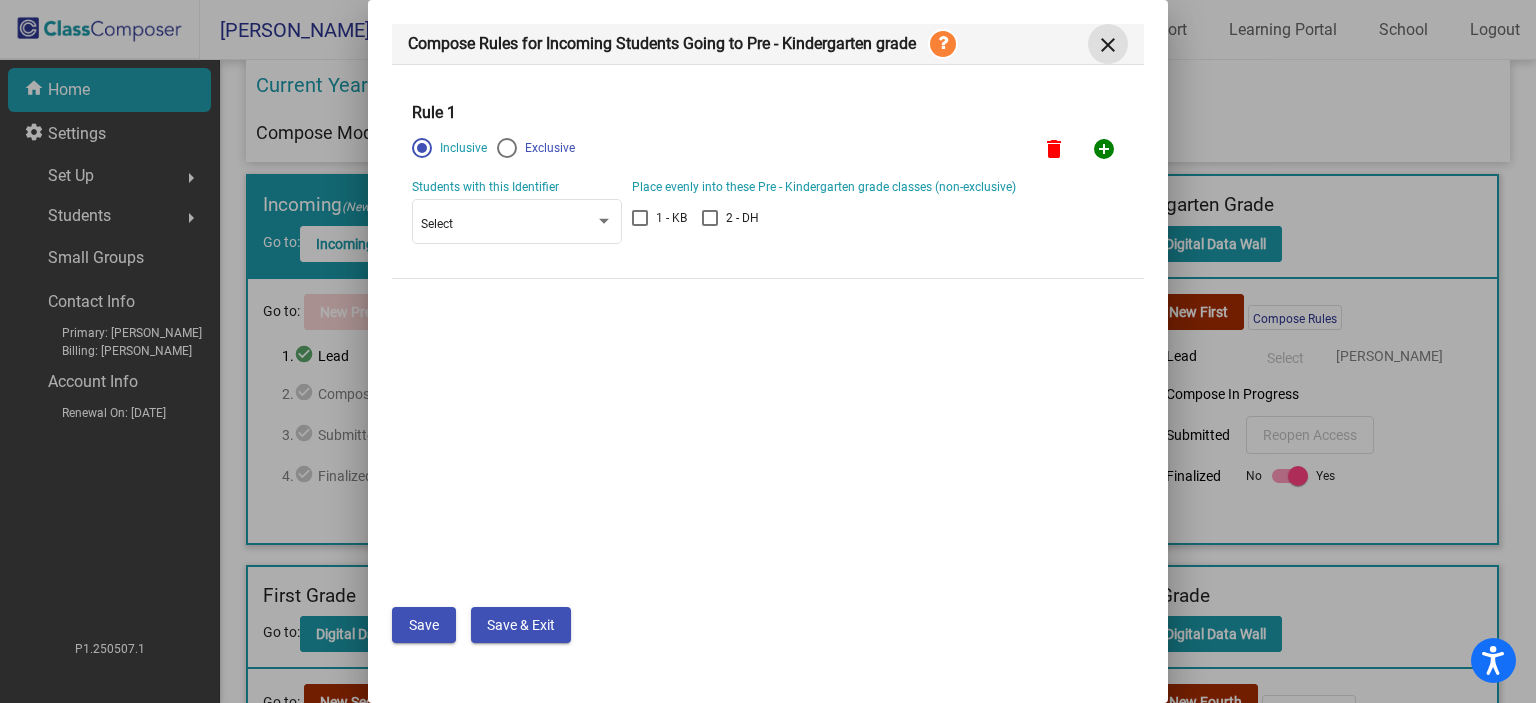 click on "close" at bounding box center (1108, 45) 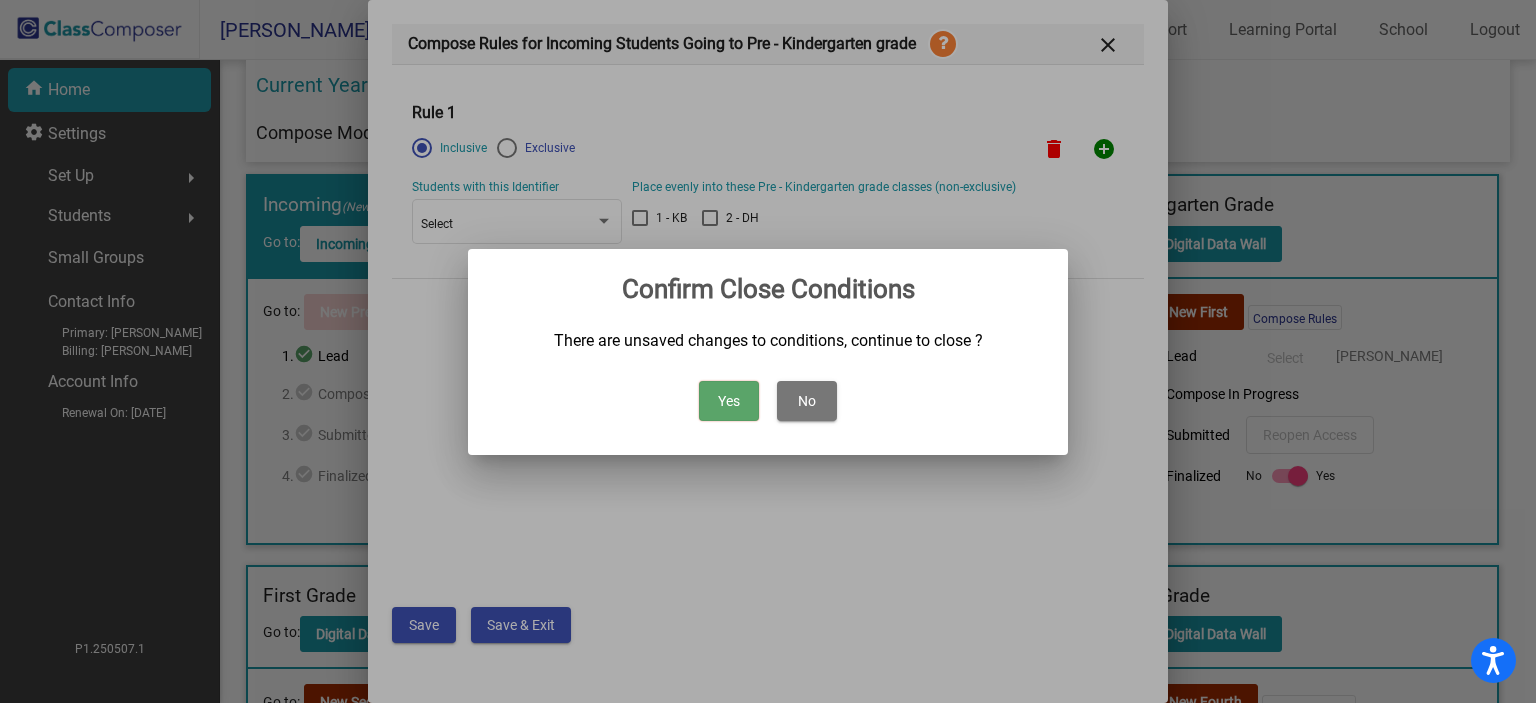 click on "Yes" at bounding box center (729, 401) 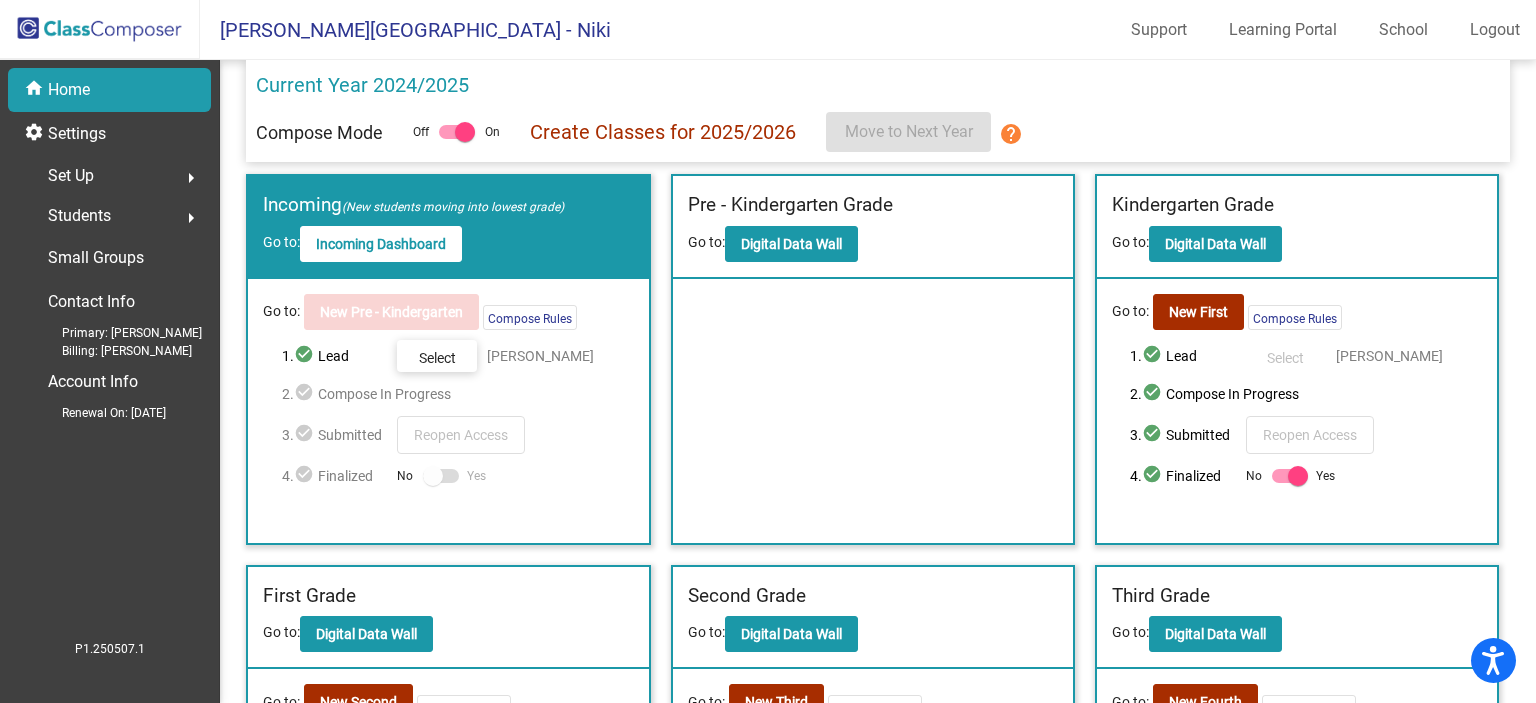 click on "Current Year 2024/2025" 